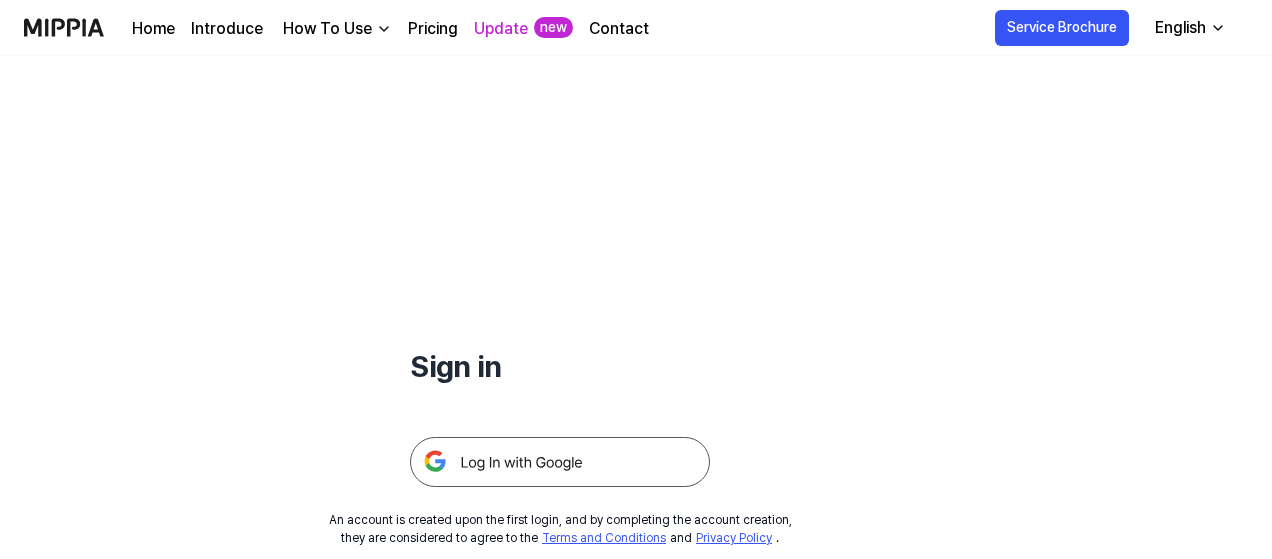 scroll, scrollTop: 0, scrollLeft: 0, axis: both 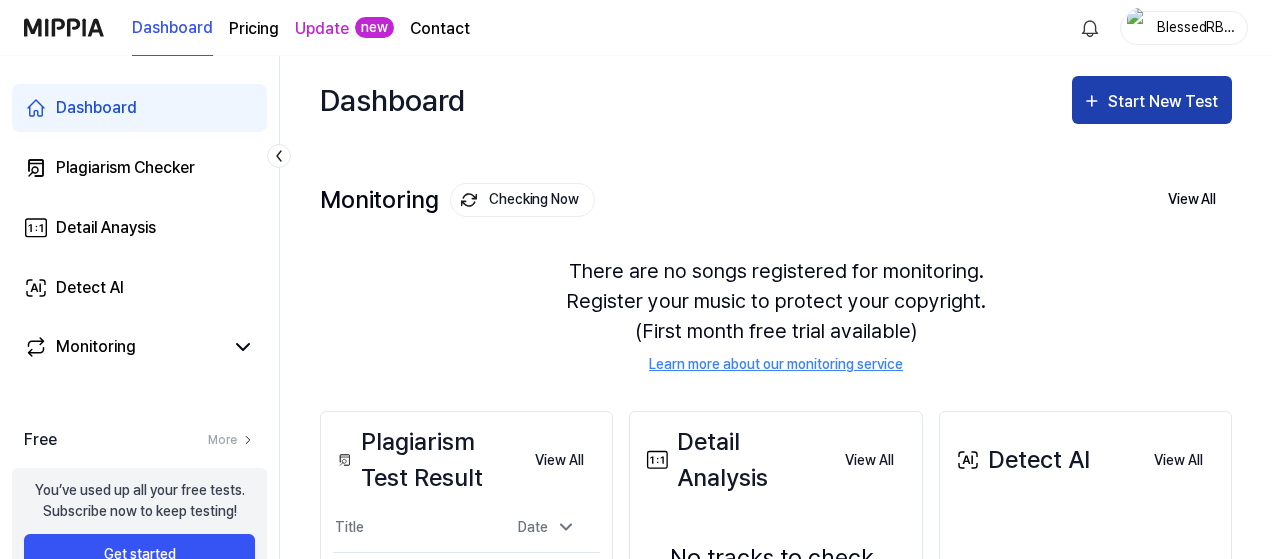 click on "Start New Test" at bounding box center (1165, 102) 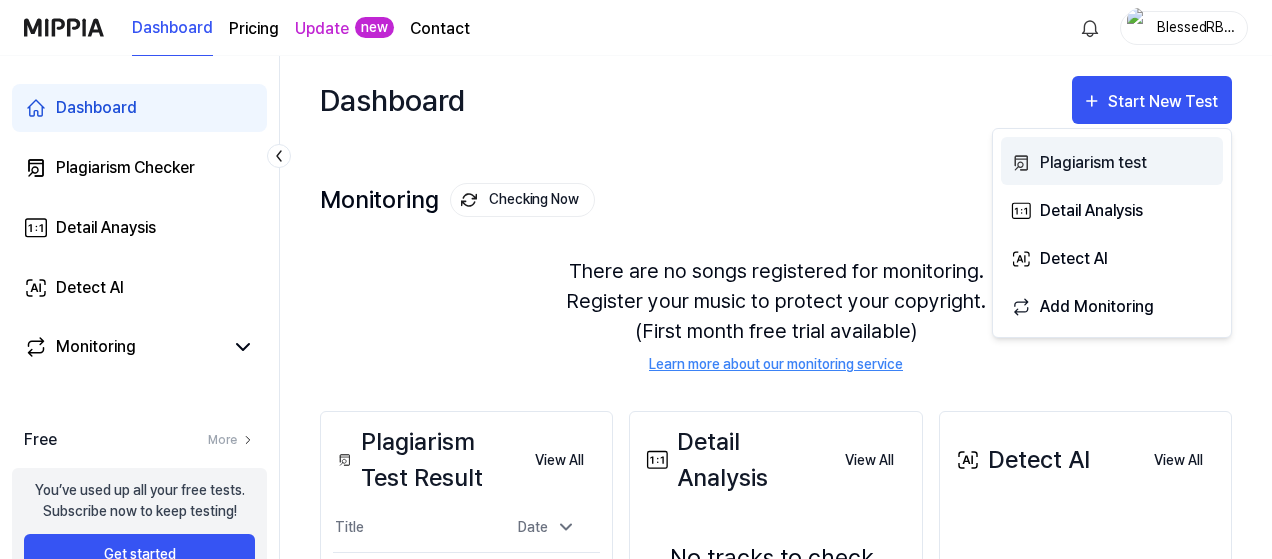 click on "Plagiarism test" at bounding box center [1127, 163] 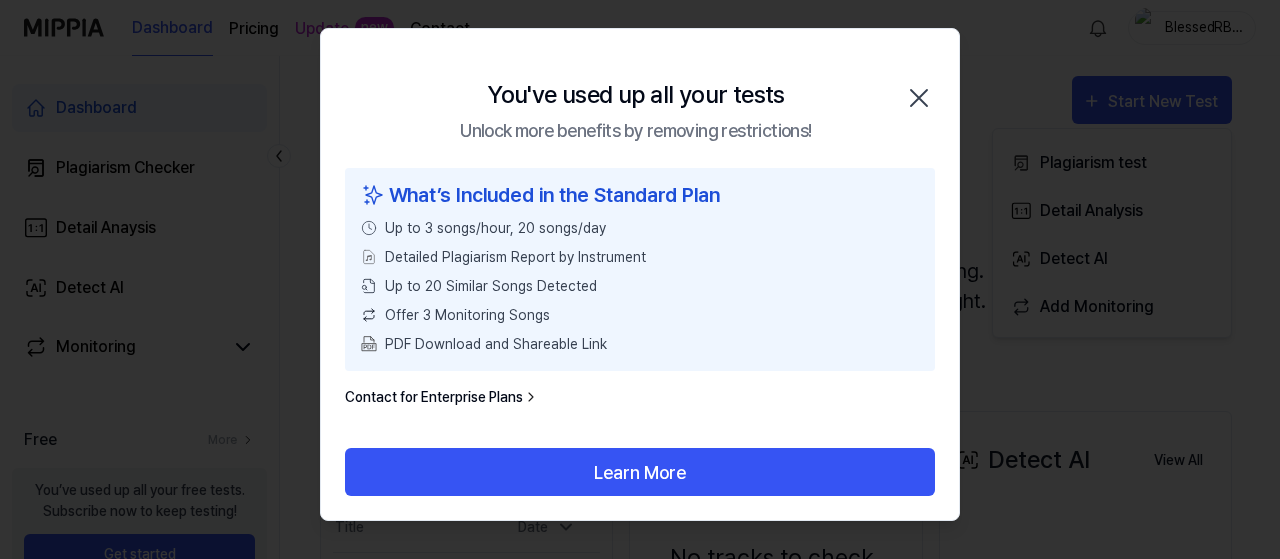 click 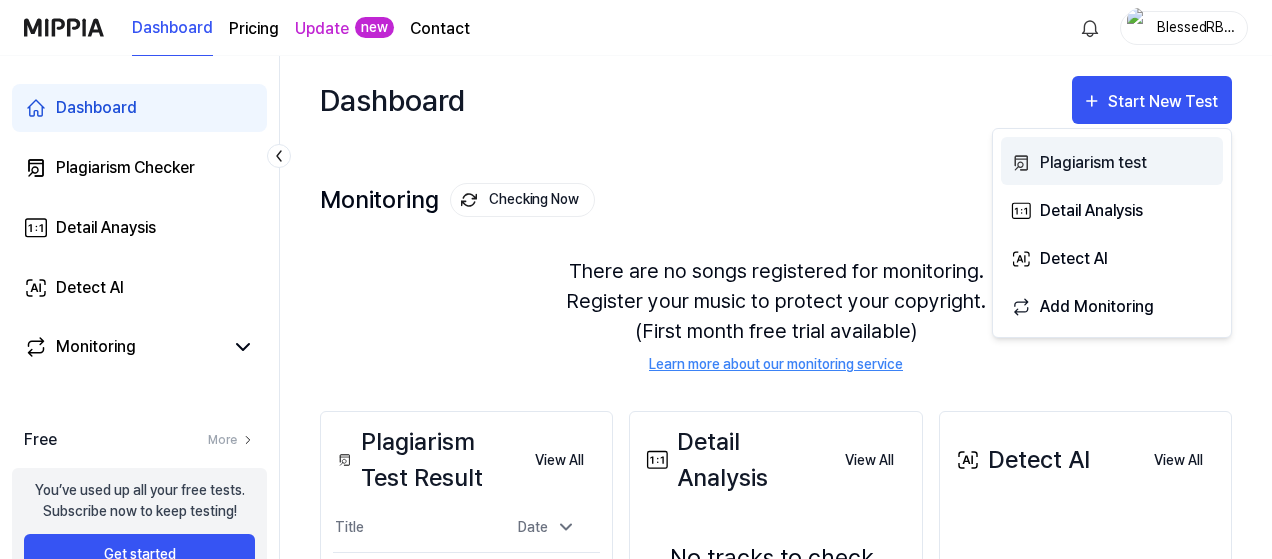 click on "Plagiarism test" at bounding box center (1127, 163) 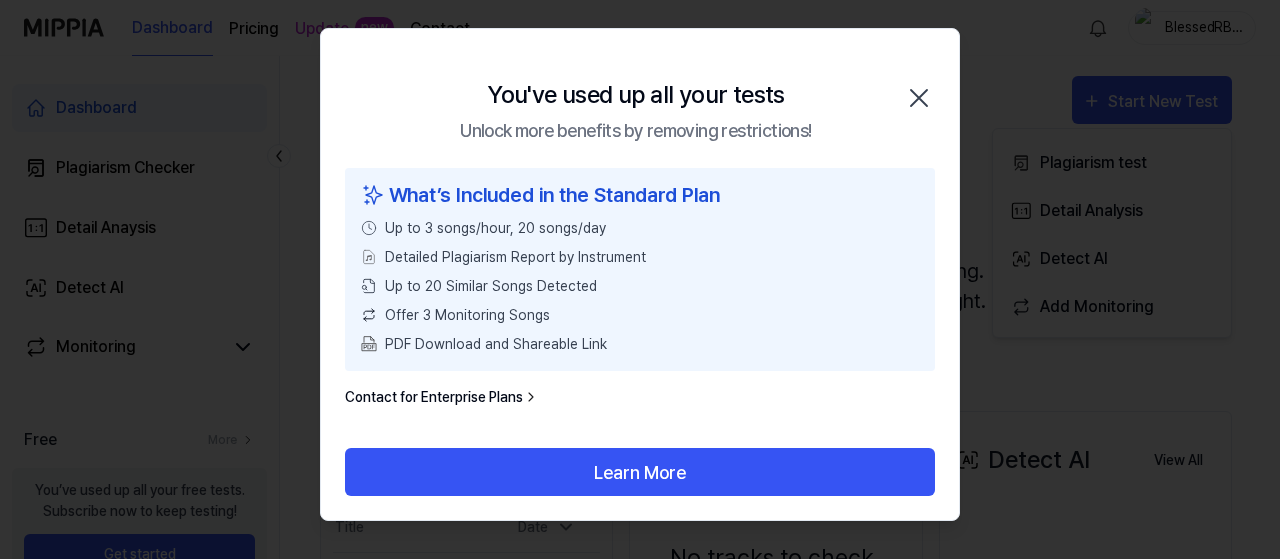 click 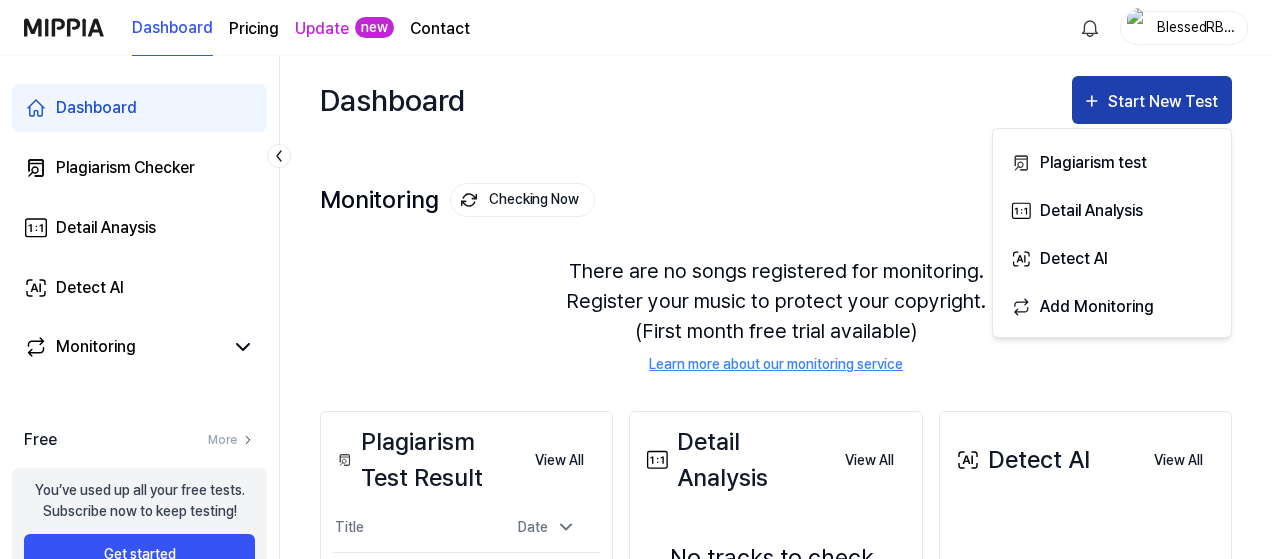 click on "Start New Test" at bounding box center [1152, 100] 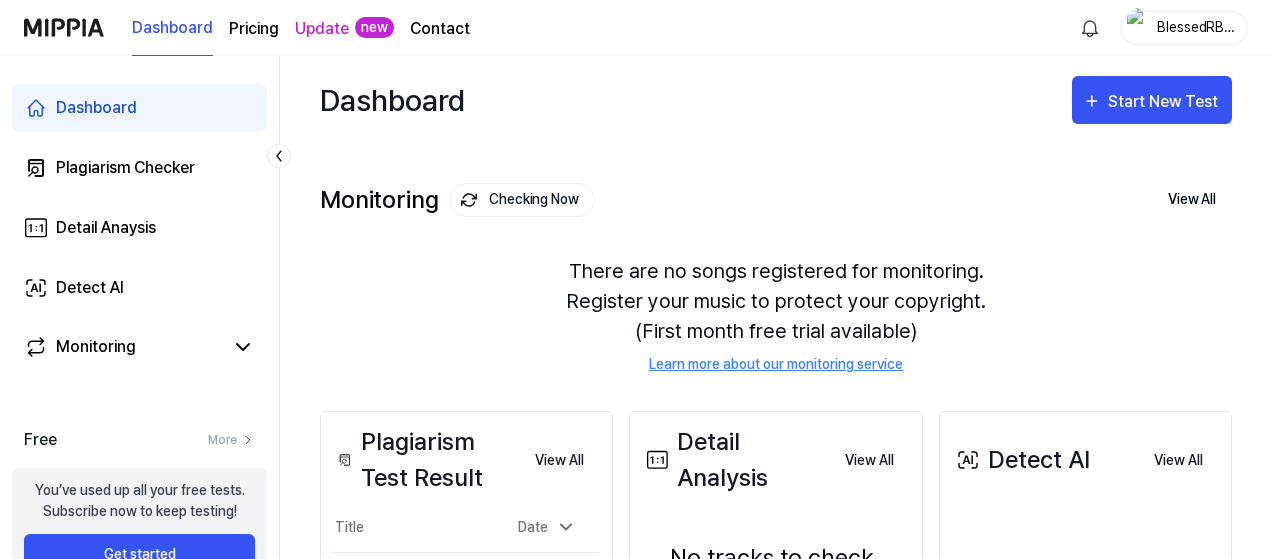scroll, scrollTop: 341, scrollLeft: 0, axis: vertical 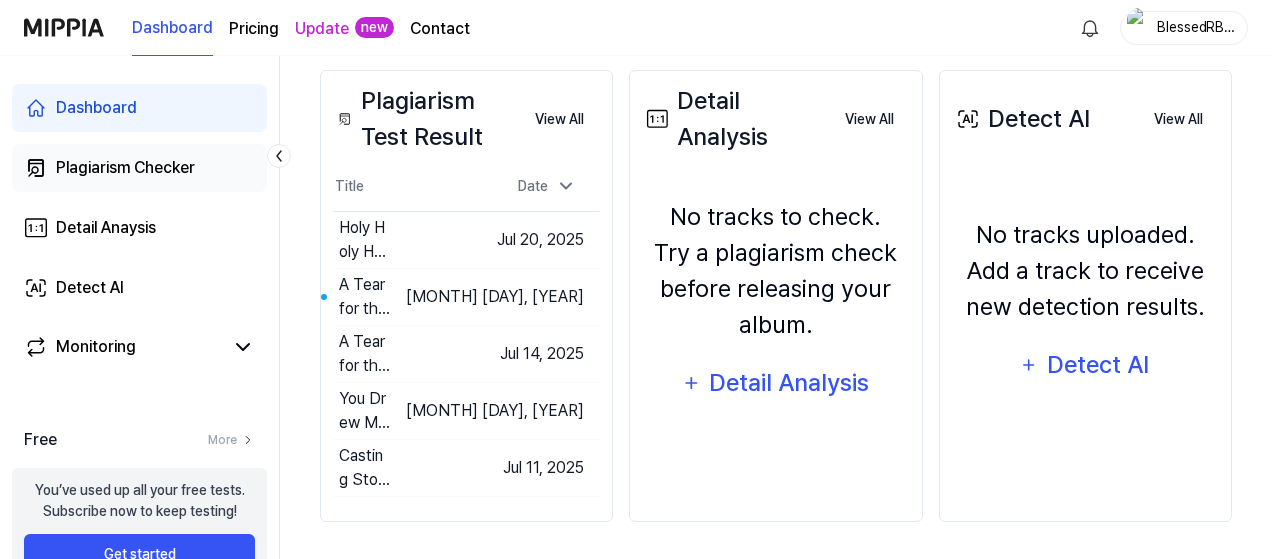 click on "Plagiarism Checker" at bounding box center (125, 168) 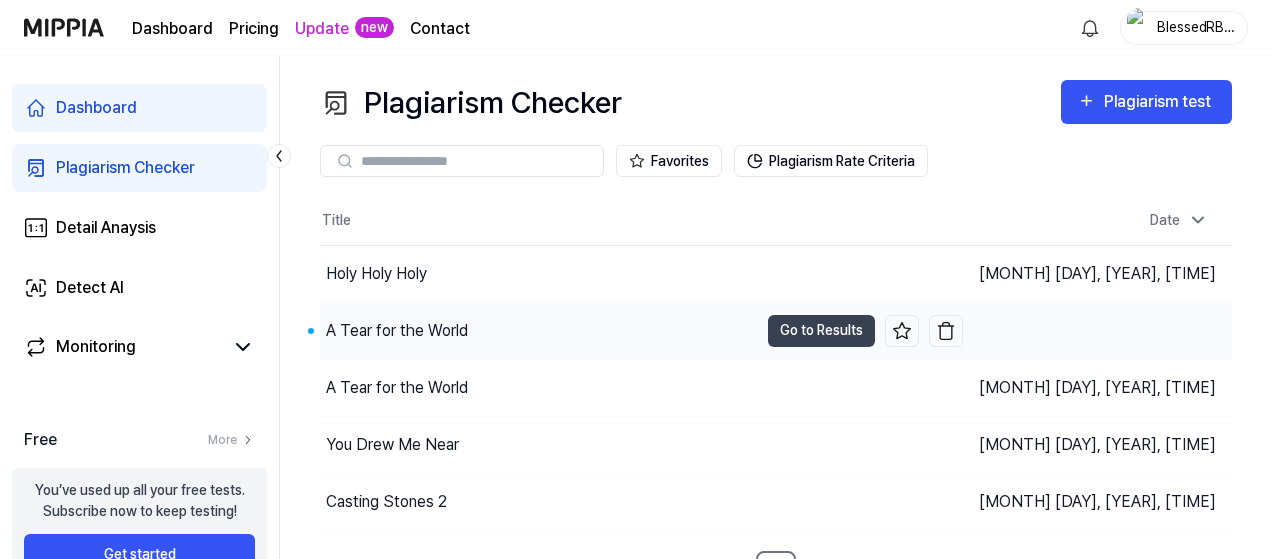 scroll, scrollTop: 30, scrollLeft: 0, axis: vertical 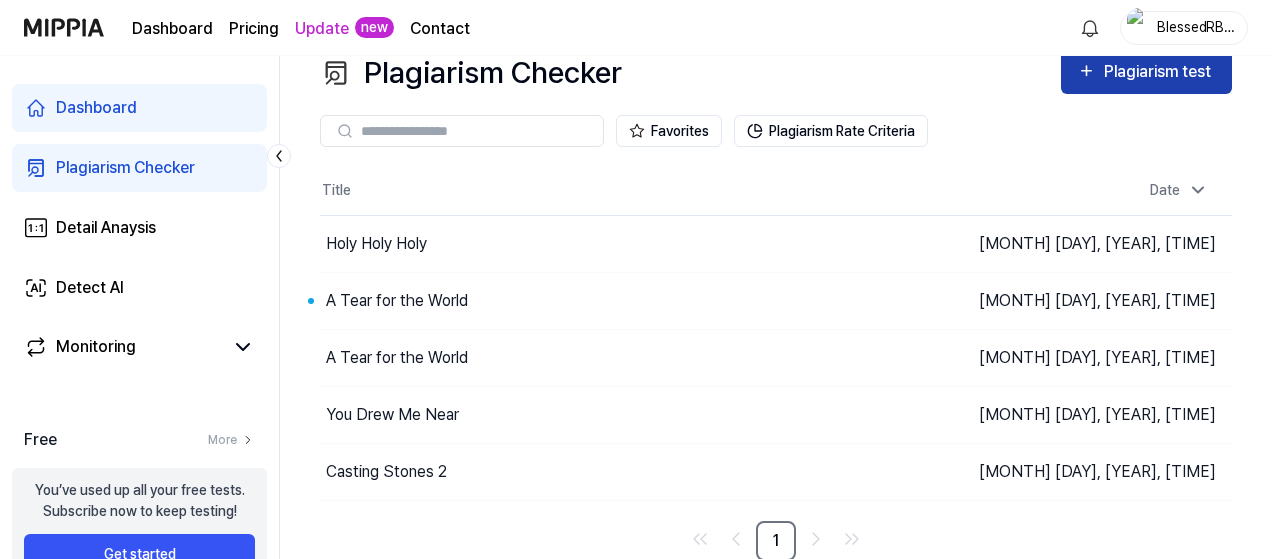 click 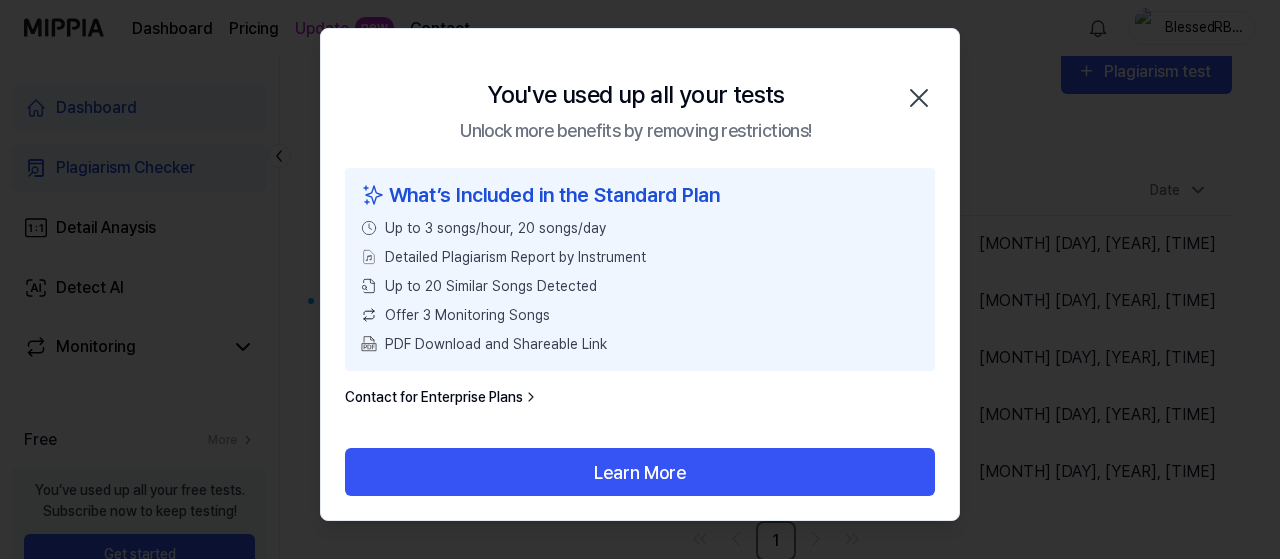 click 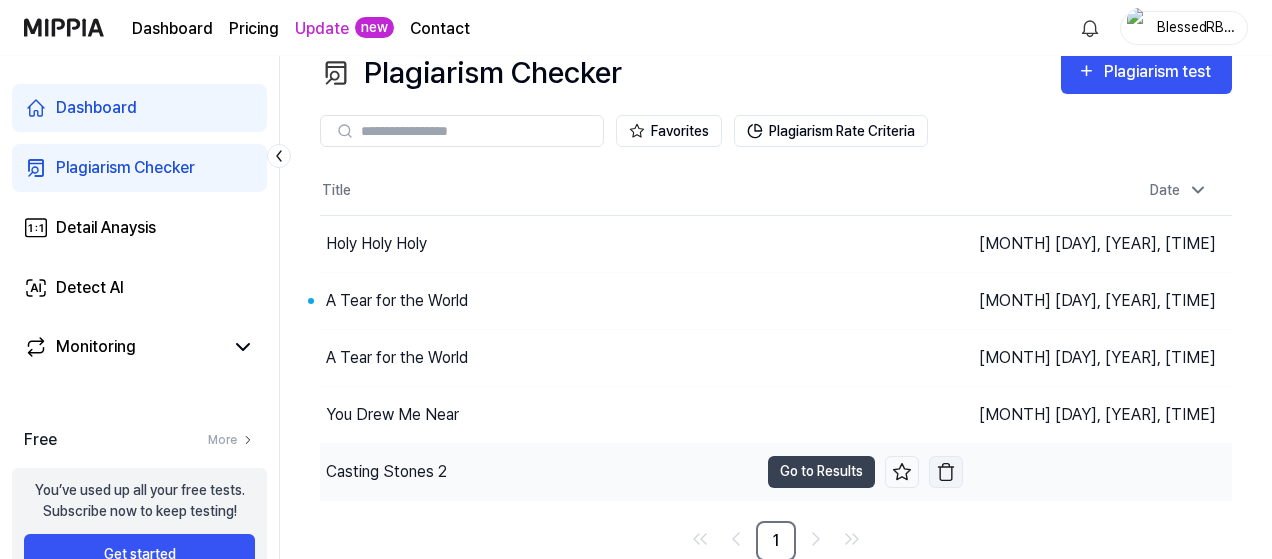 click at bounding box center (946, 472) 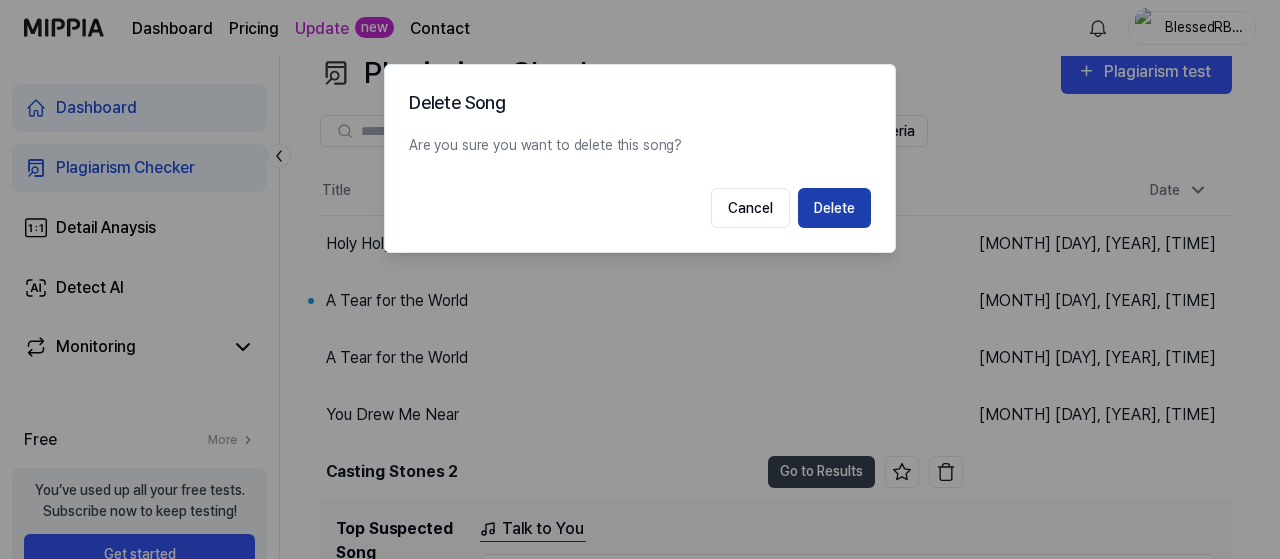 click on "Delete" at bounding box center (834, 208) 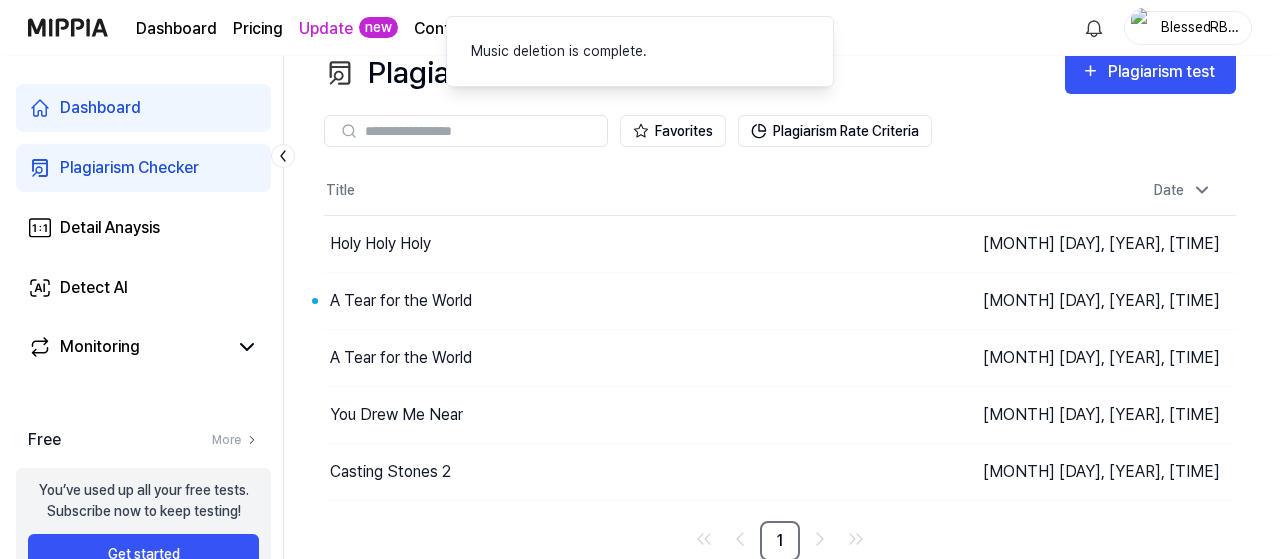 scroll, scrollTop: 0, scrollLeft: 0, axis: both 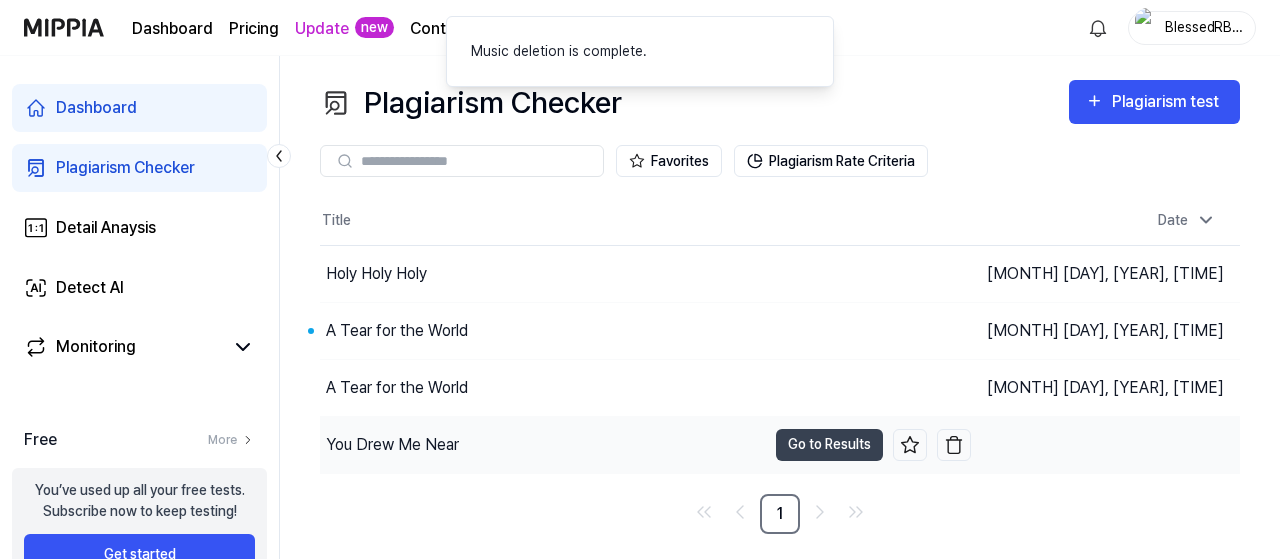 click on "Jul 12, 2025, 9:22 AM" at bounding box center [1105, 444] 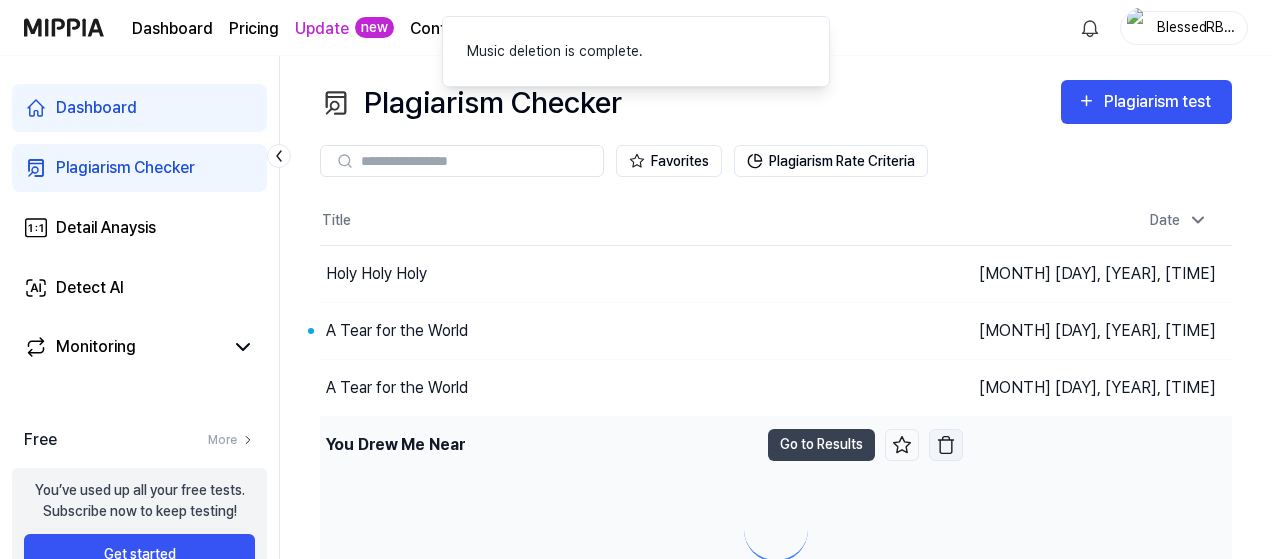 click at bounding box center [946, 445] 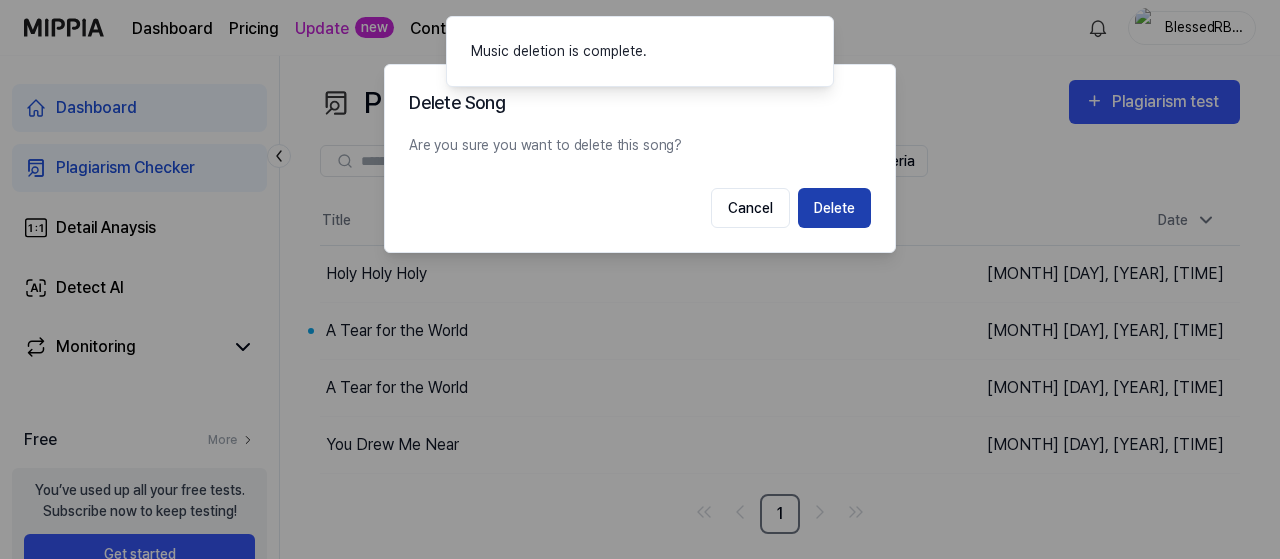 click on "Delete" at bounding box center (834, 208) 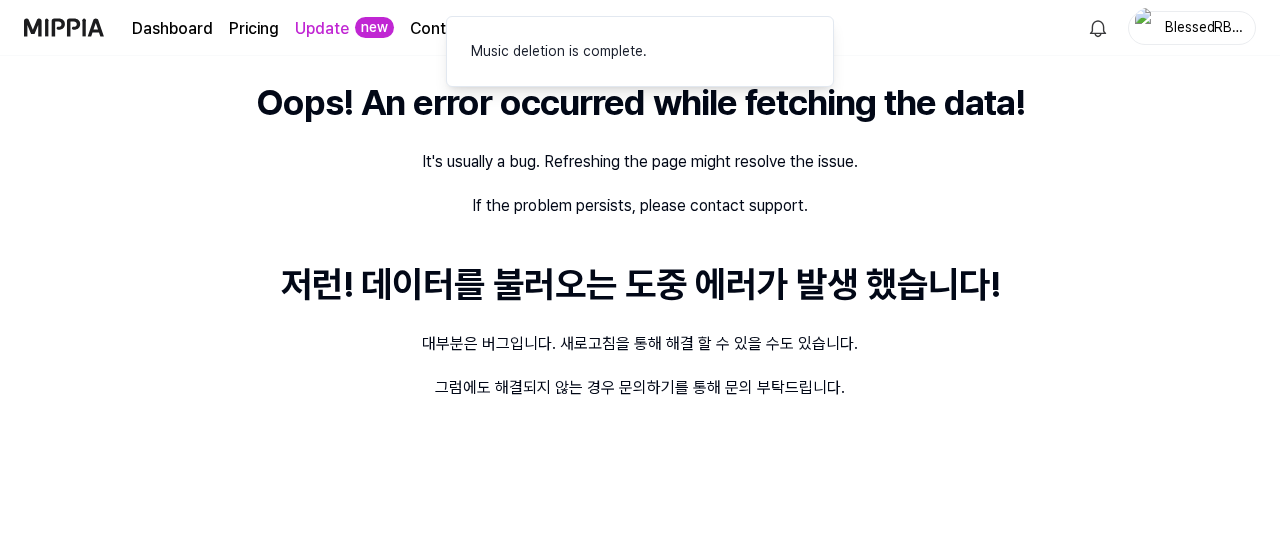 click on "Dashboard" at bounding box center [172, 29] 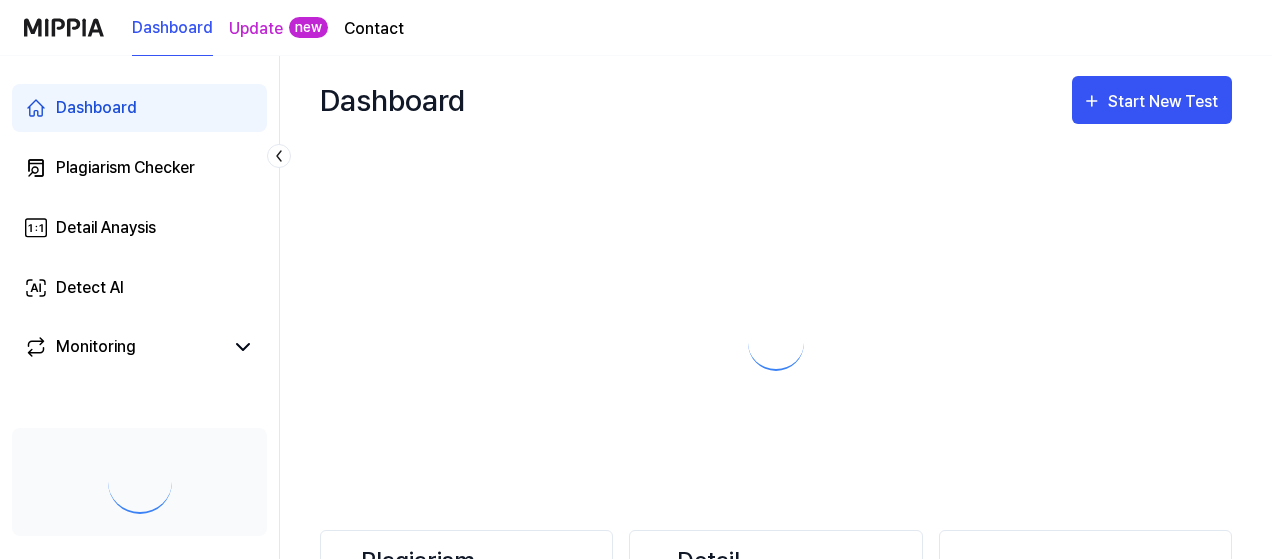 scroll, scrollTop: 0, scrollLeft: 0, axis: both 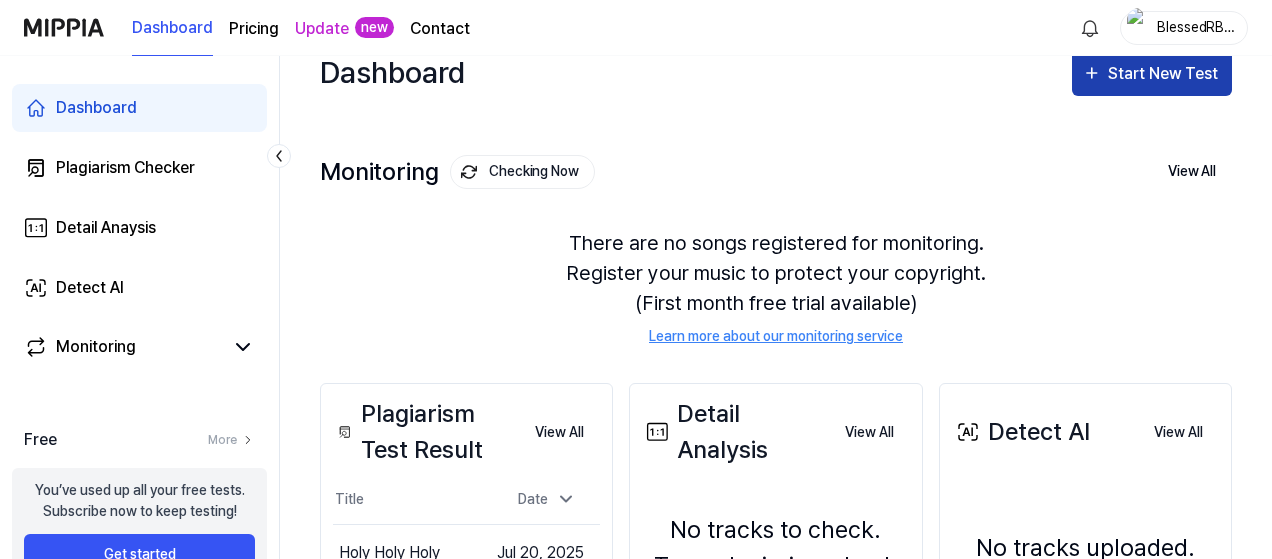 click on "Start New Test" at bounding box center (1165, 74) 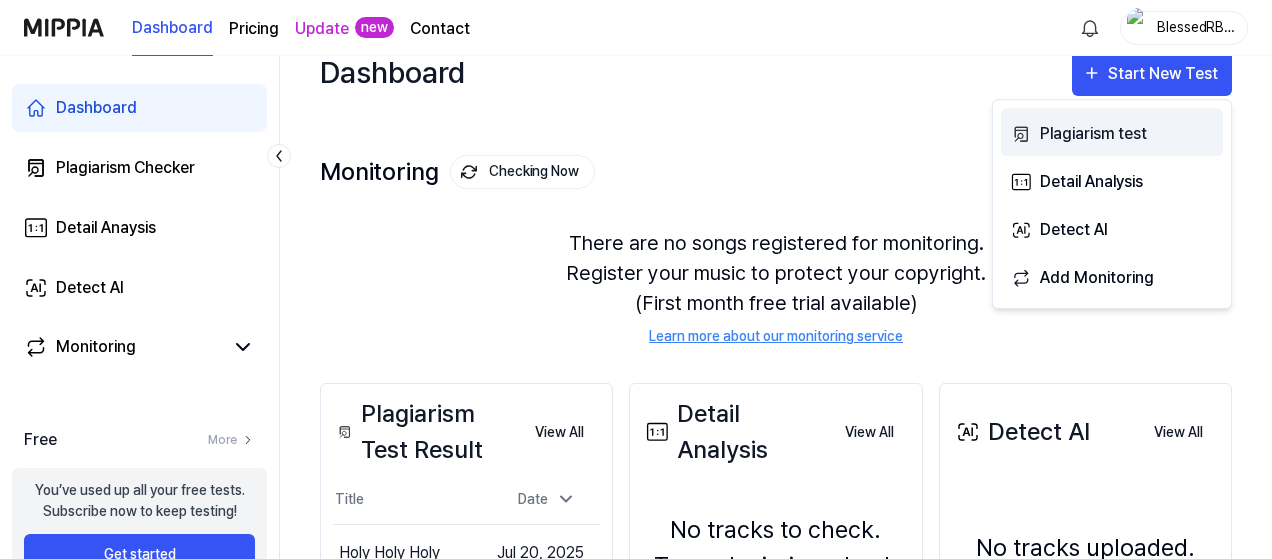 click on "Plagiarism test" at bounding box center (1127, 134) 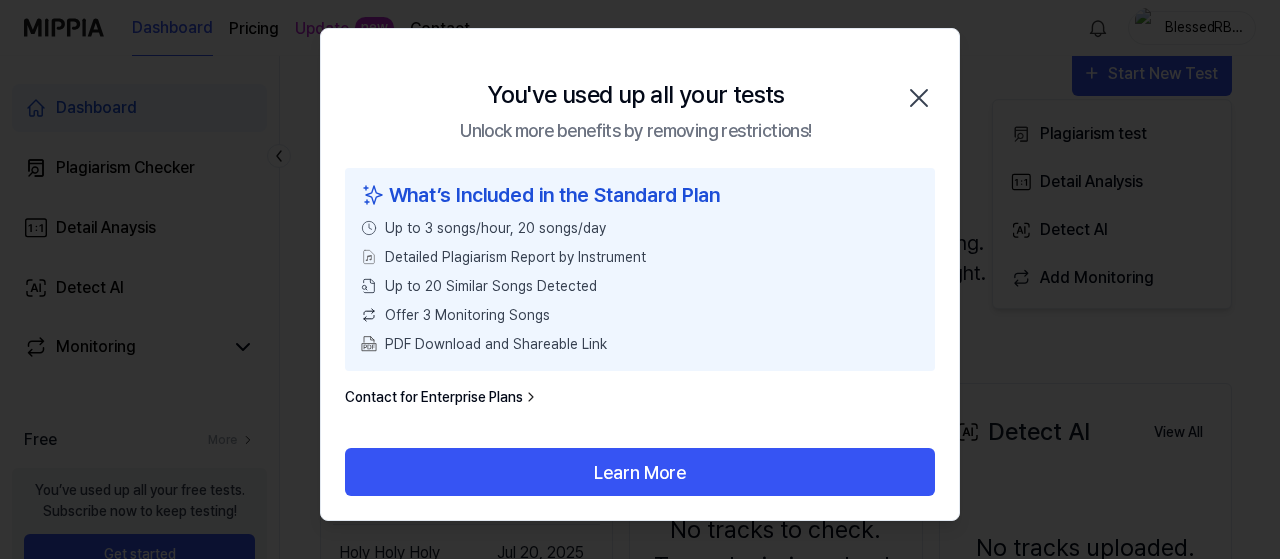 click 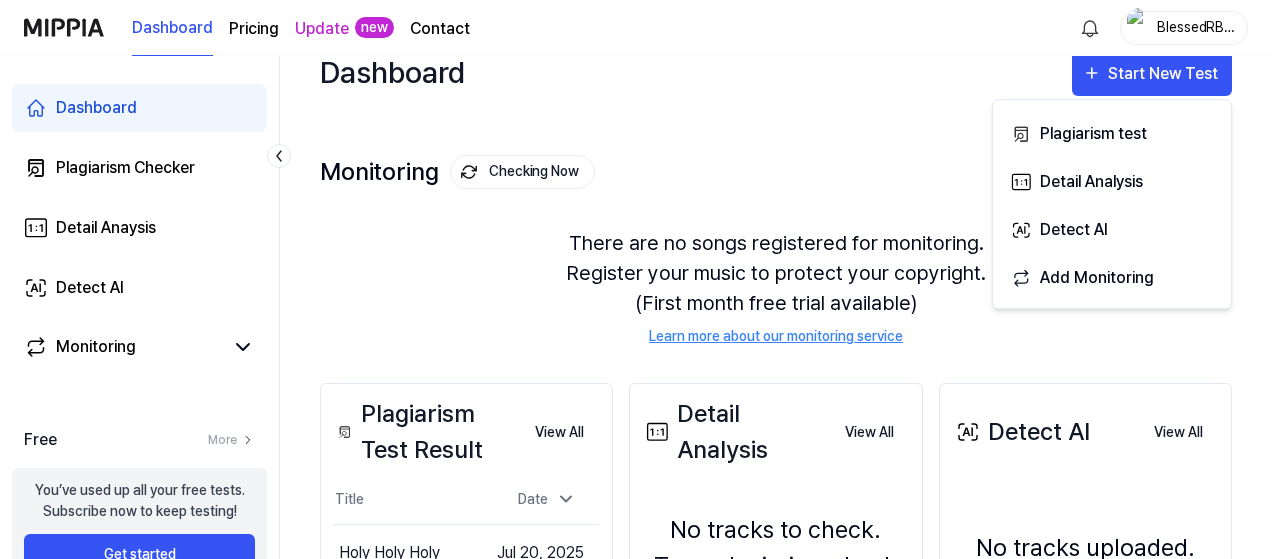scroll, scrollTop: 328, scrollLeft: 0, axis: vertical 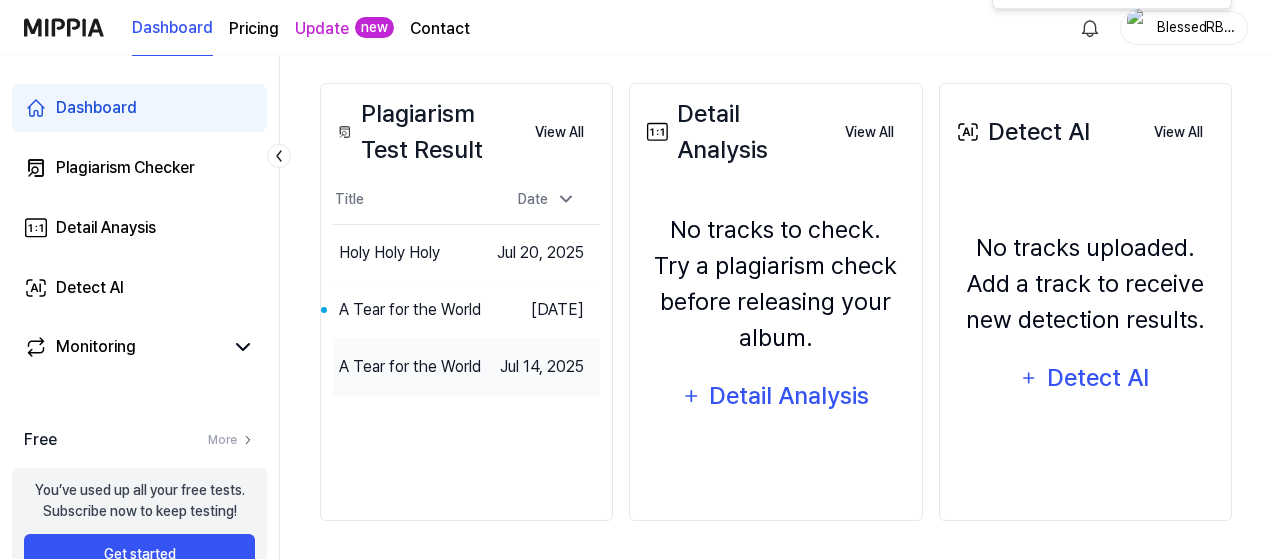click on "A Tear for the World" at bounding box center (410, 367) 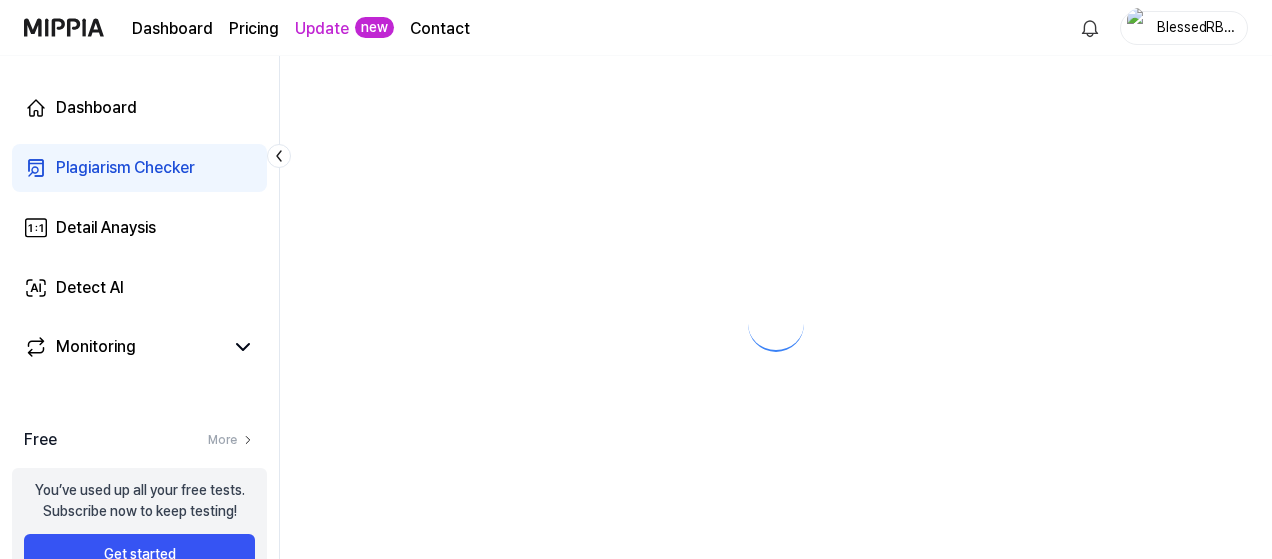 scroll, scrollTop: 0, scrollLeft: 0, axis: both 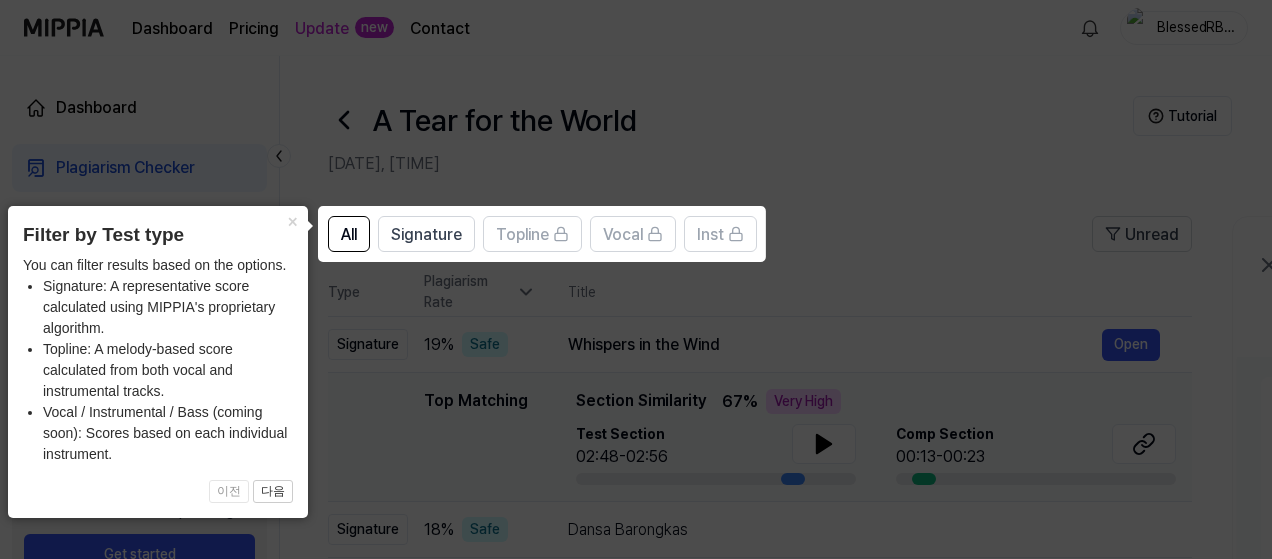 click 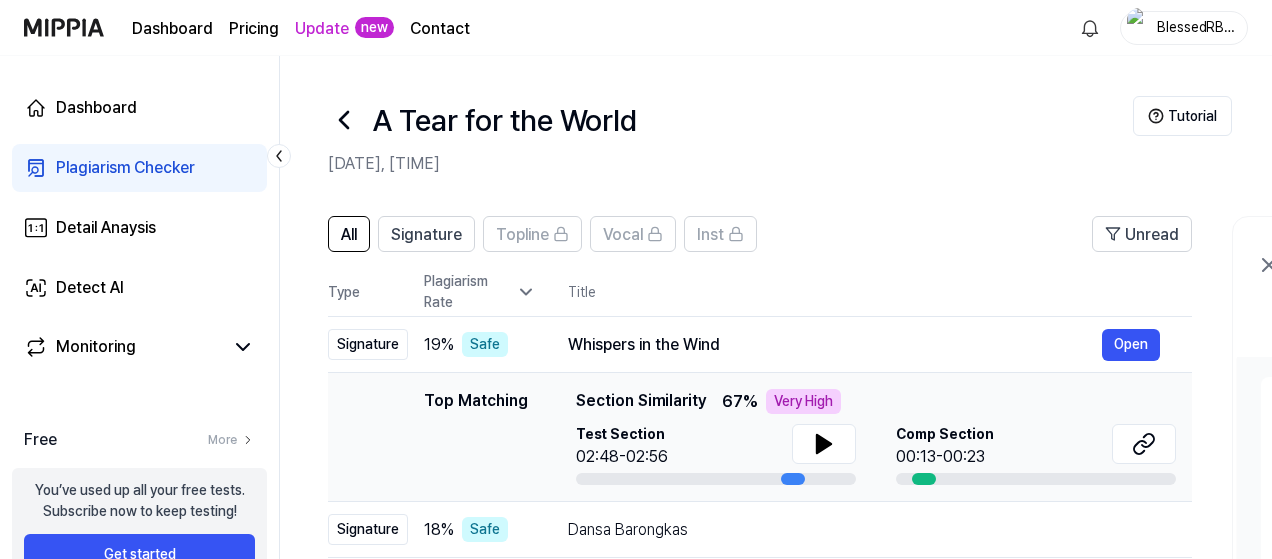 scroll, scrollTop: 328, scrollLeft: 0, axis: vertical 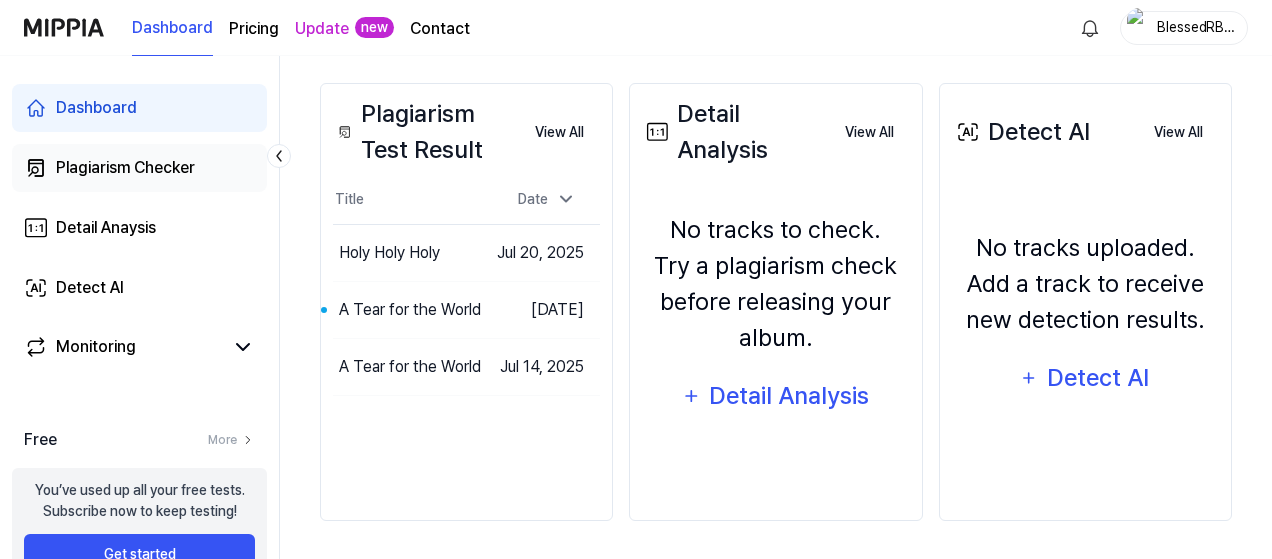 click on "Plagiarism Checker" at bounding box center (125, 168) 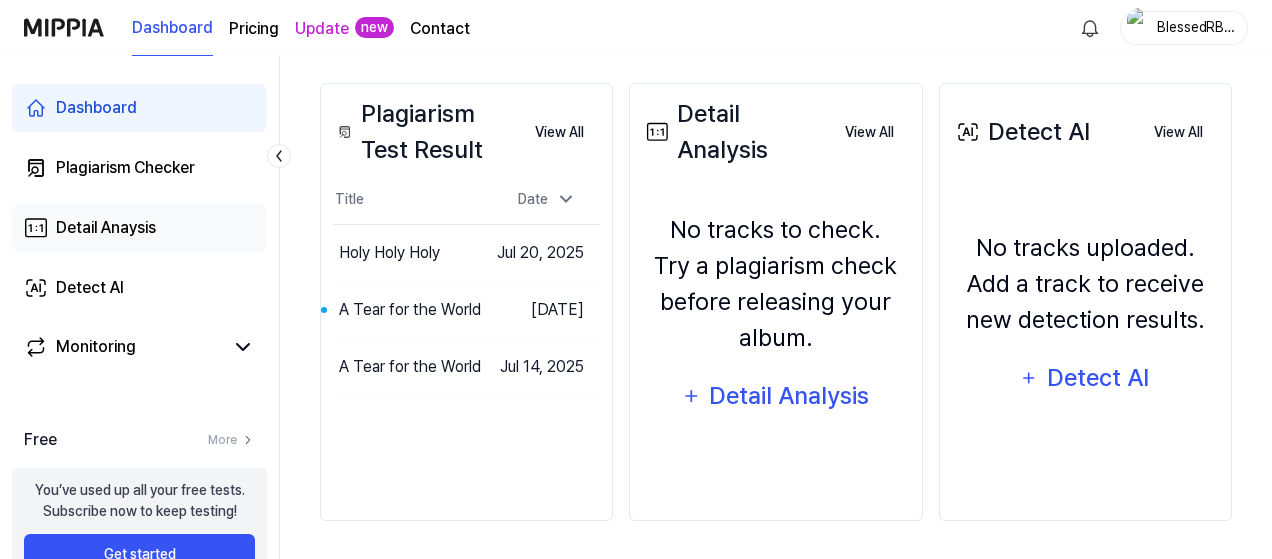 scroll, scrollTop: 0, scrollLeft: 0, axis: both 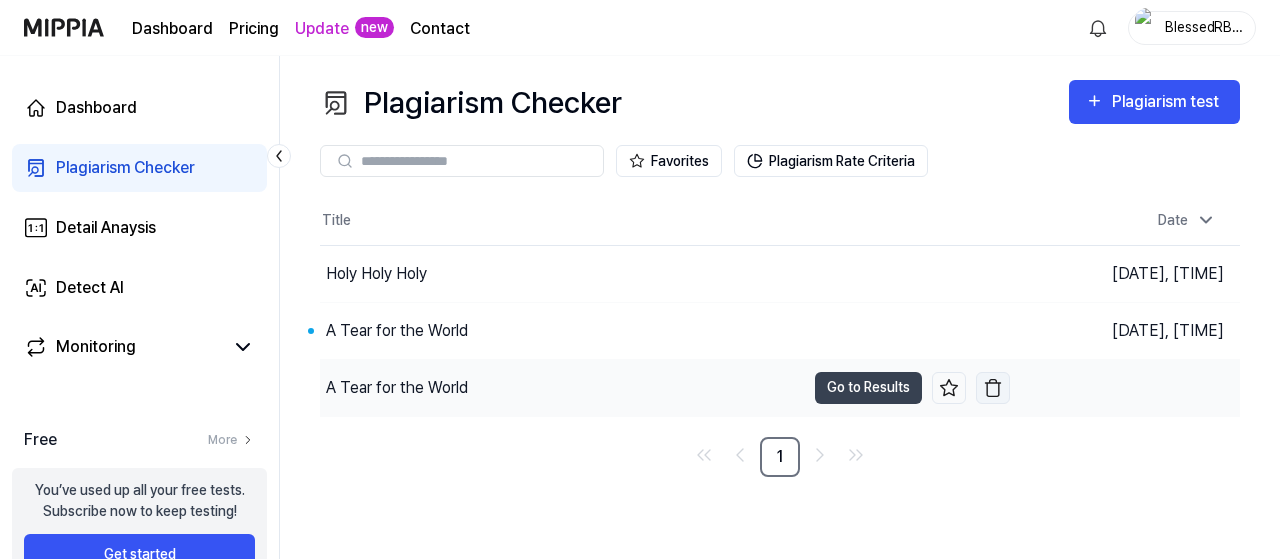 click at bounding box center (993, 388) 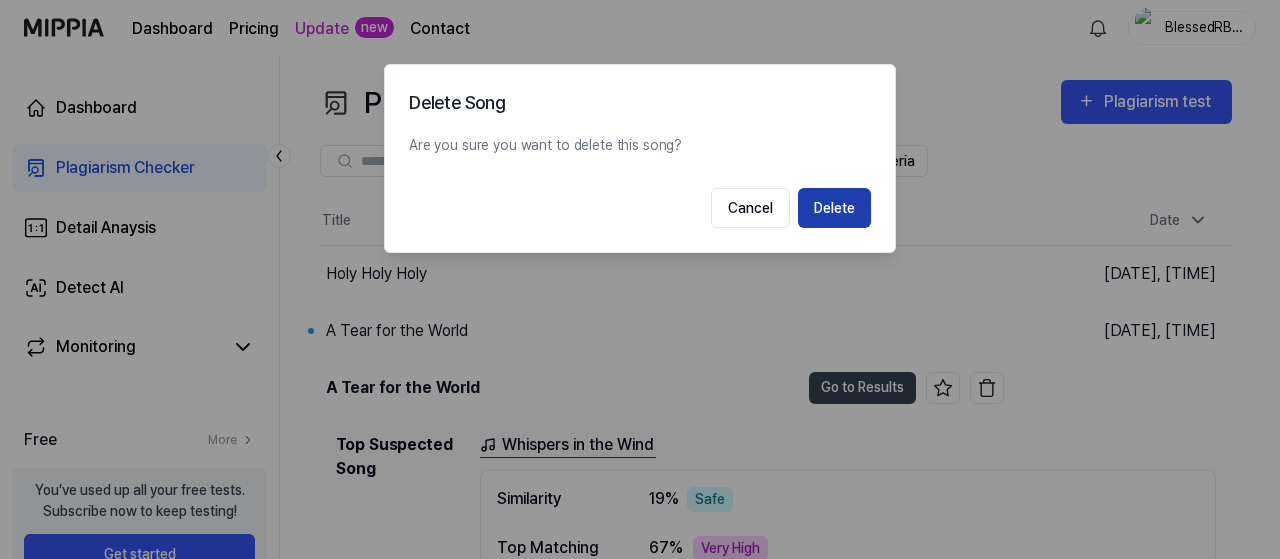 click on "Delete" at bounding box center (834, 208) 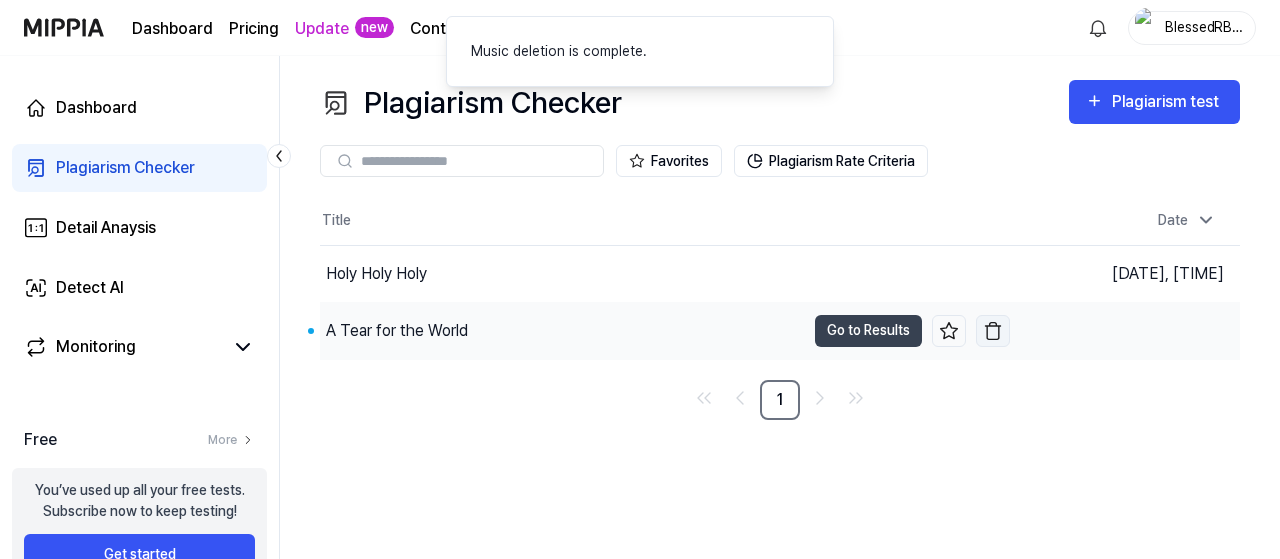 click at bounding box center (993, 331) 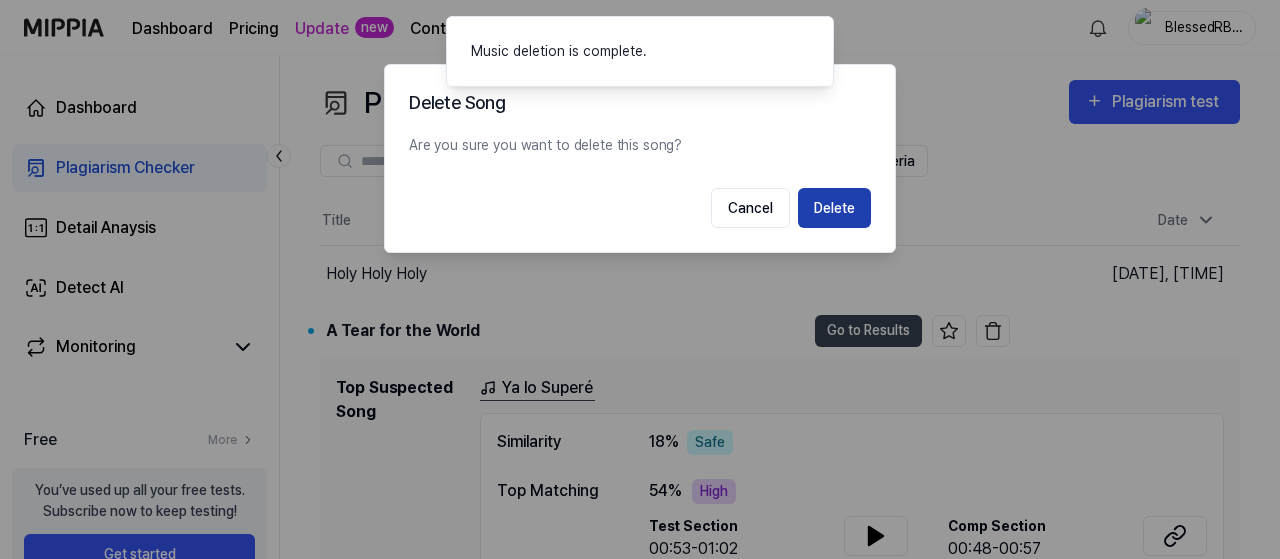 click on "Delete" at bounding box center (834, 208) 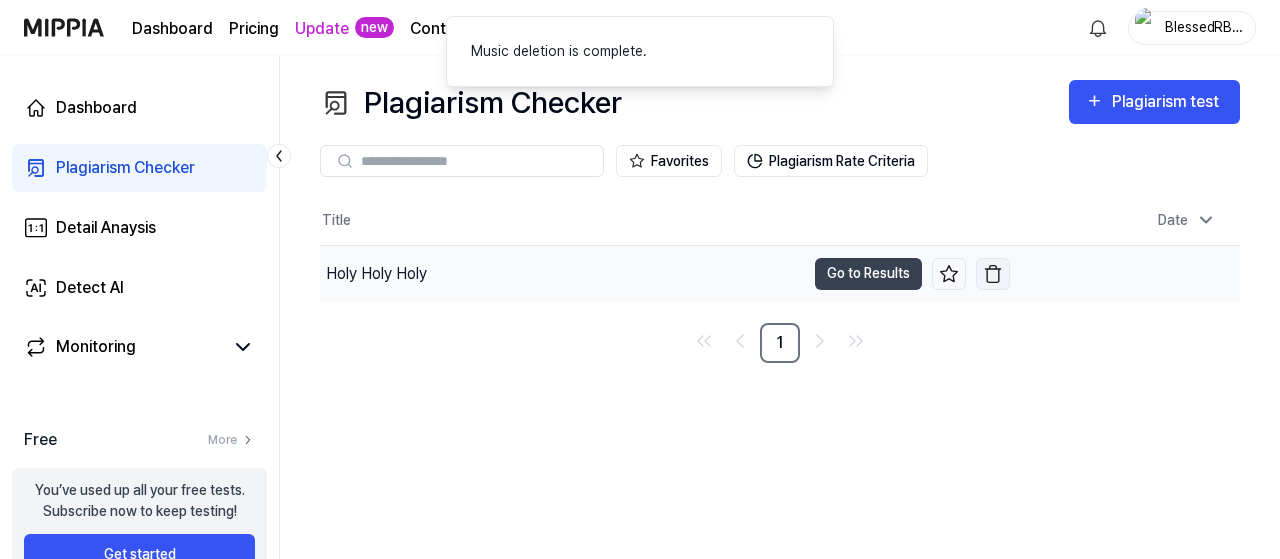 click at bounding box center (993, 274) 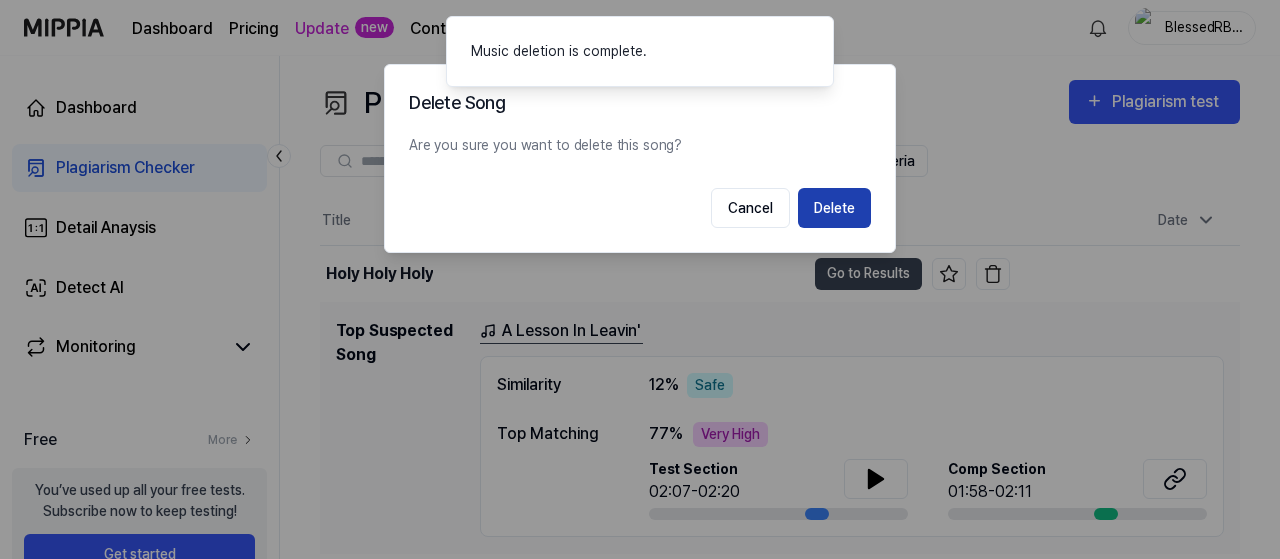 click on "Delete" at bounding box center (834, 208) 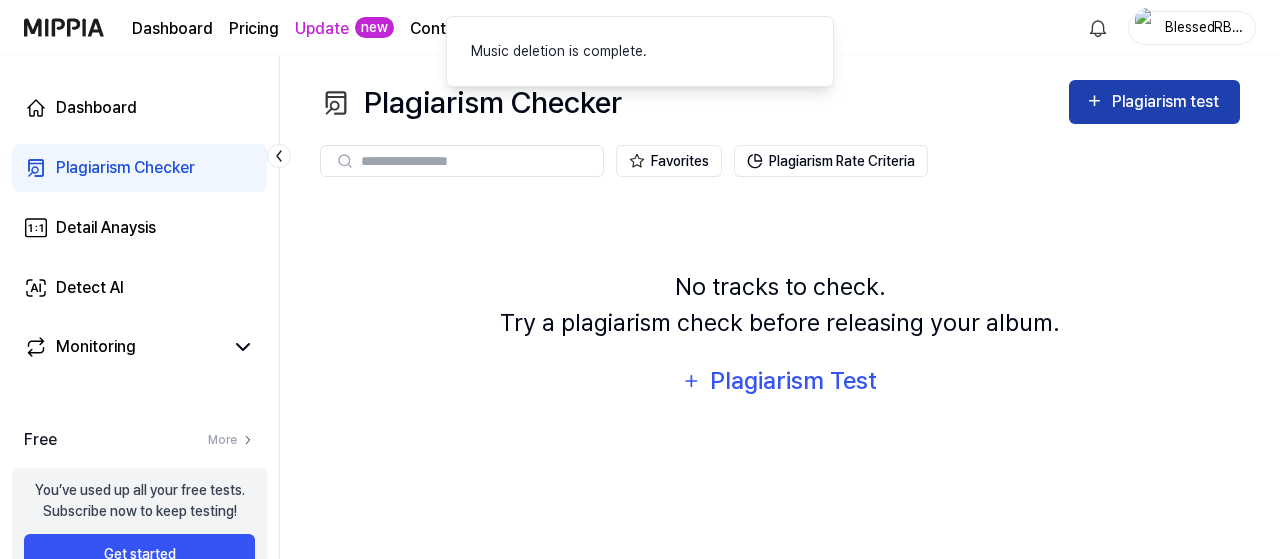 click on "Plagiarism test" at bounding box center (1168, 102) 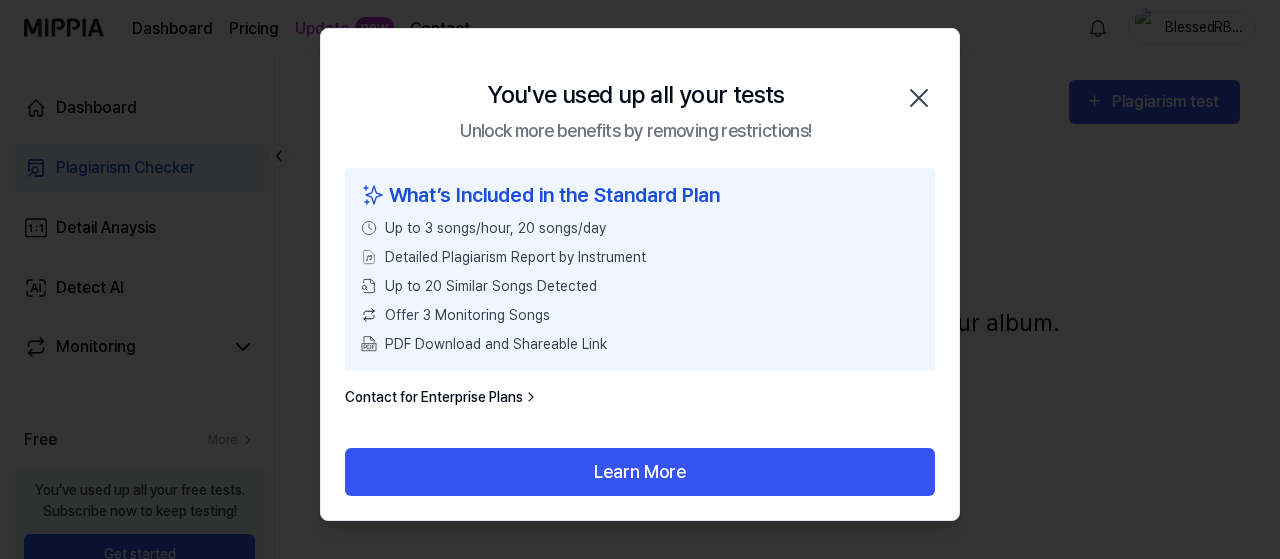 click 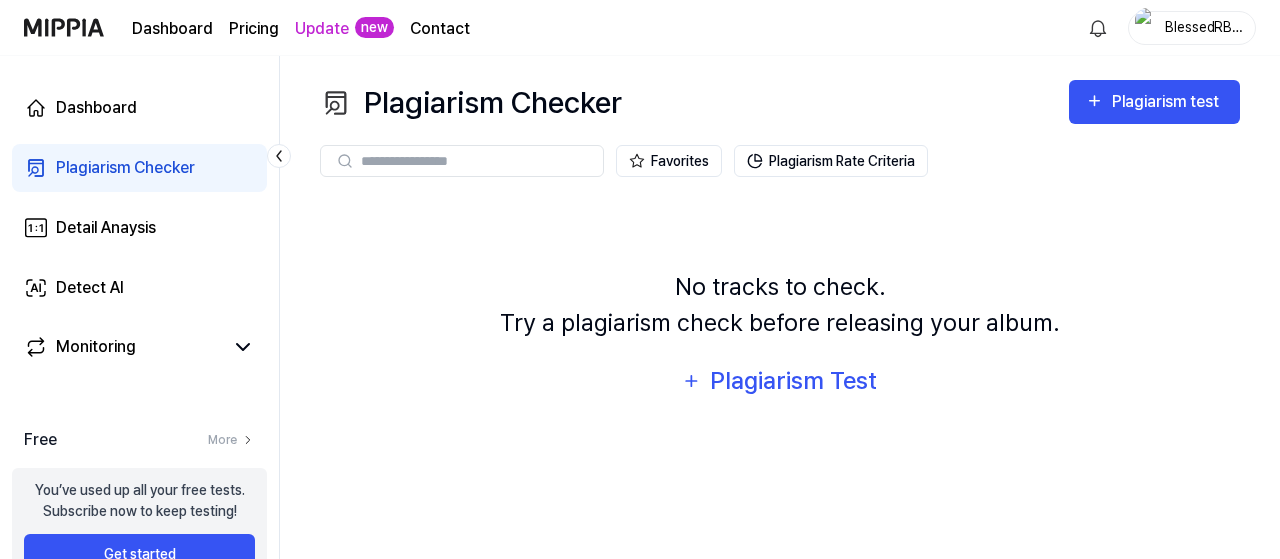 click on "Pricing" at bounding box center (254, 29) 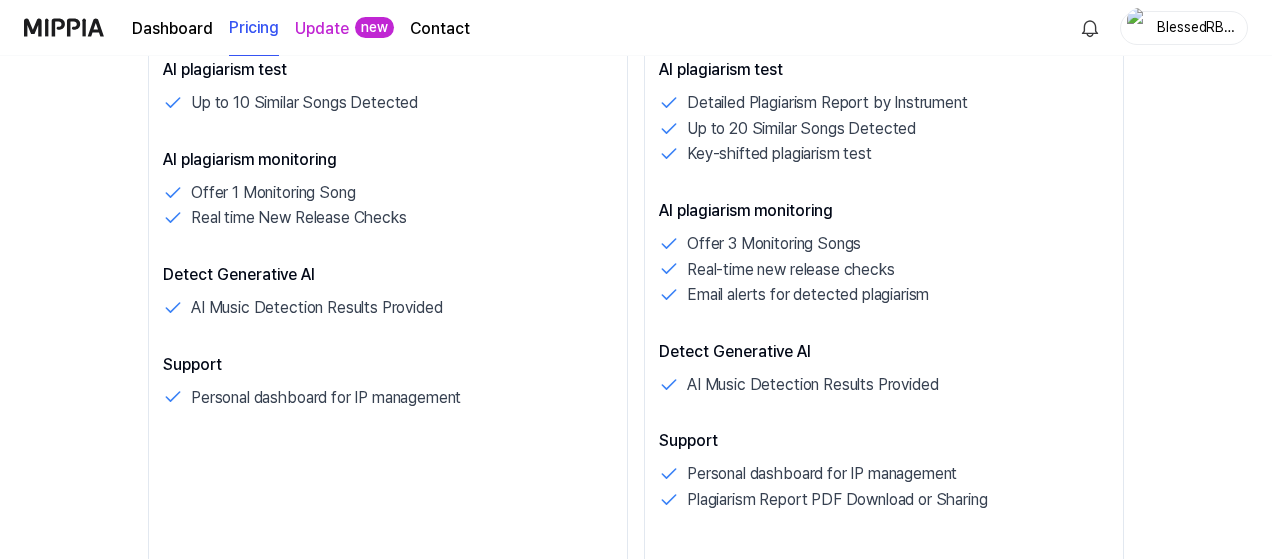 scroll, scrollTop: 300, scrollLeft: 0, axis: vertical 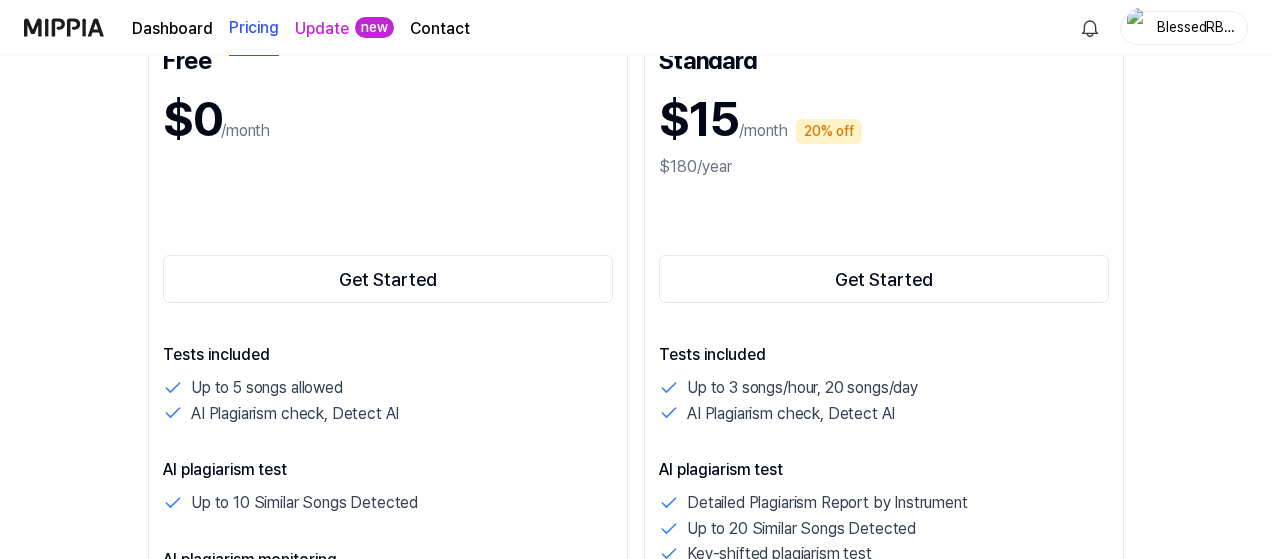 click on "BlessedRBelievers" at bounding box center (1184, 28) 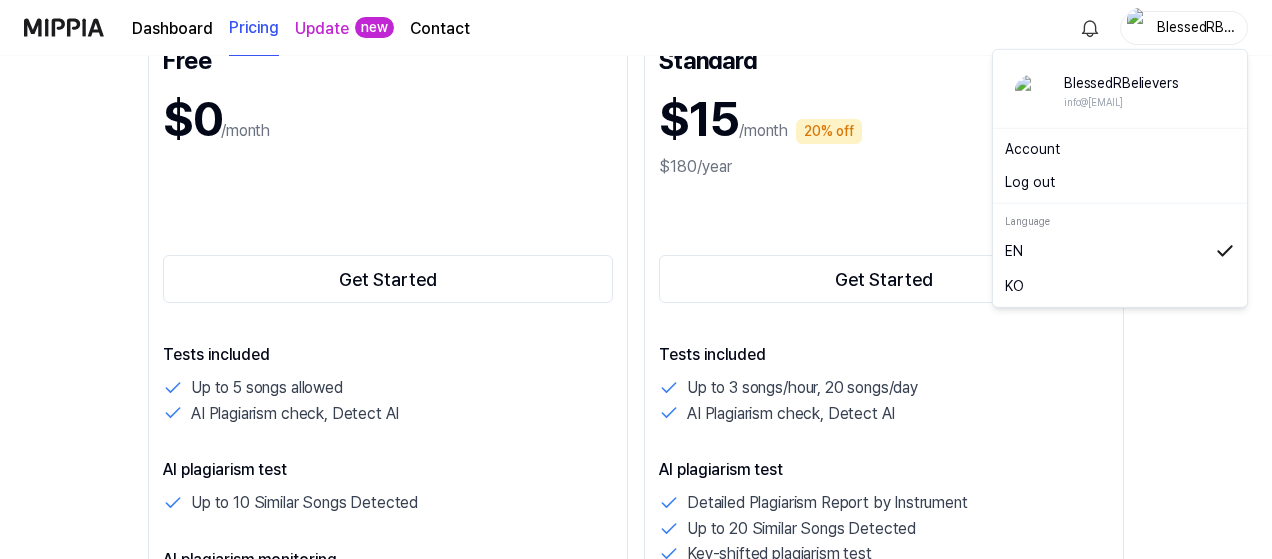 click on "Log out" at bounding box center [1120, 182] 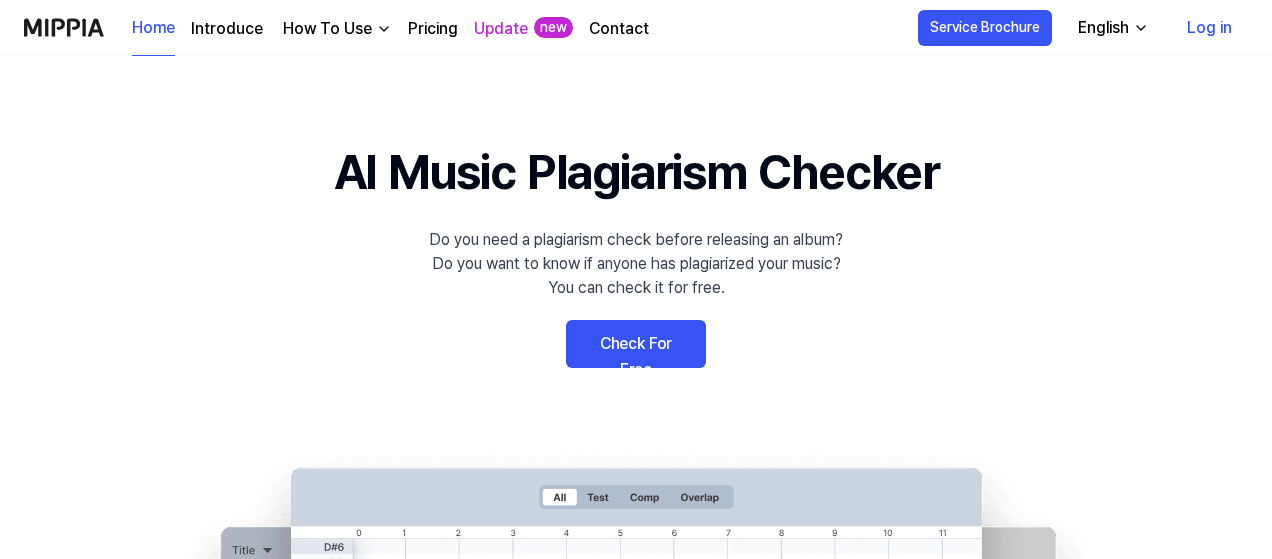 scroll, scrollTop: 0, scrollLeft: 0, axis: both 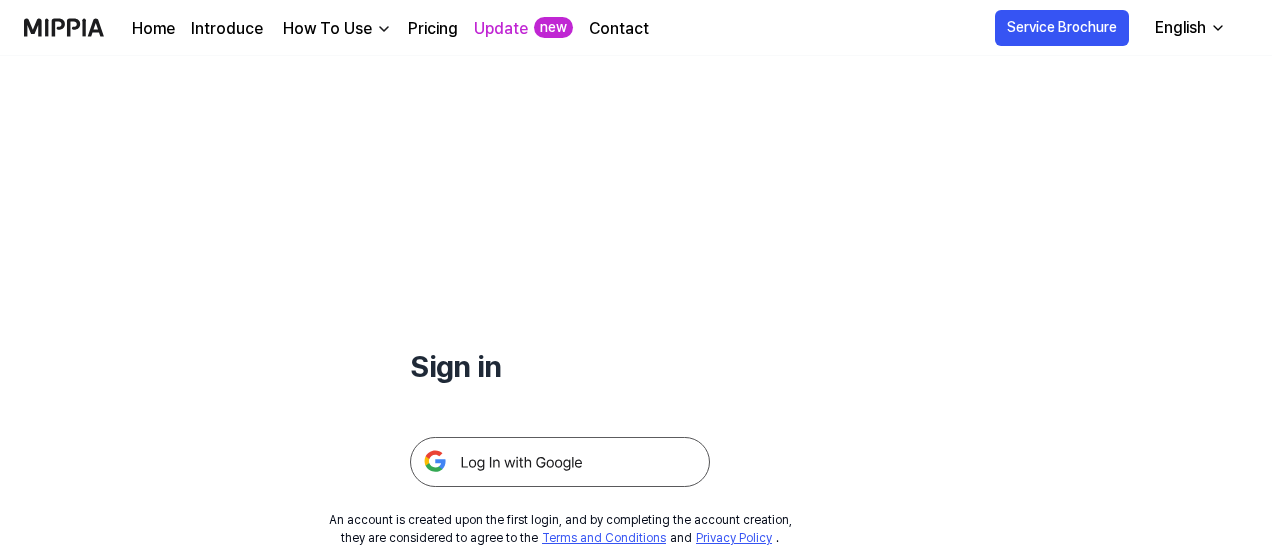 click at bounding box center [560, 462] 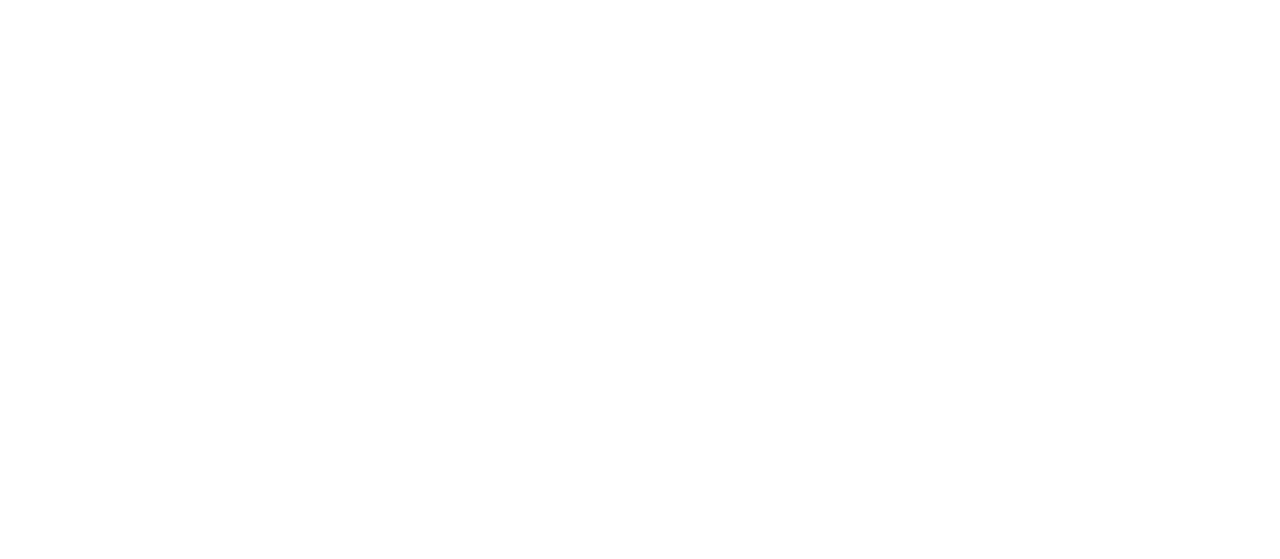 scroll, scrollTop: 0, scrollLeft: 0, axis: both 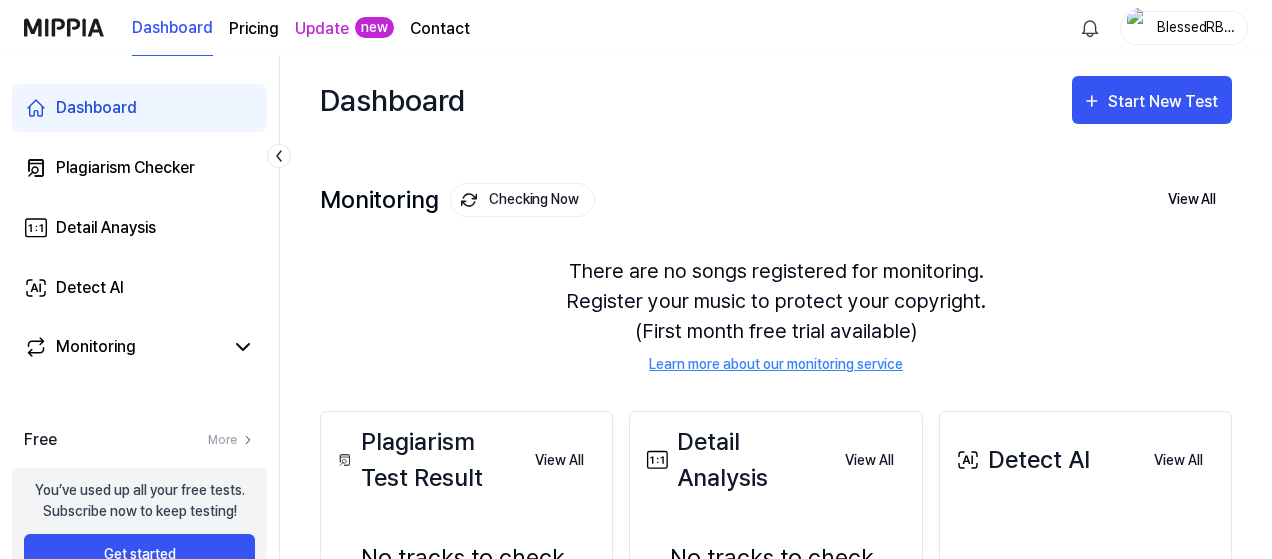 click on "Dashboard Pricing Update new Contact BlessedRBelievers" at bounding box center (636, 27) 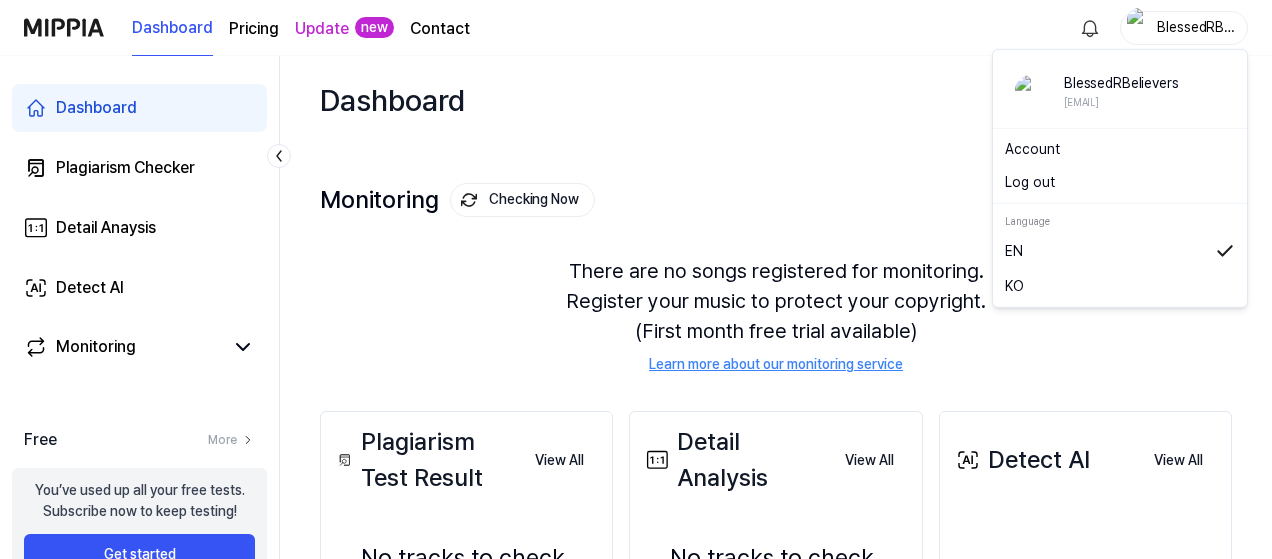 click on "Log out" at bounding box center (1120, 182) 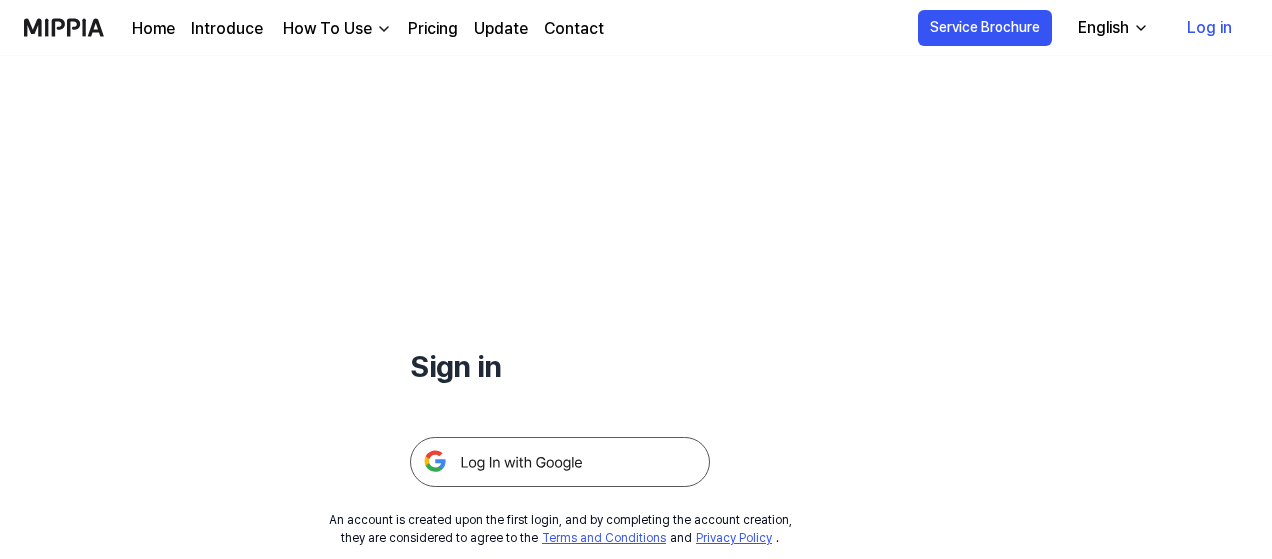 scroll, scrollTop: 0, scrollLeft: 0, axis: both 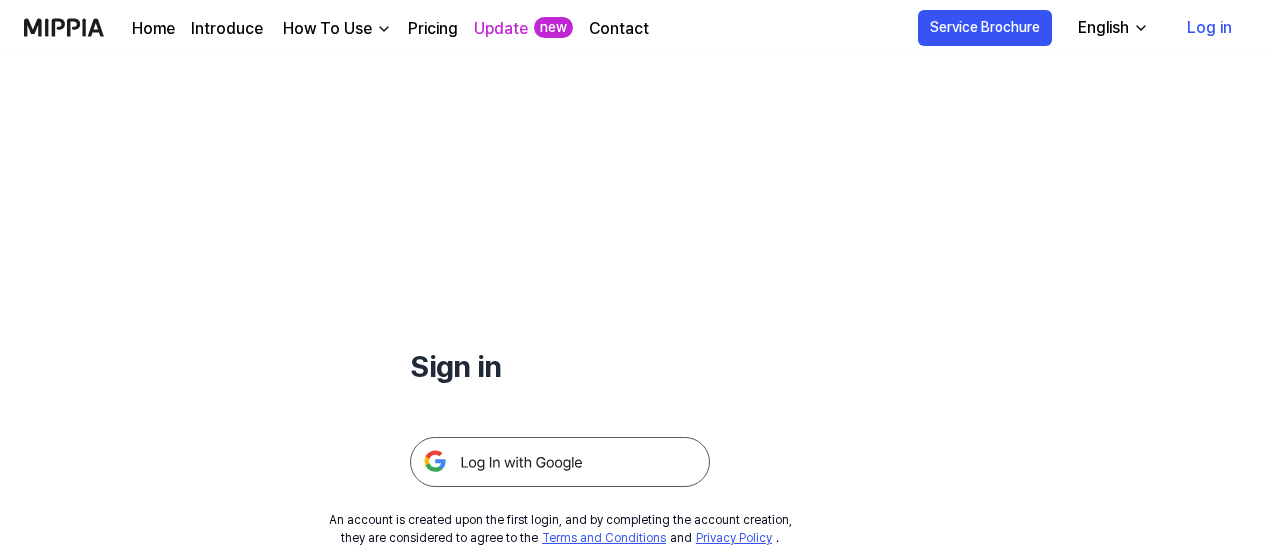 click on "Log in" at bounding box center (1209, 28) 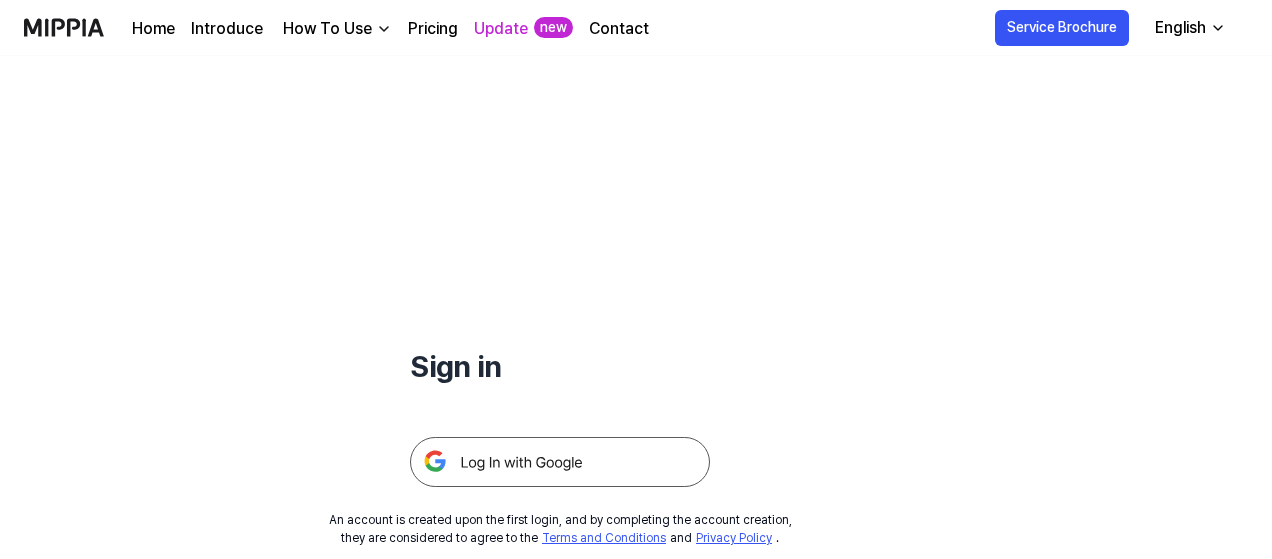 click at bounding box center [560, 462] 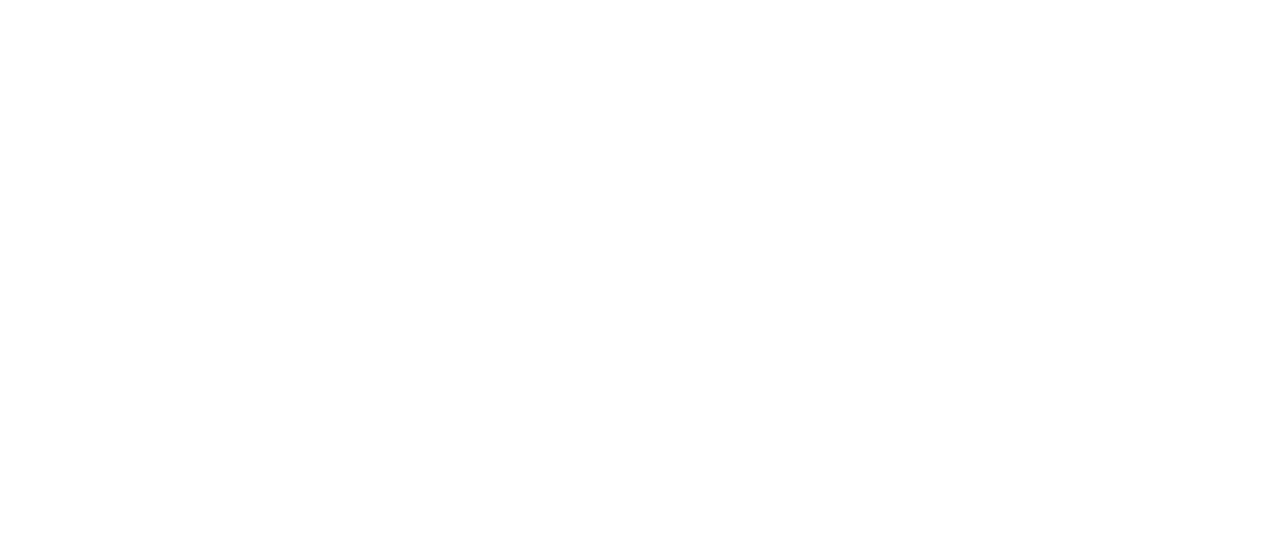 scroll, scrollTop: 0, scrollLeft: 0, axis: both 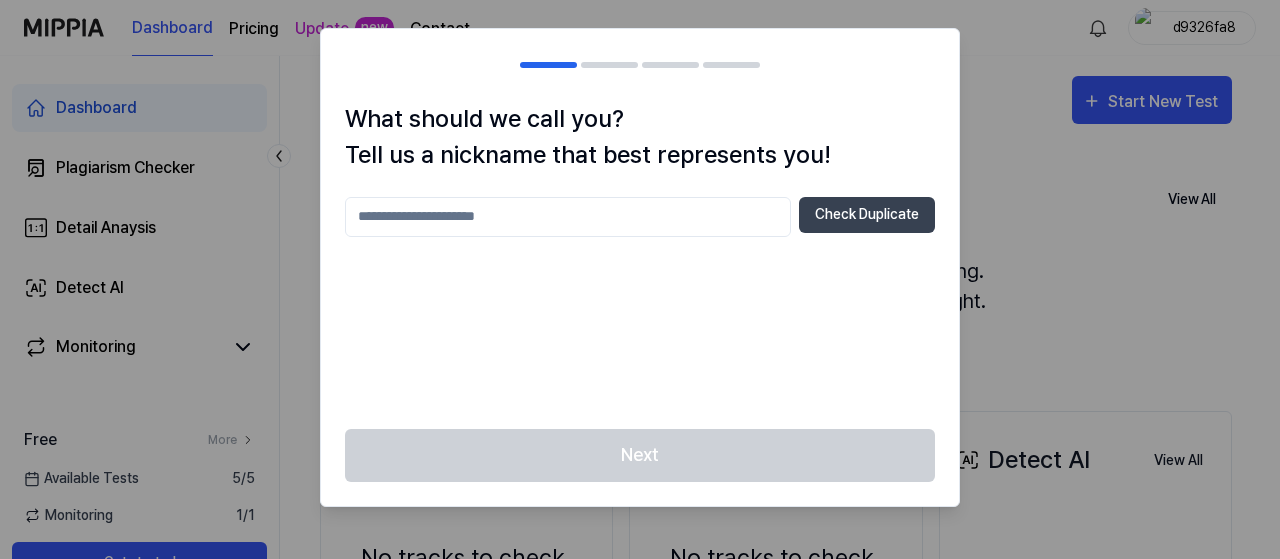 click at bounding box center (568, 217) 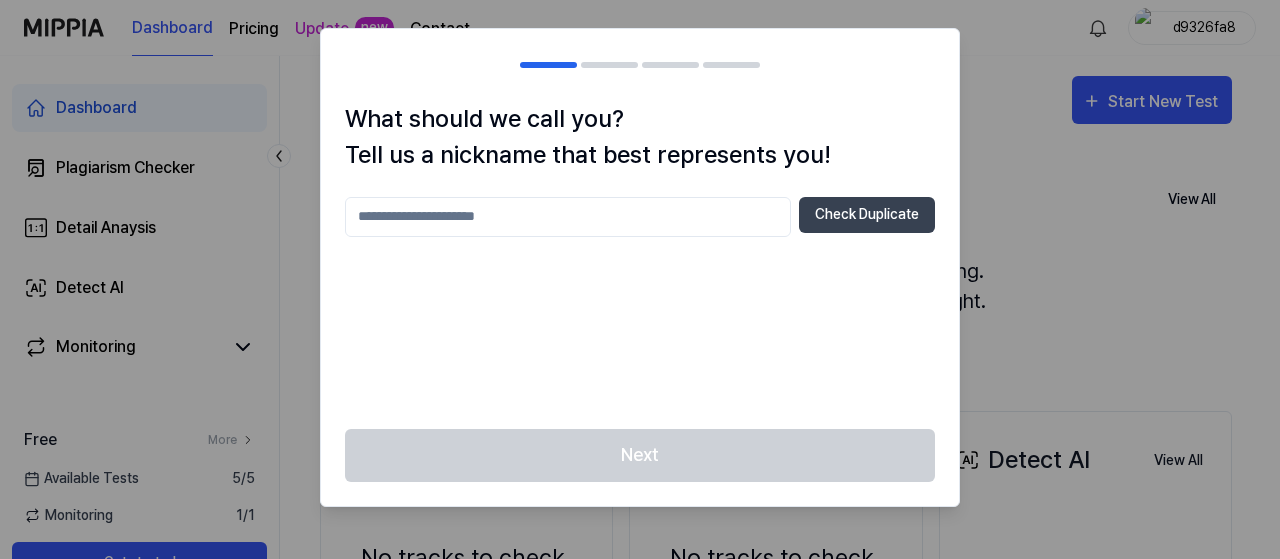drag, startPoint x: 516, startPoint y: 222, endPoint x: 84, endPoint y: 227, distance: 432.02893 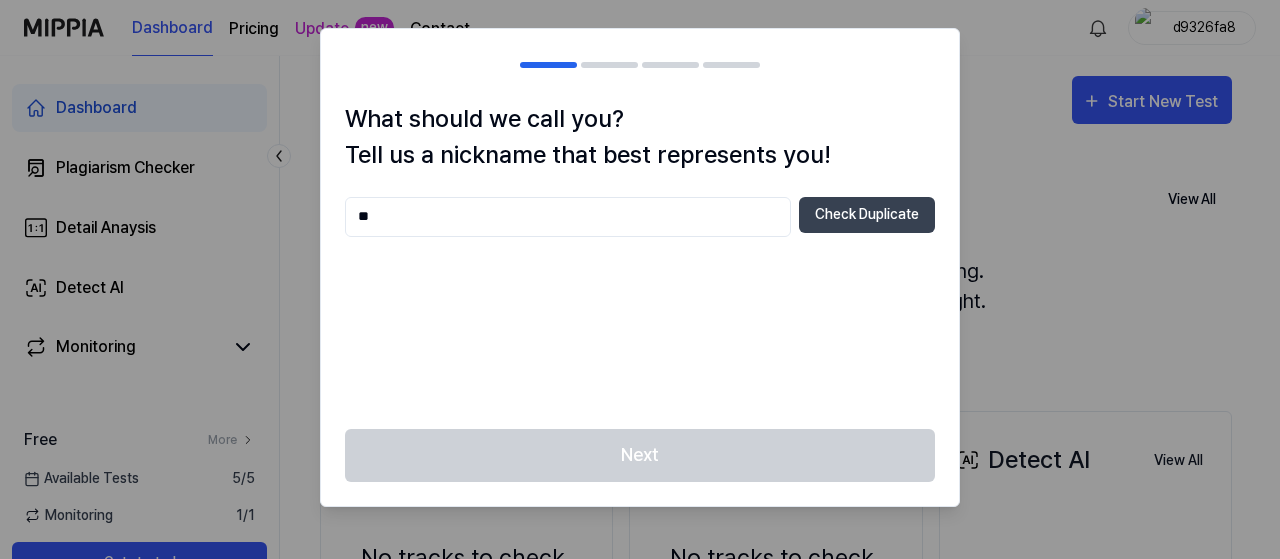 type on "*" 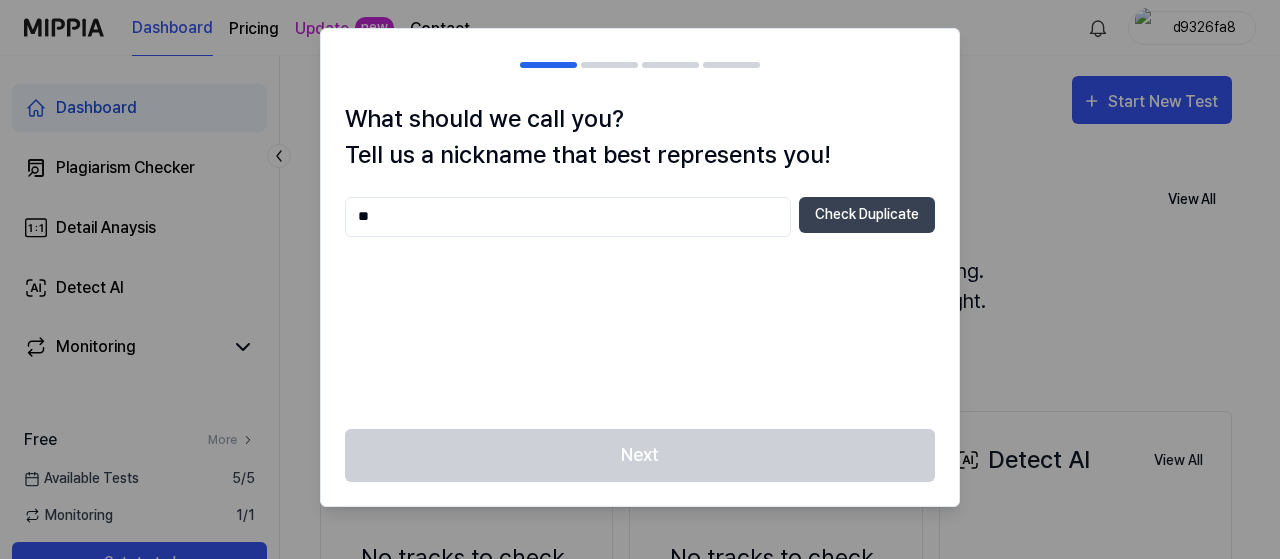 type on "*" 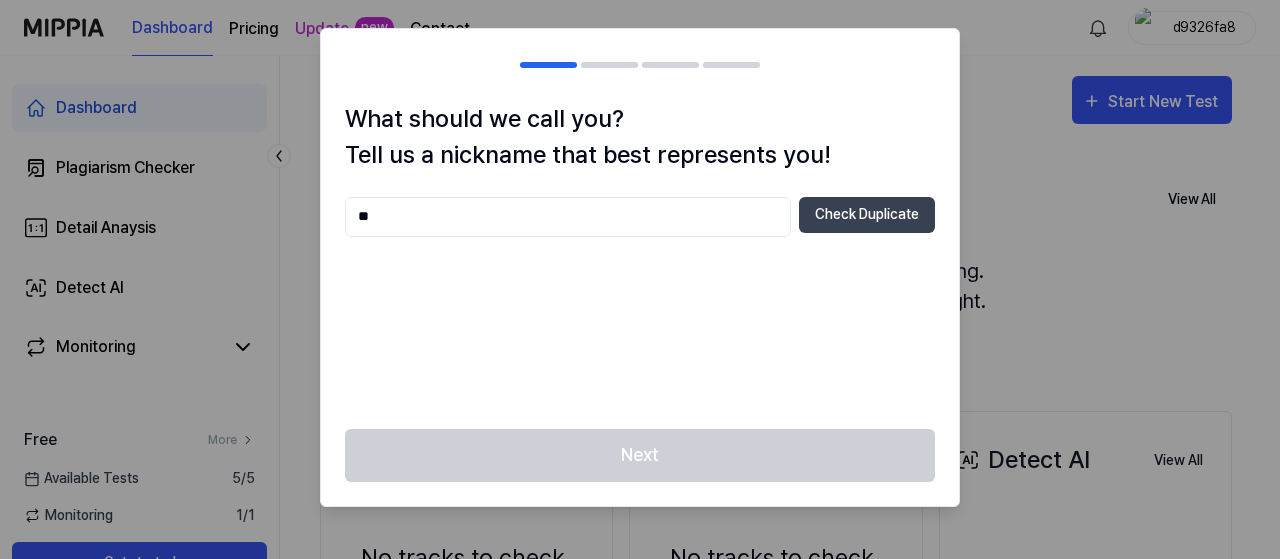 type on "*" 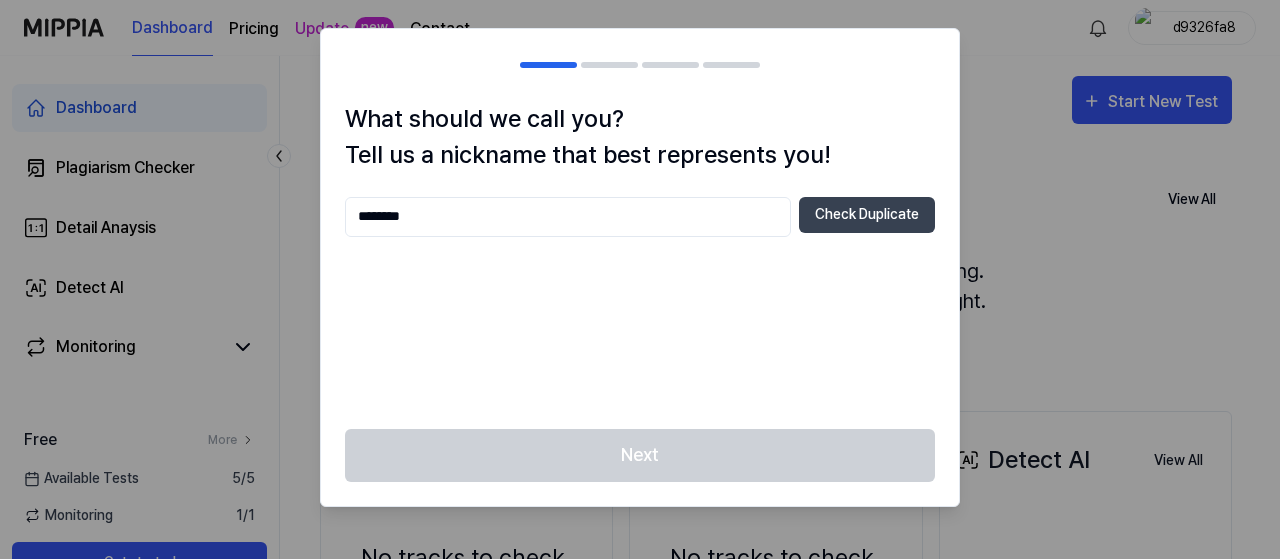 type on "********" 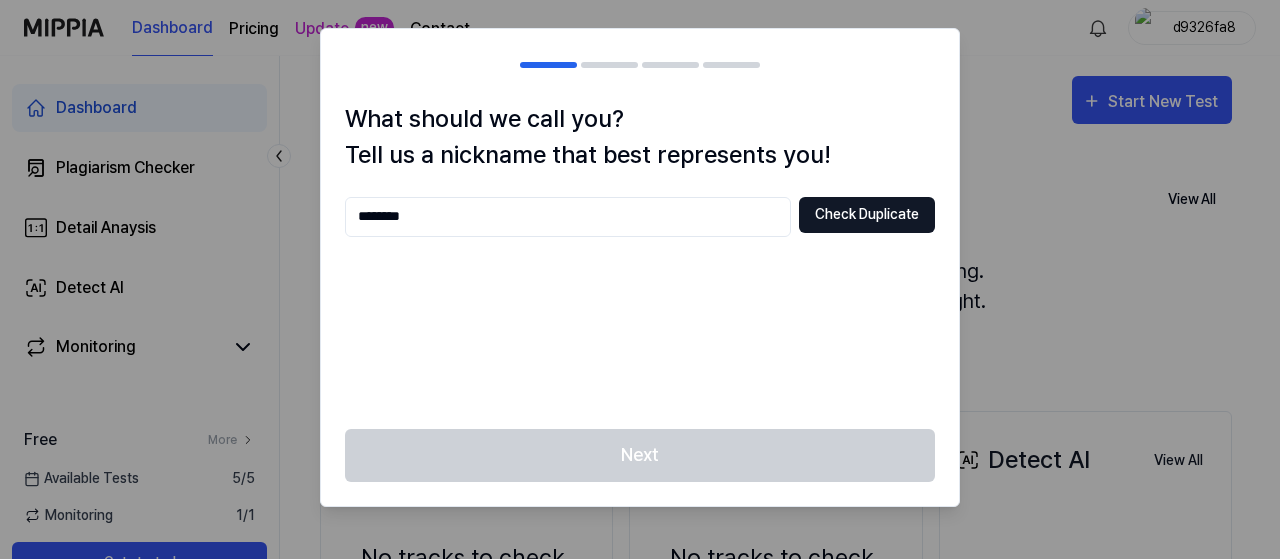click on "Check Duplicate" at bounding box center [867, 215] 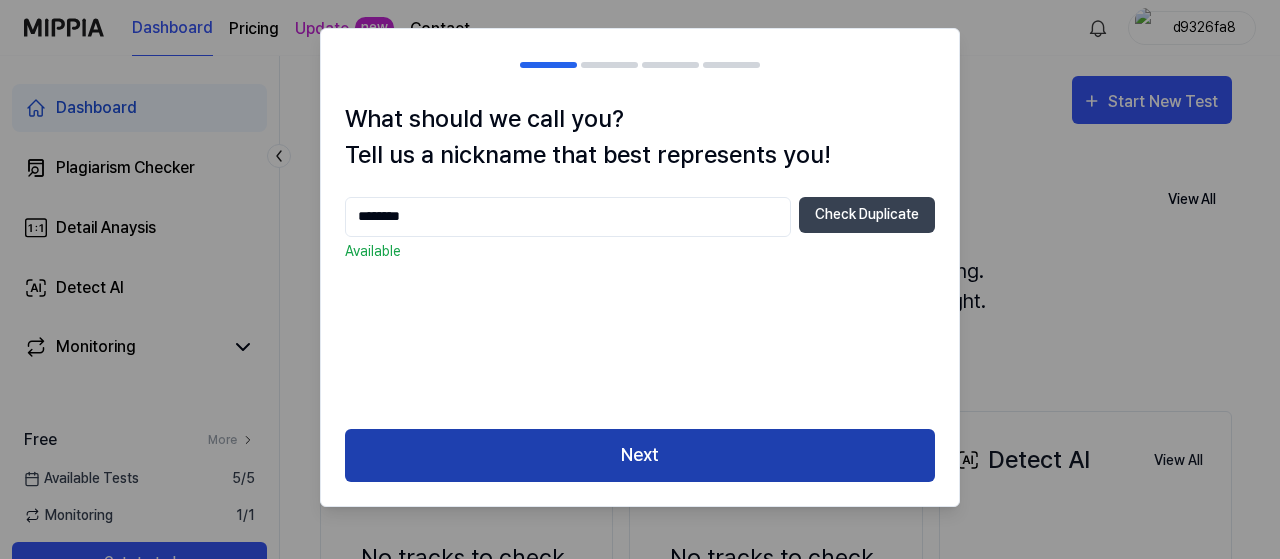 click on "Next" at bounding box center [640, 455] 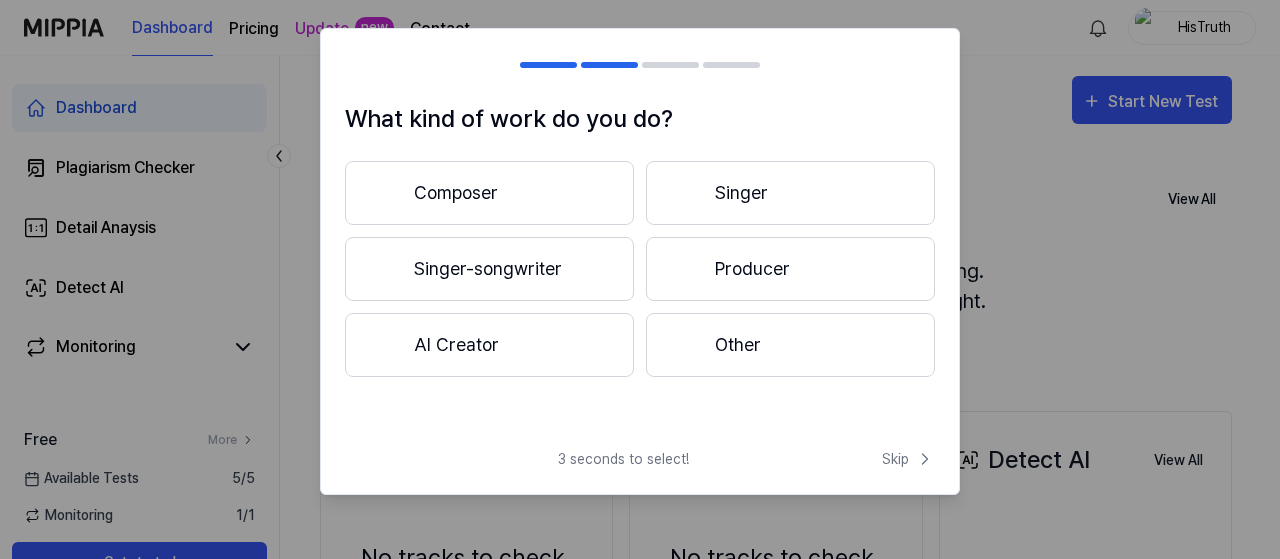 click on "Composer" at bounding box center [489, 193] 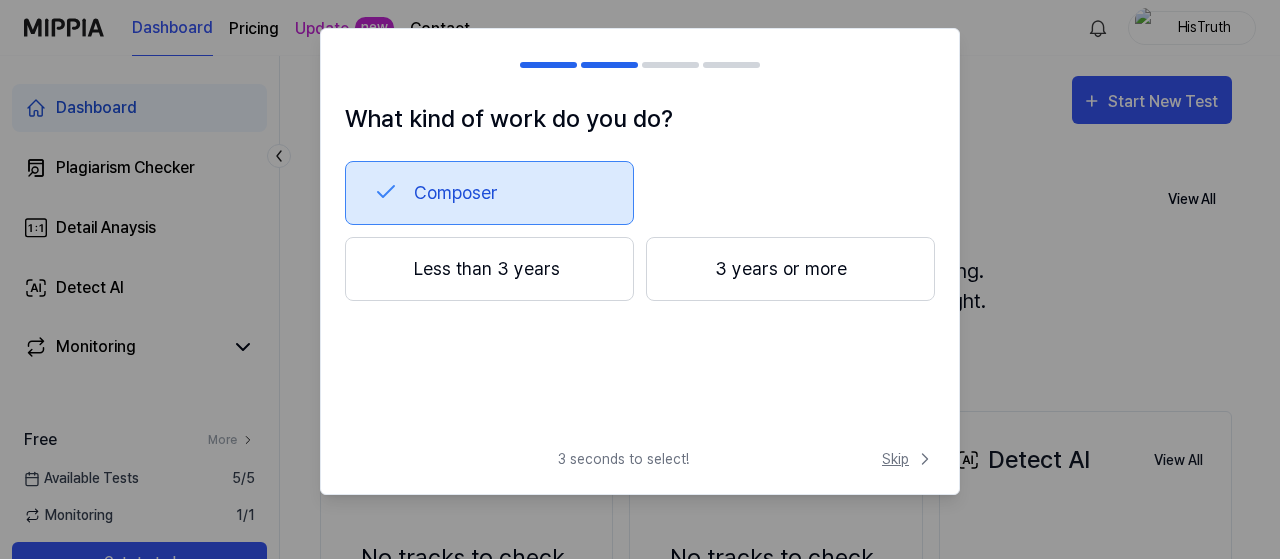 click on "Skip" at bounding box center [908, 459] 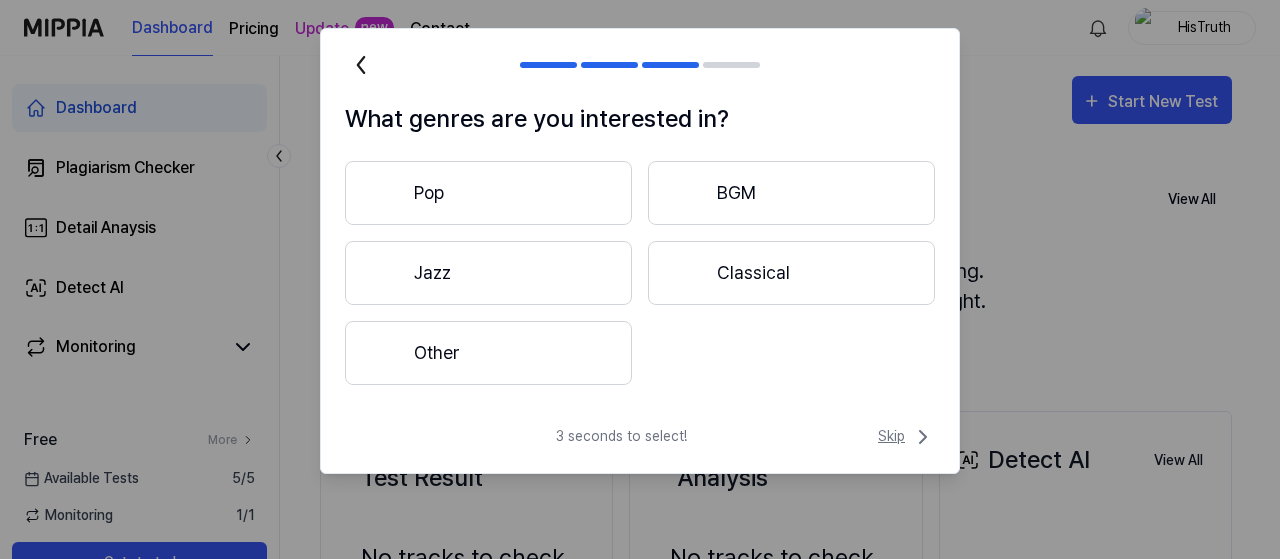 click on "Skip" at bounding box center (906, 437) 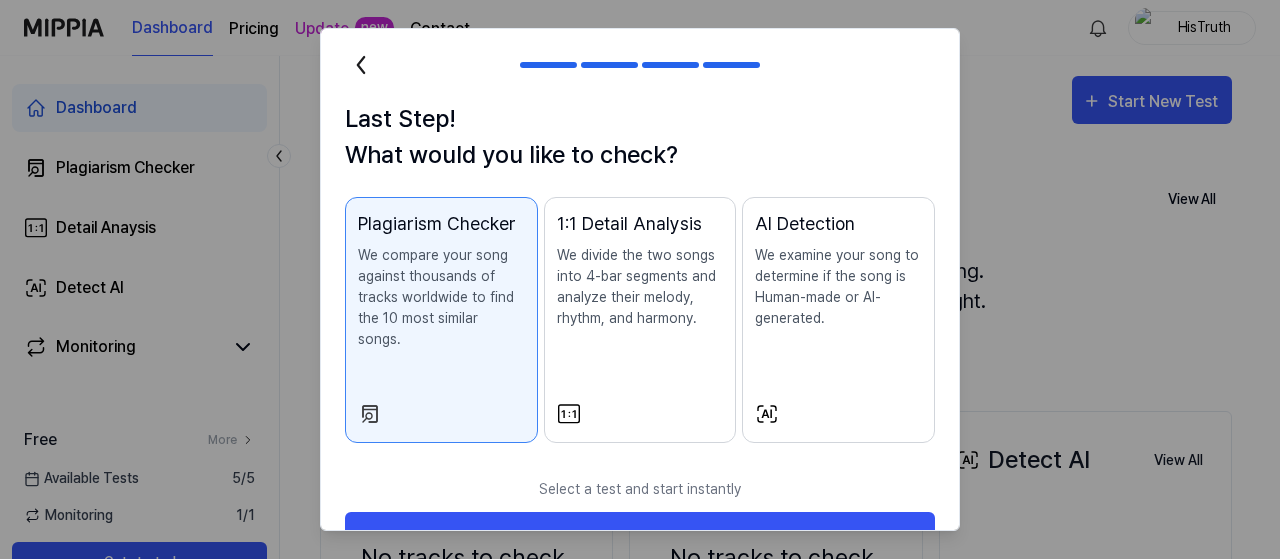 click on "We compare your song against thousands of tracks worldwide to find the 10 most similar songs." at bounding box center (441, 297) 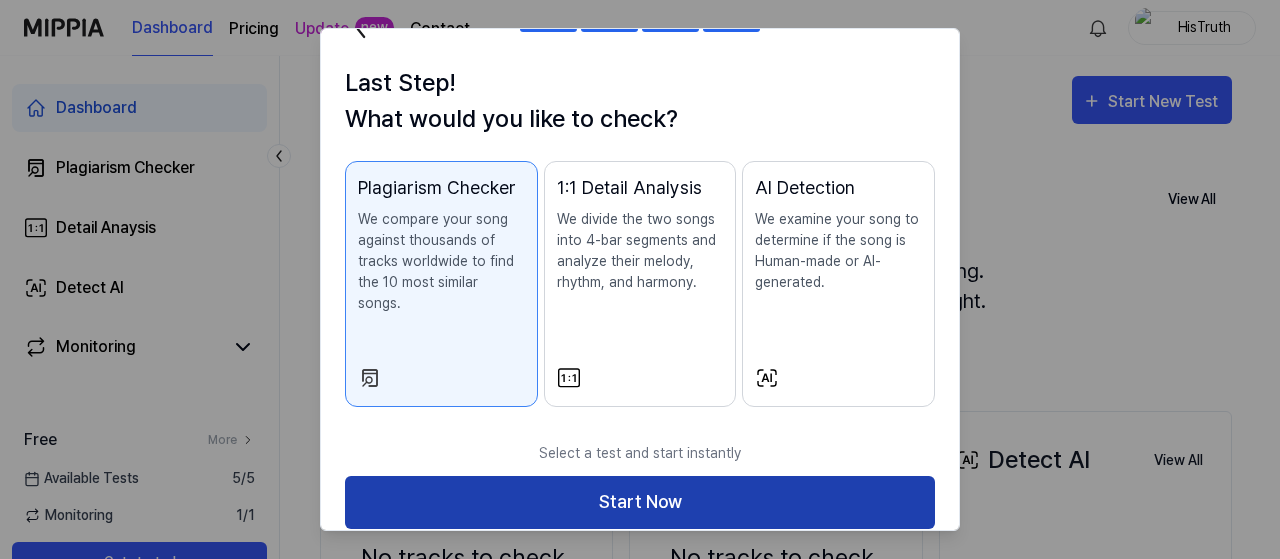 click on "Start Now" at bounding box center [640, 502] 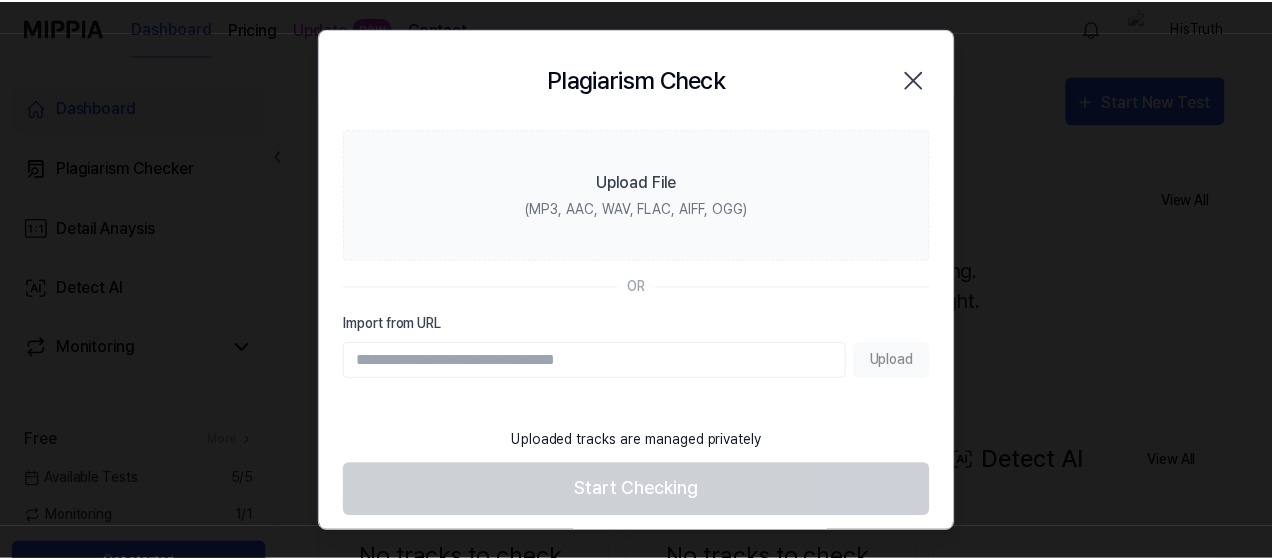 scroll, scrollTop: 0, scrollLeft: 0, axis: both 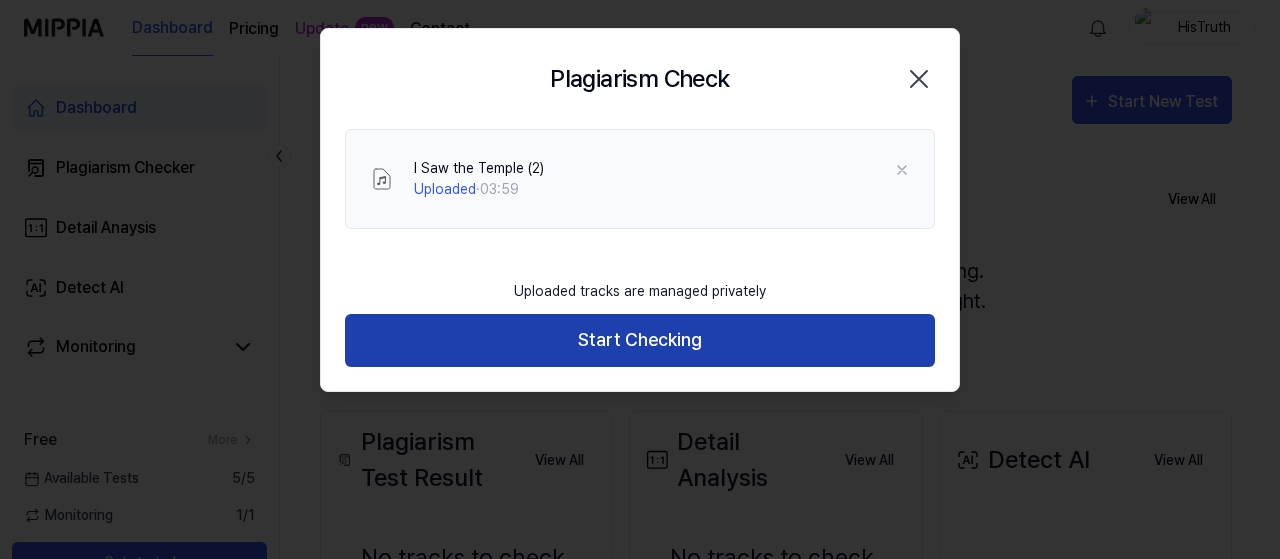 click on "Start Checking" at bounding box center (640, 340) 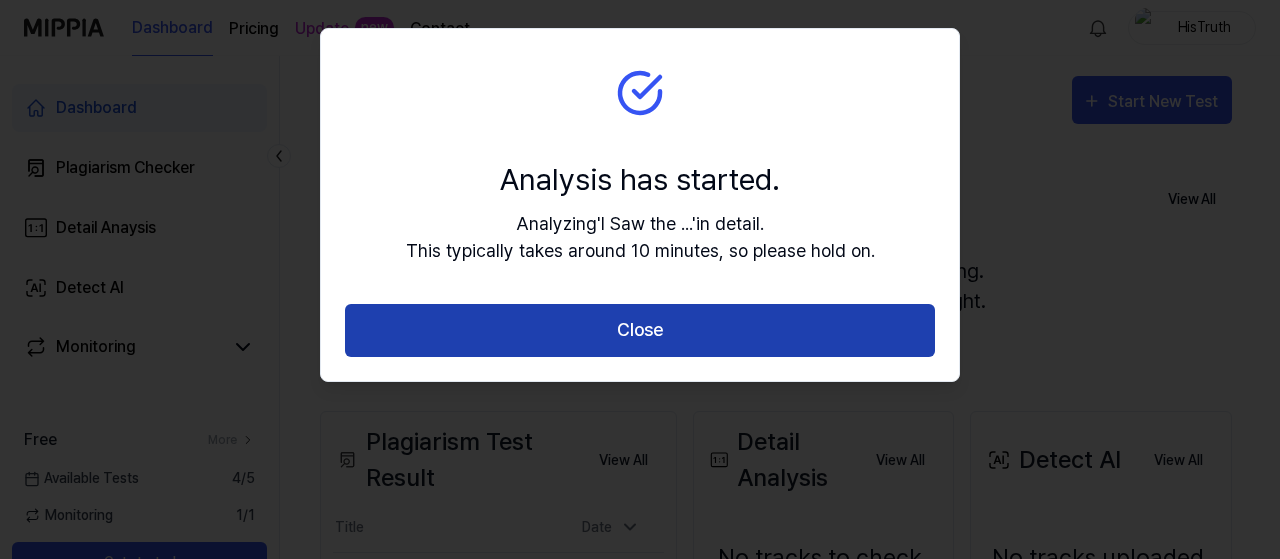 click on "Close" at bounding box center (640, 330) 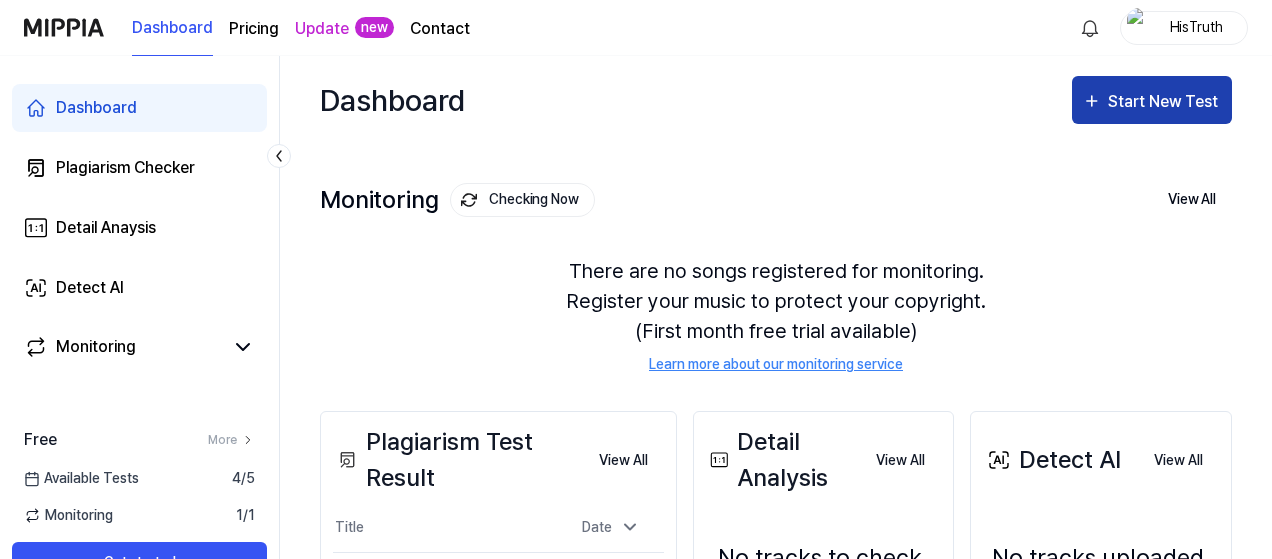 click on "Start New Test" at bounding box center (1165, 102) 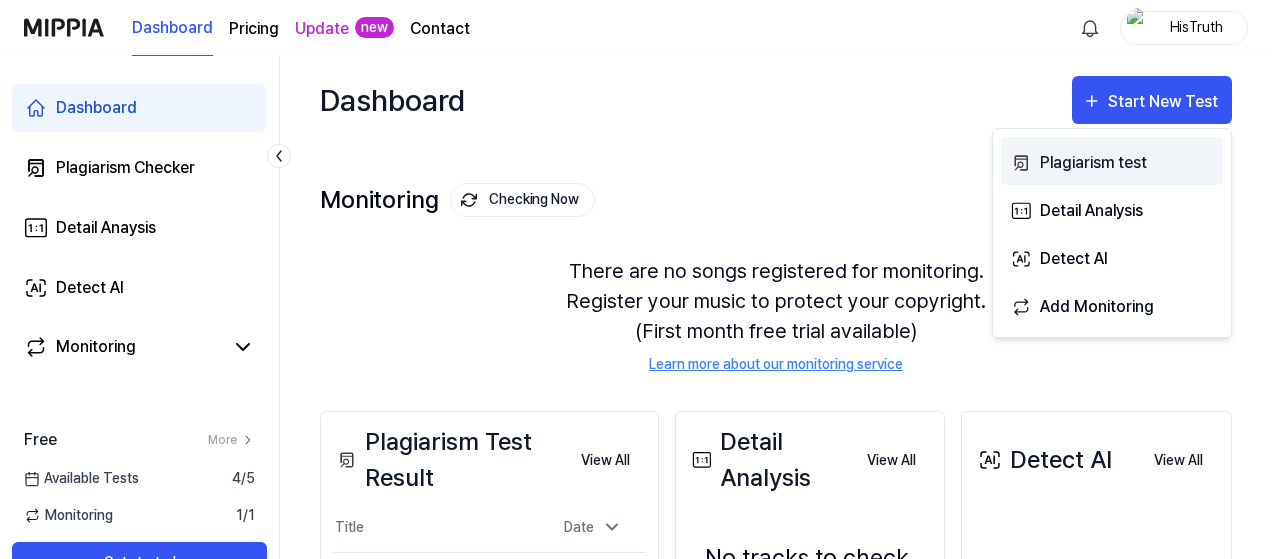 click on "Plagiarism test" at bounding box center [1127, 163] 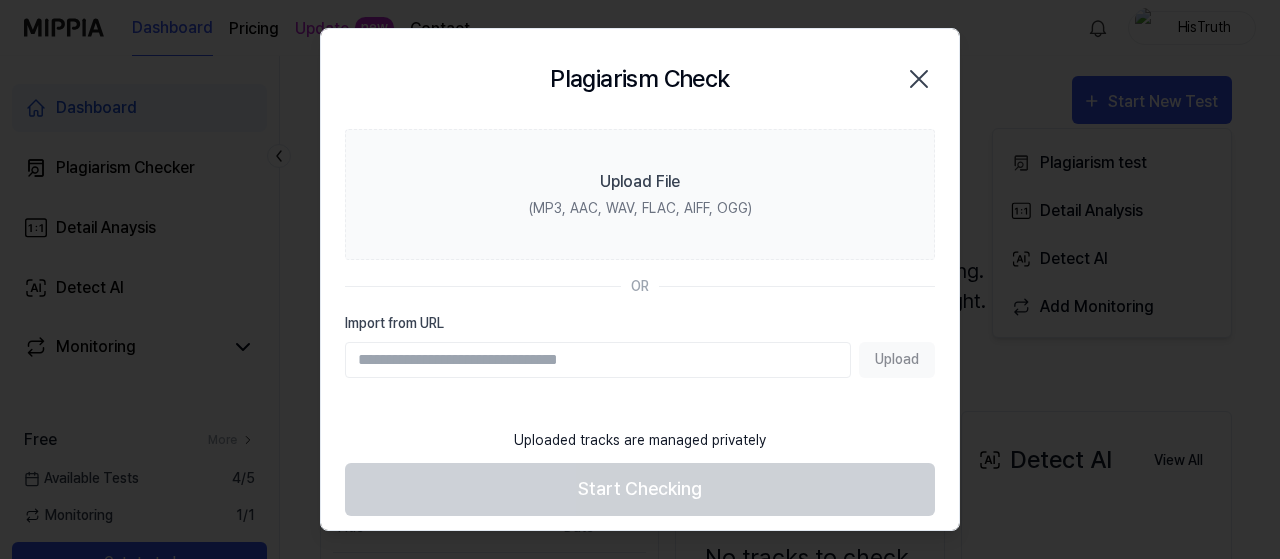 click 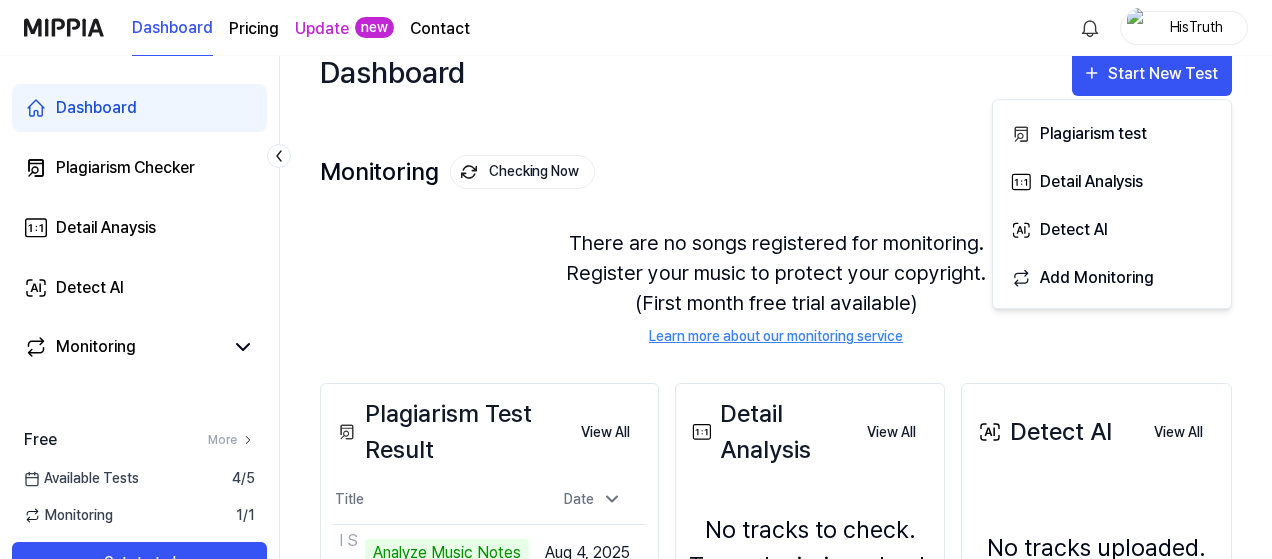 scroll, scrollTop: 0, scrollLeft: 0, axis: both 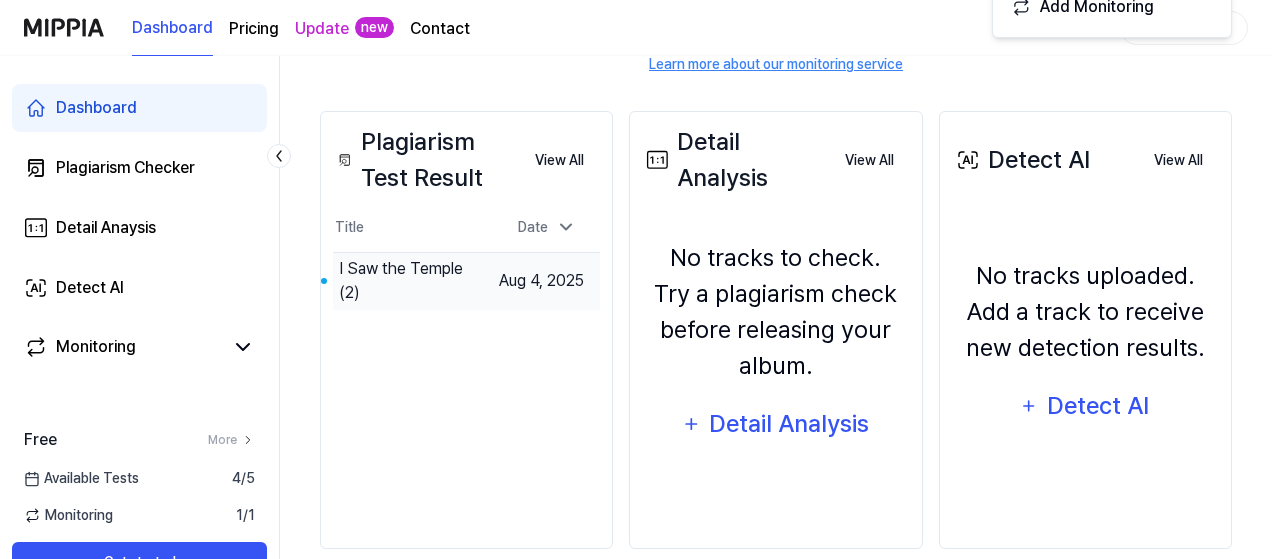 click on "I Saw the Temple (2)" at bounding box center [411, 281] 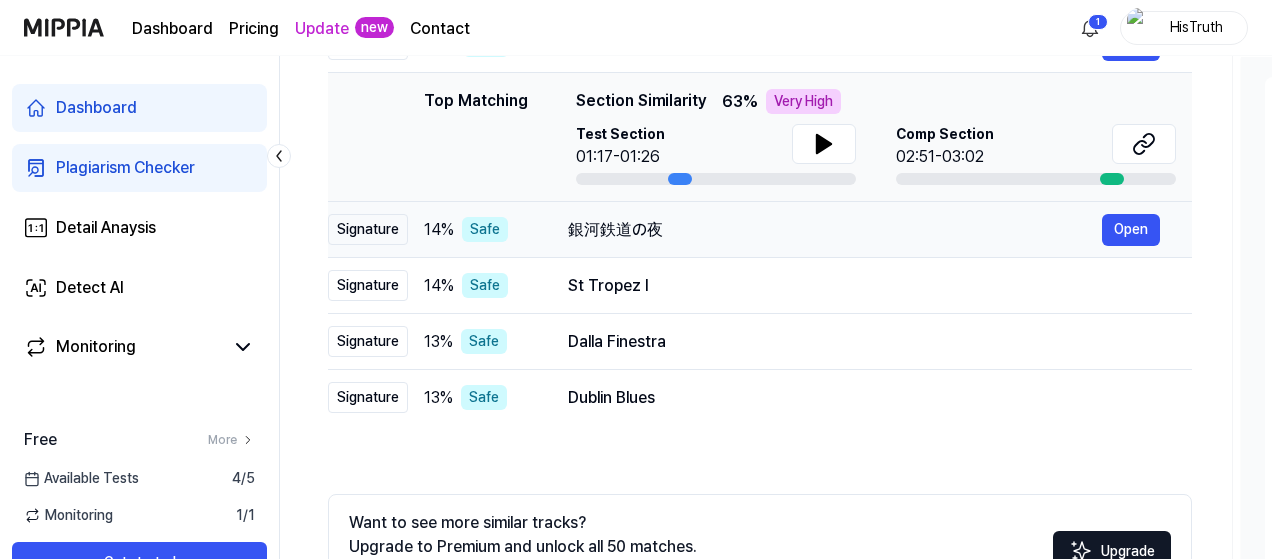 scroll, scrollTop: 200, scrollLeft: 0, axis: vertical 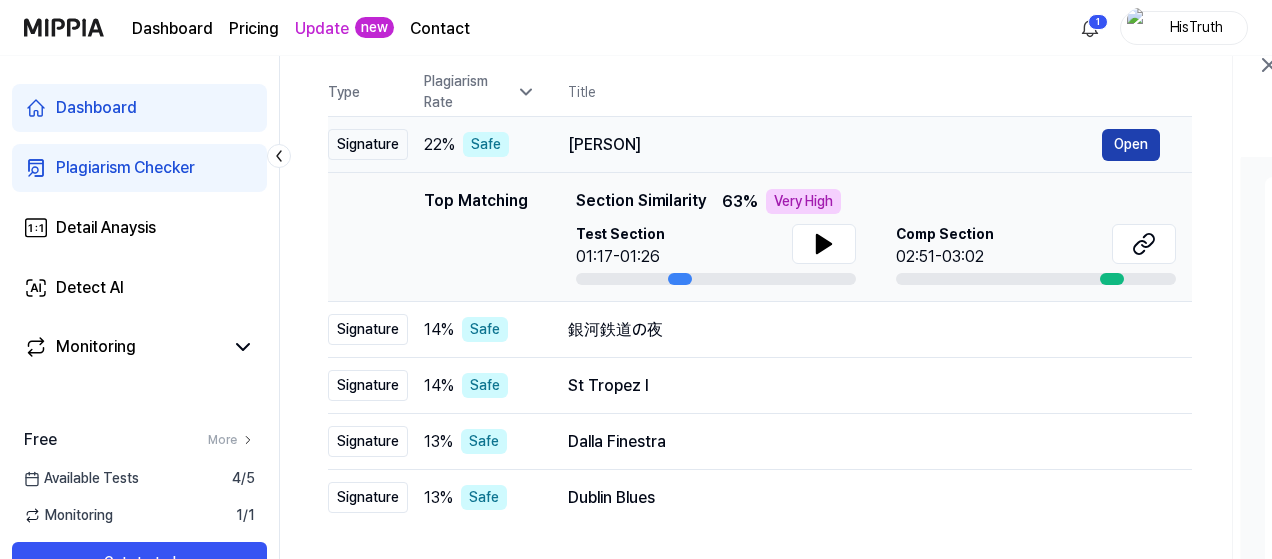 click on "Open" at bounding box center (1131, 145) 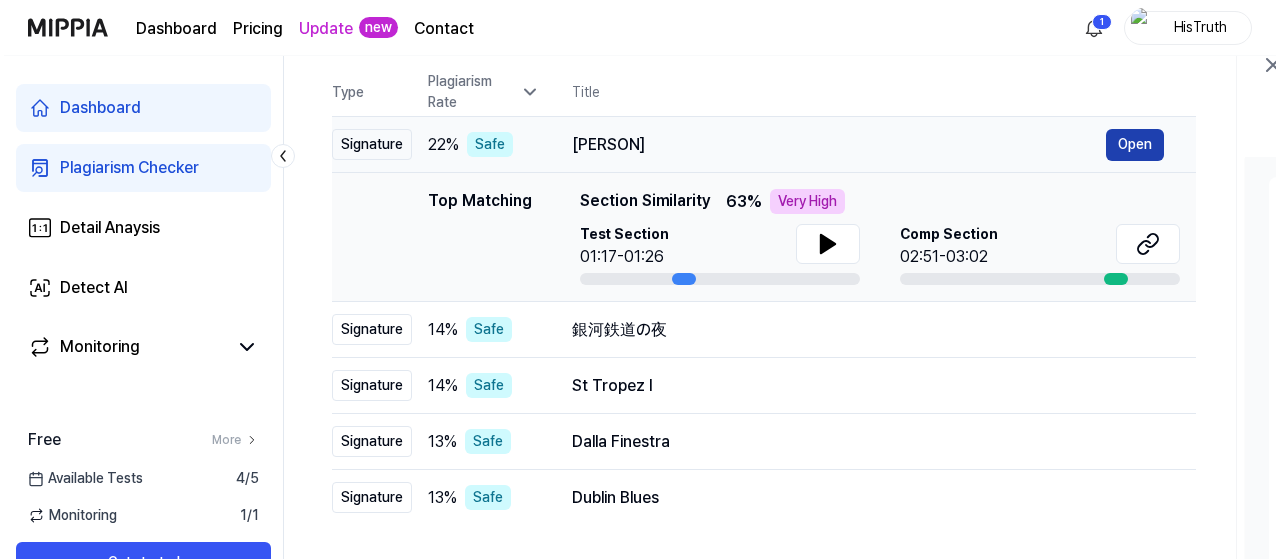 scroll, scrollTop: 0, scrollLeft: 0, axis: both 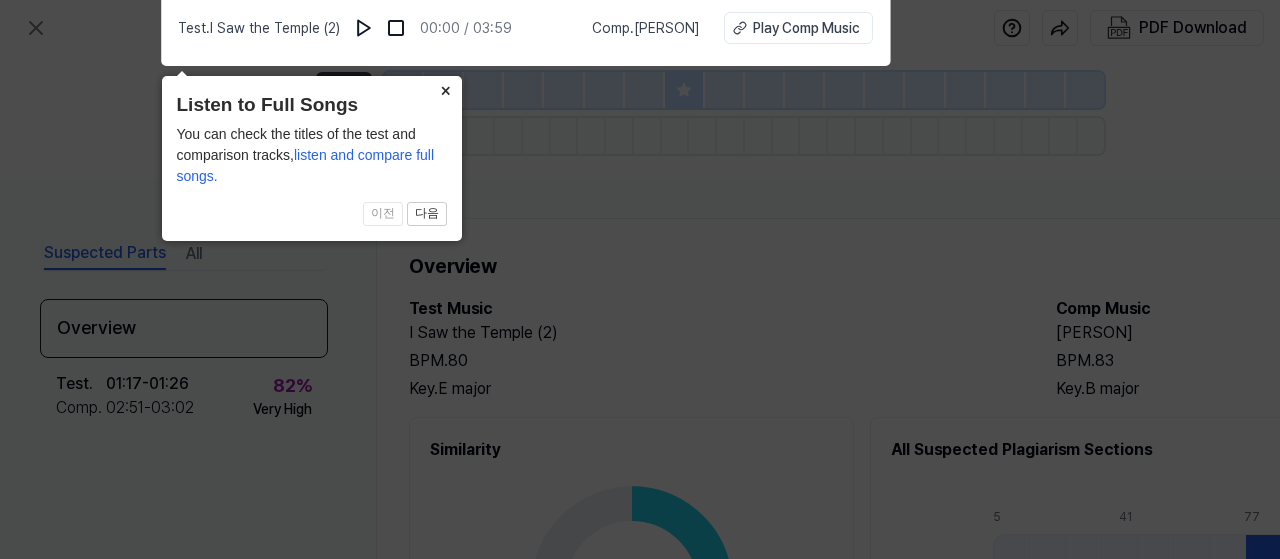 click on "×" at bounding box center [446, 90] 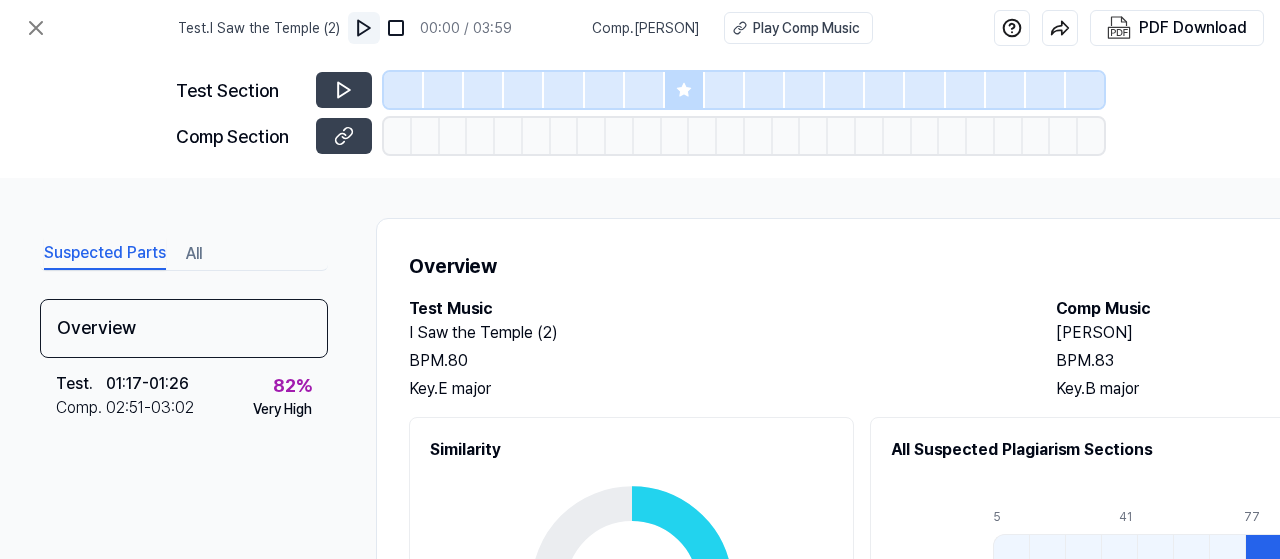 click at bounding box center (364, 28) 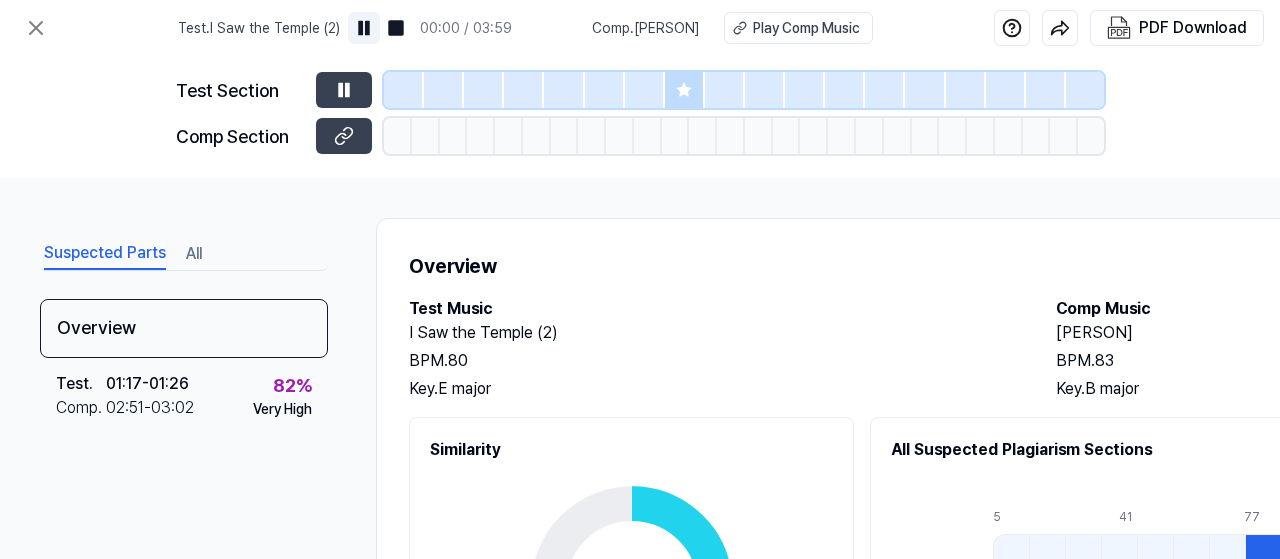 click at bounding box center [364, 28] 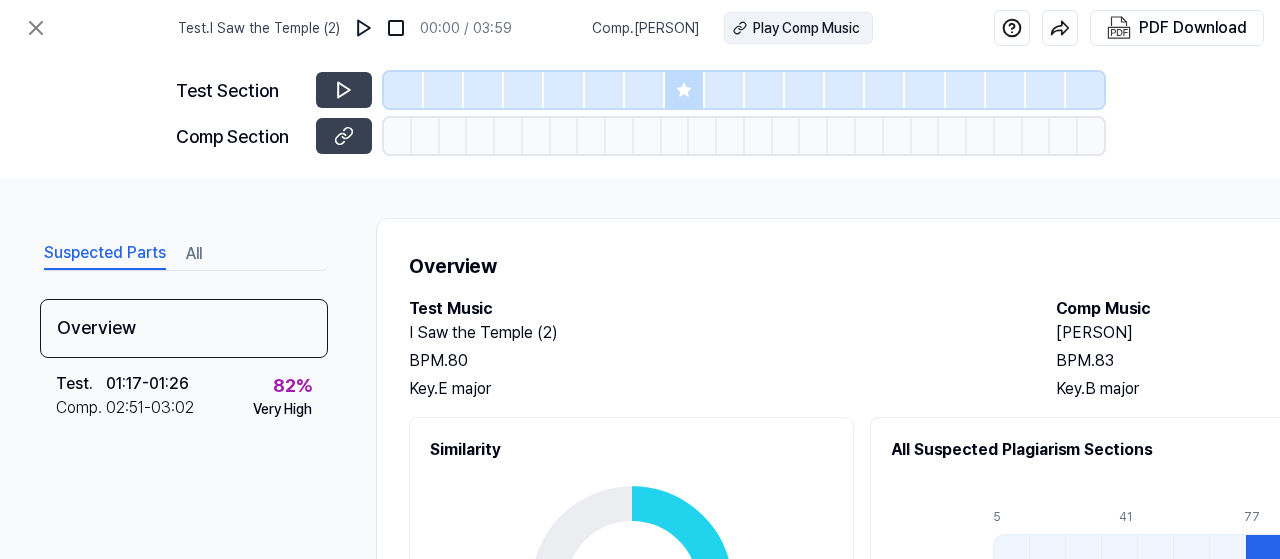 click on "Play Comp Music" at bounding box center [806, 28] 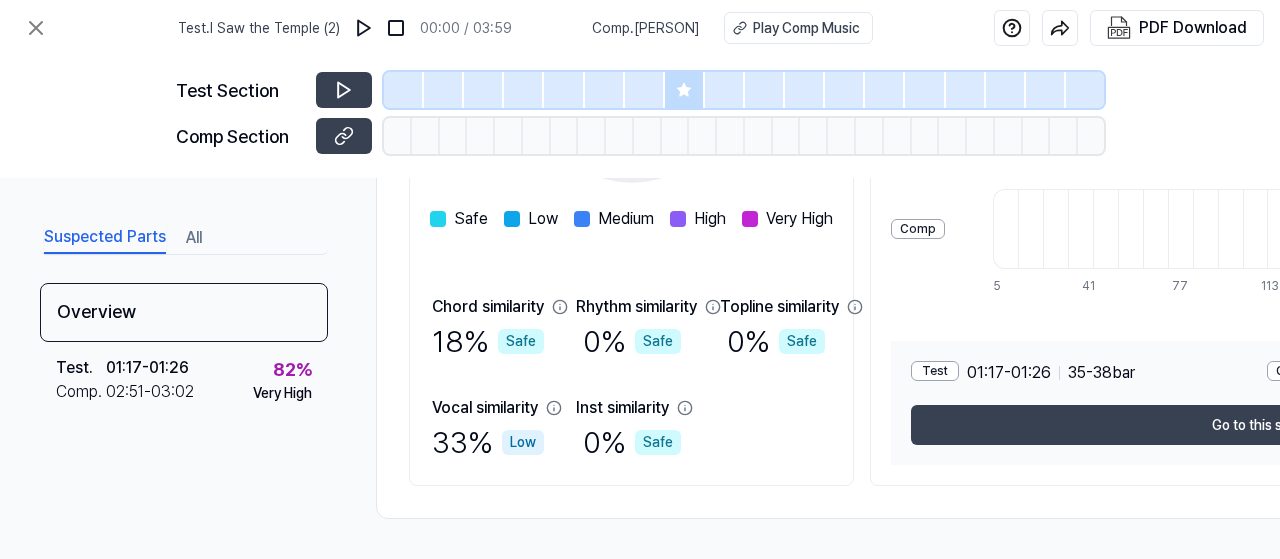 scroll, scrollTop: 112, scrollLeft: 0, axis: vertical 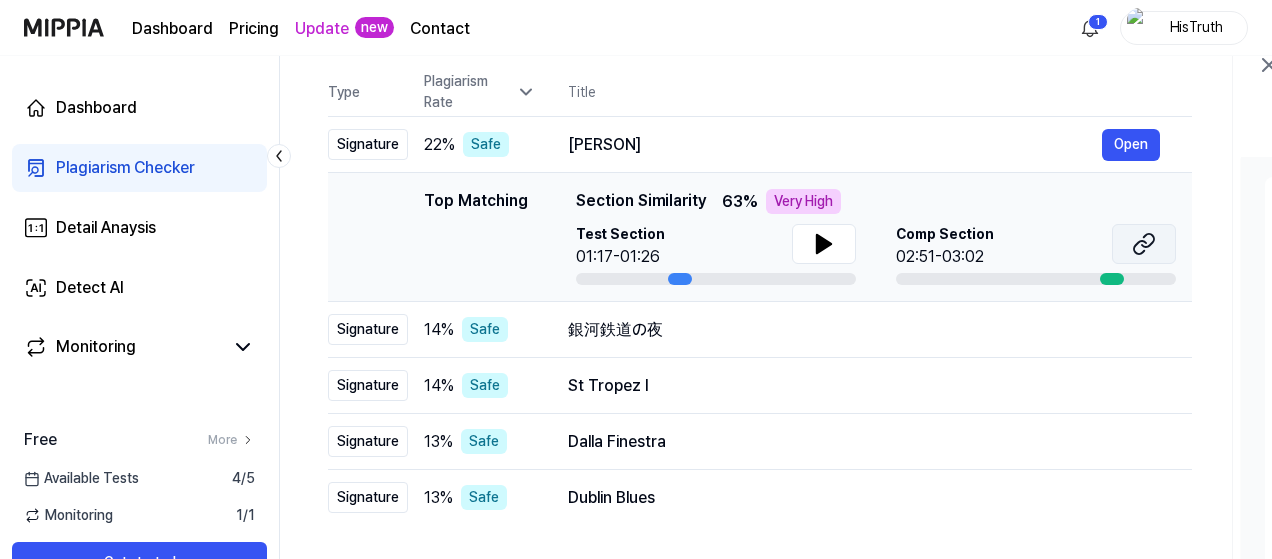 click 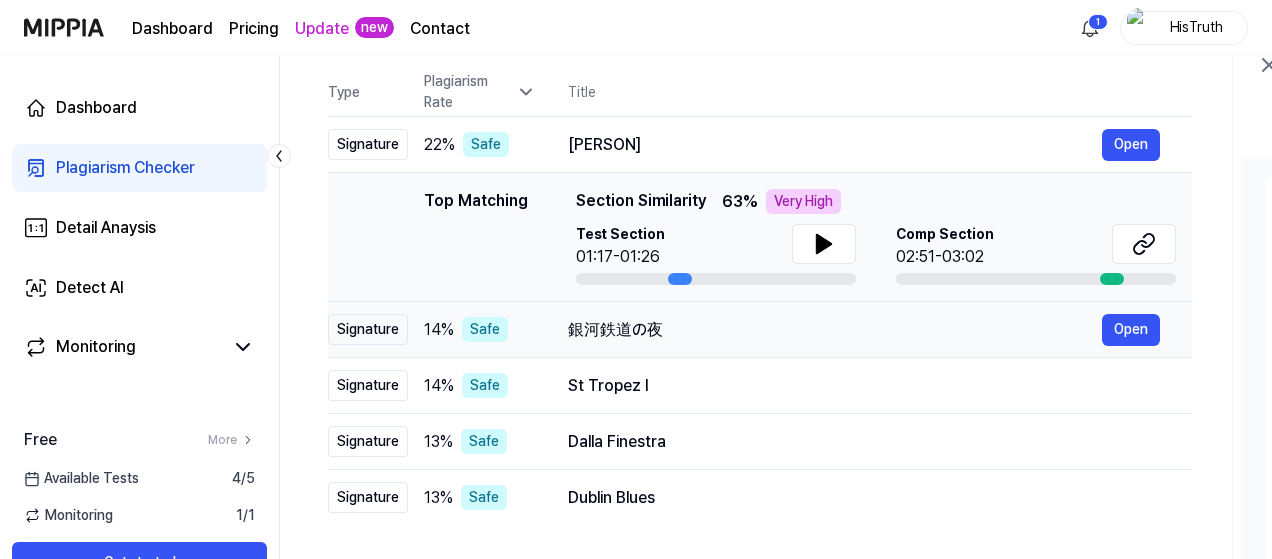 click on "銀河鉄道の夜" at bounding box center (835, 330) 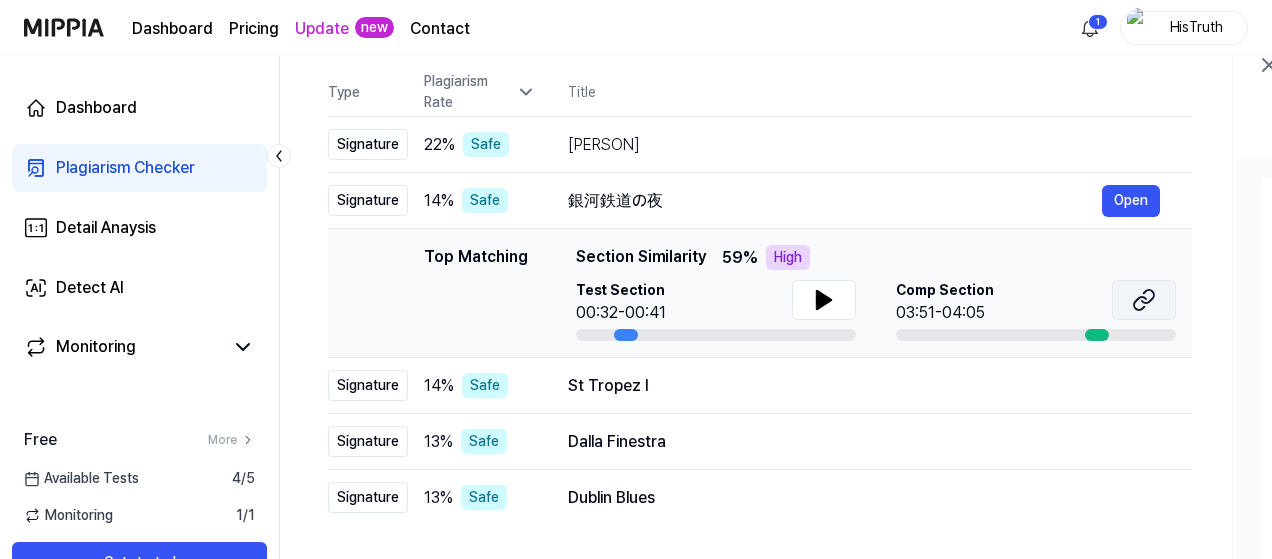 click 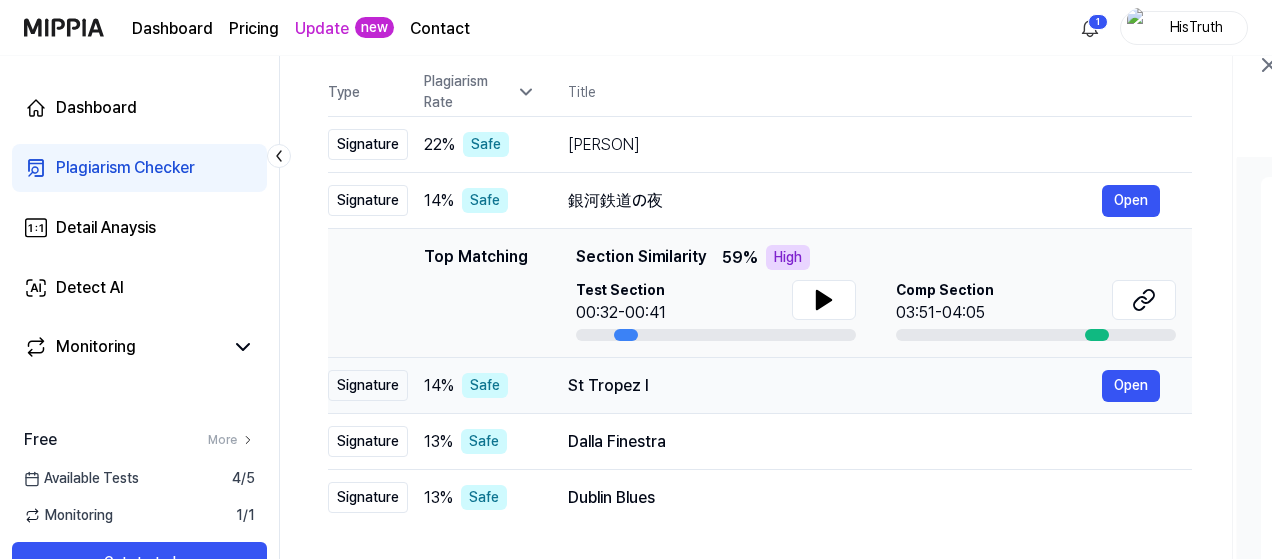 click on "St Tropez I" at bounding box center (835, 386) 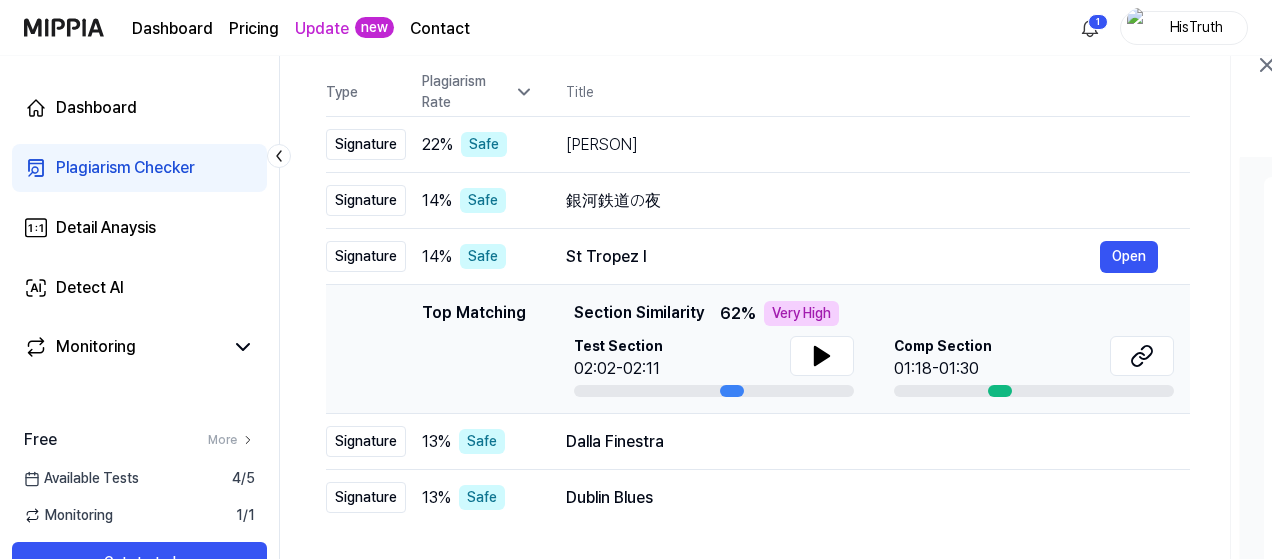 drag, startPoint x: 1124, startPoint y: 250, endPoint x: 1119, endPoint y: 327, distance: 77.16217 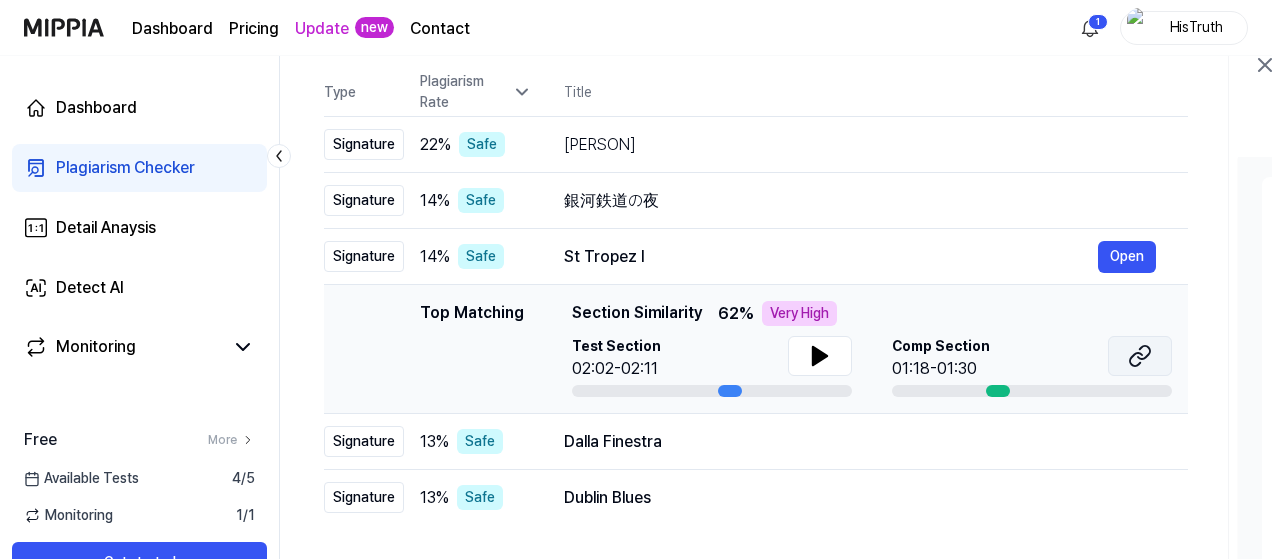 click 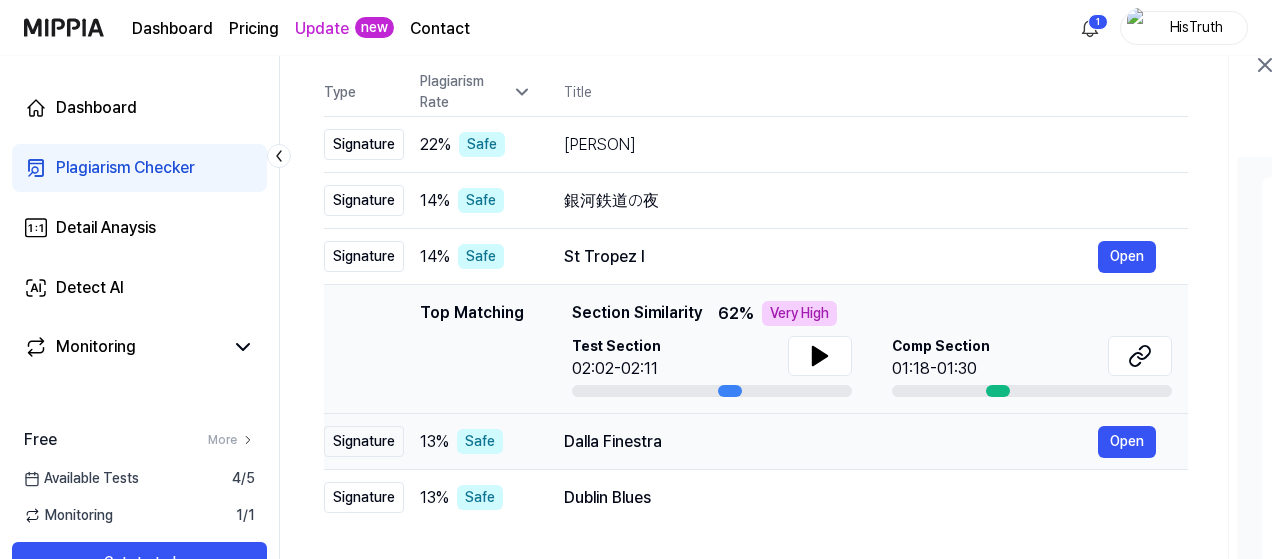 click on "Dalla Finestra" at bounding box center [831, 442] 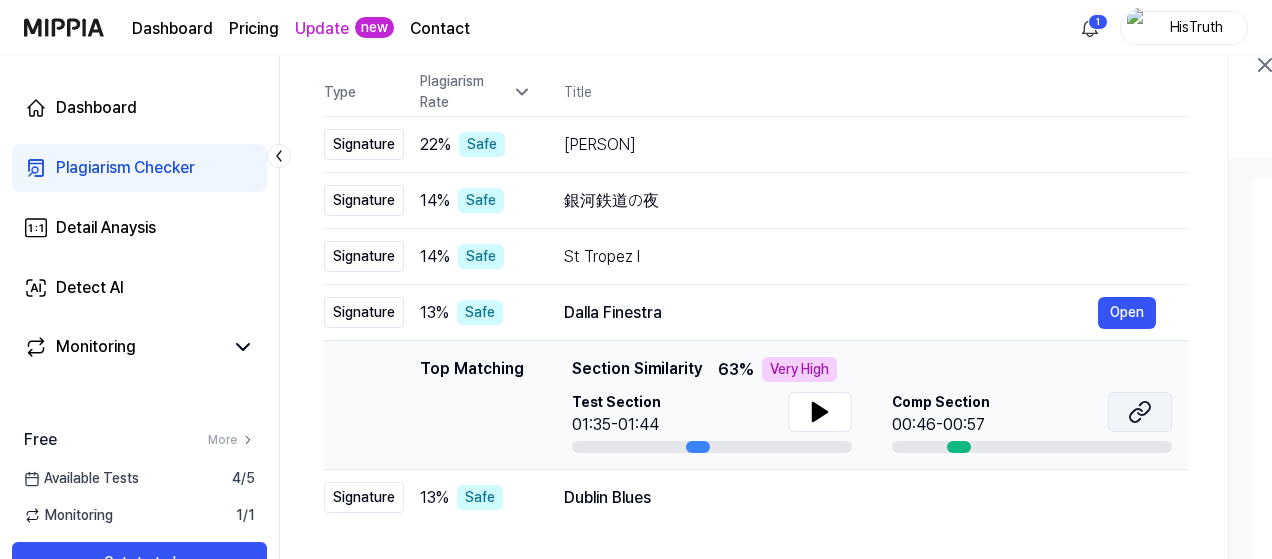 click 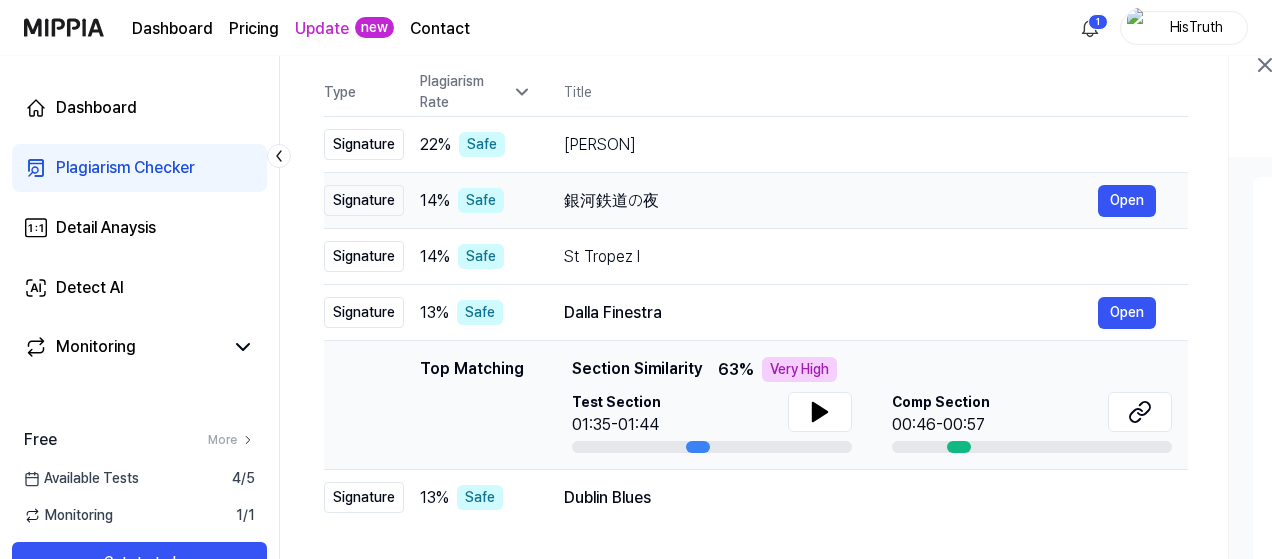 scroll, scrollTop: 300, scrollLeft: 0, axis: vertical 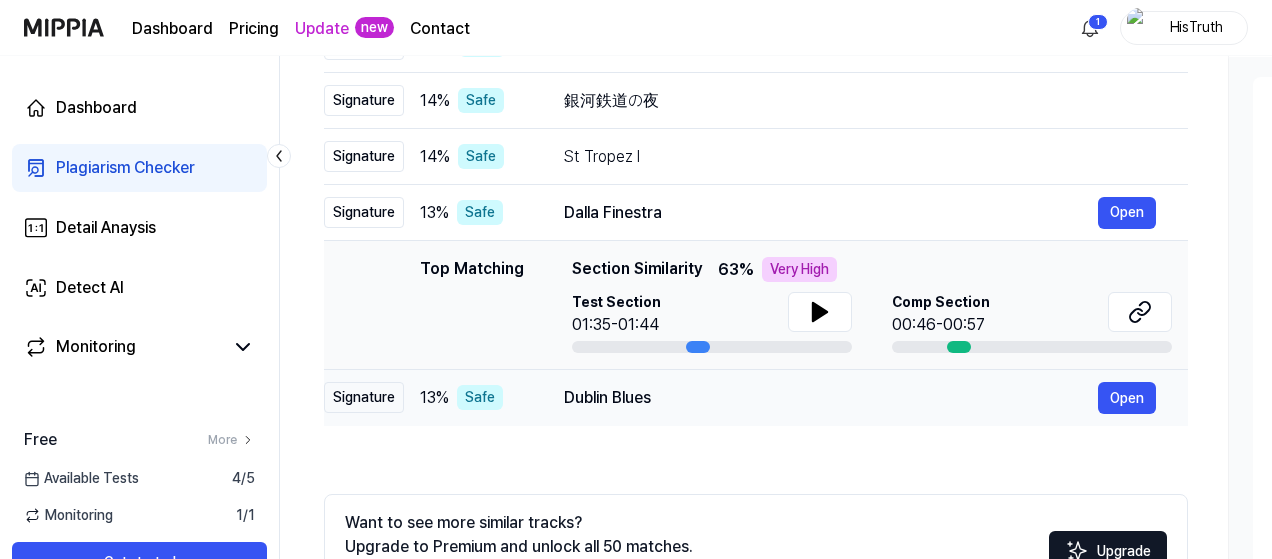 click on "Dublin Blues" at bounding box center (831, 398) 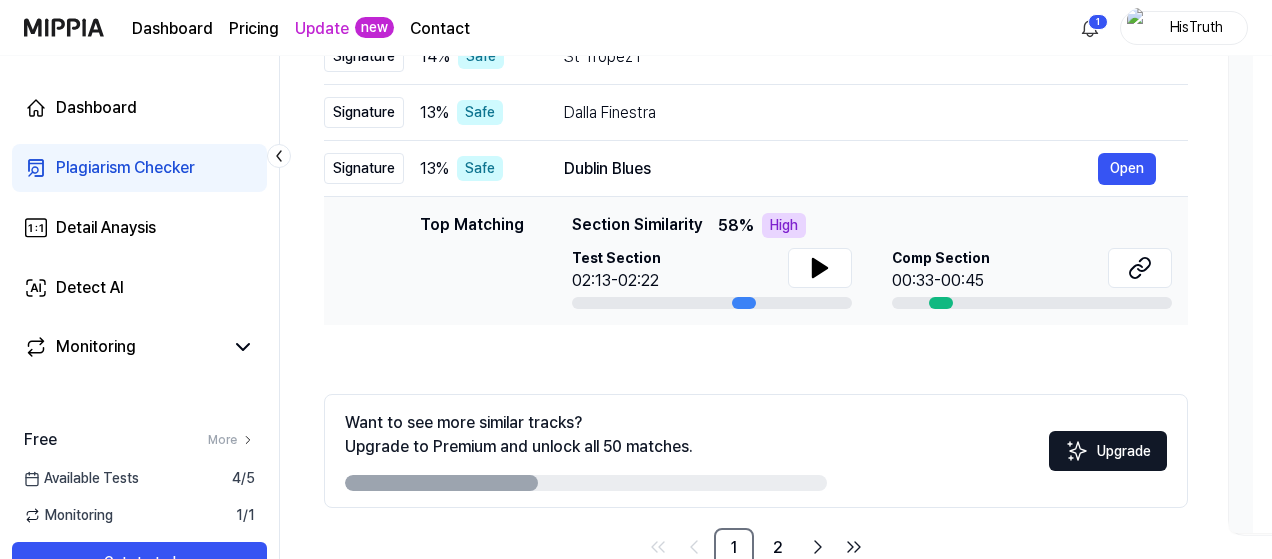 scroll, scrollTop: 448, scrollLeft: 0, axis: vertical 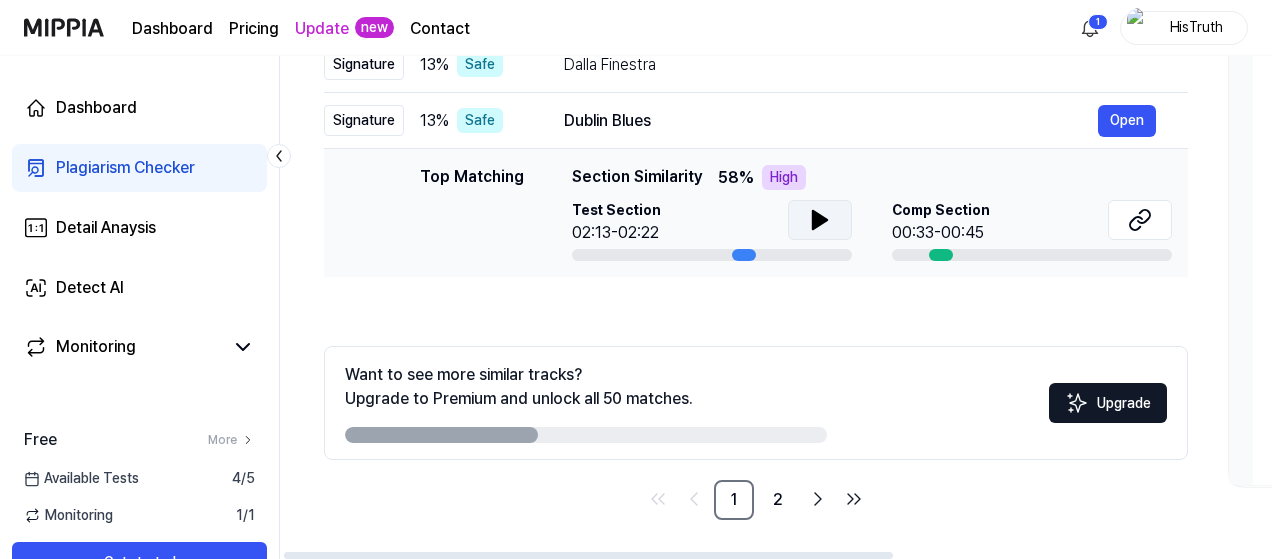 click at bounding box center [820, 220] 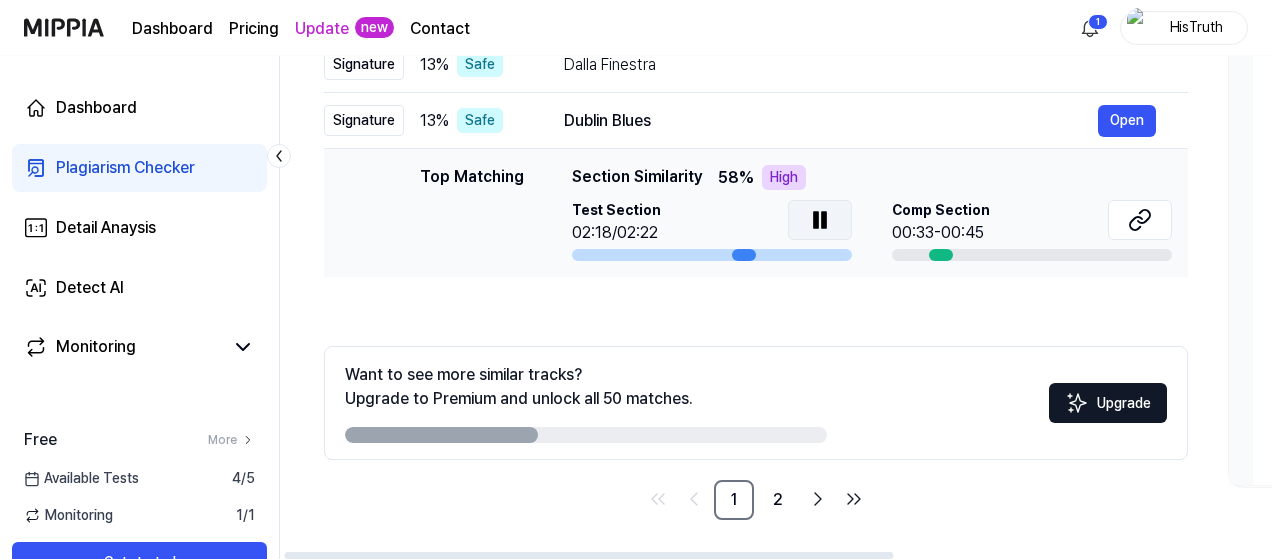 click 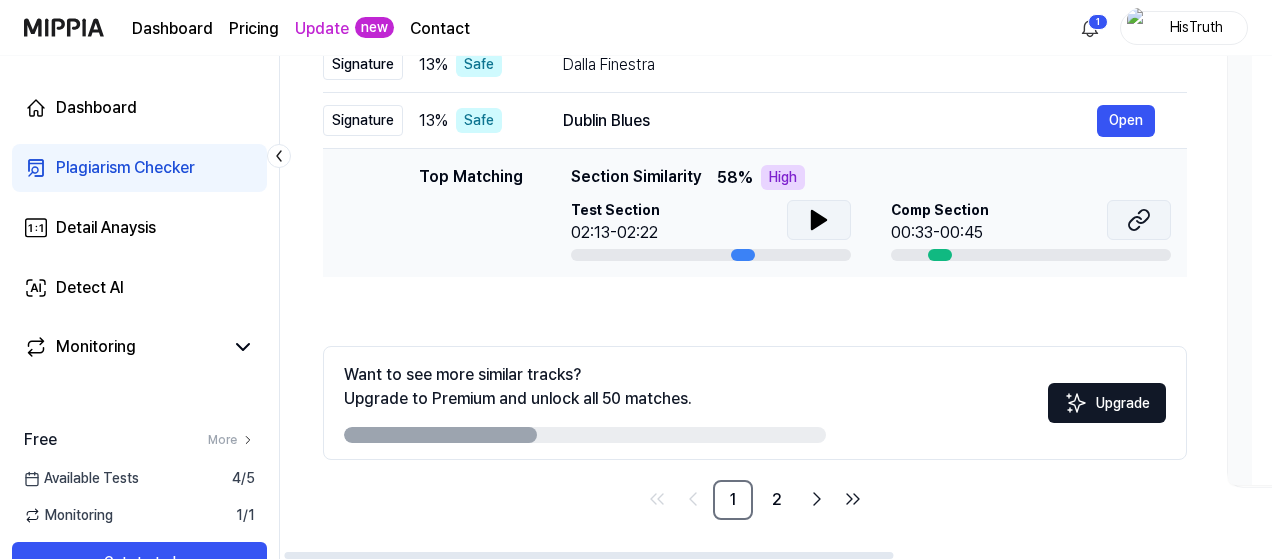 click 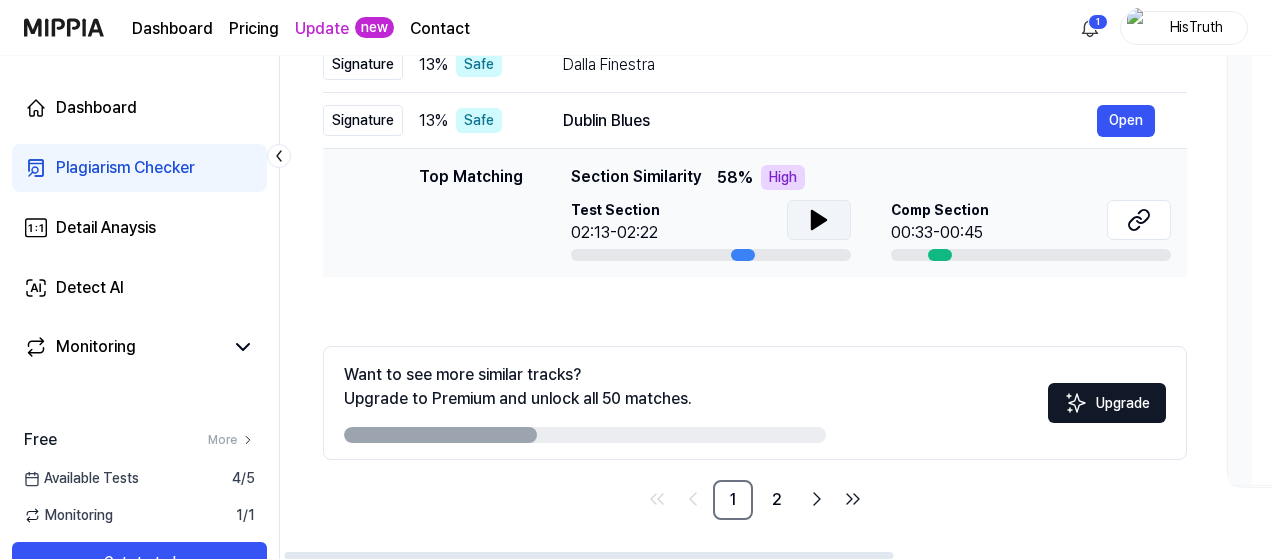 click 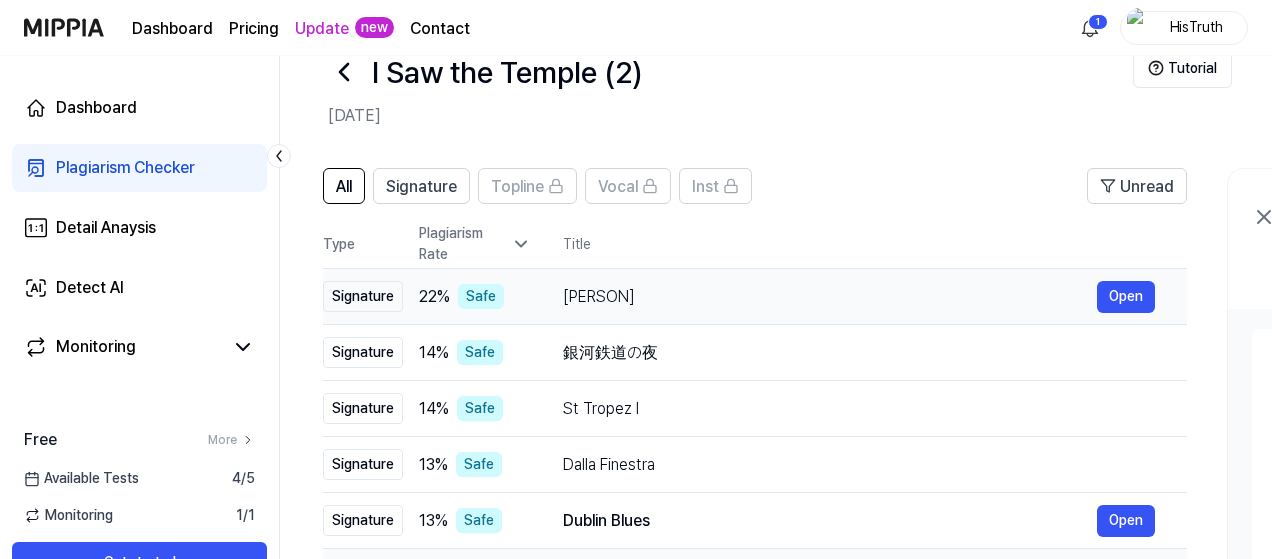 scroll, scrollTop: 0, scrollLeft: 0, axis: both 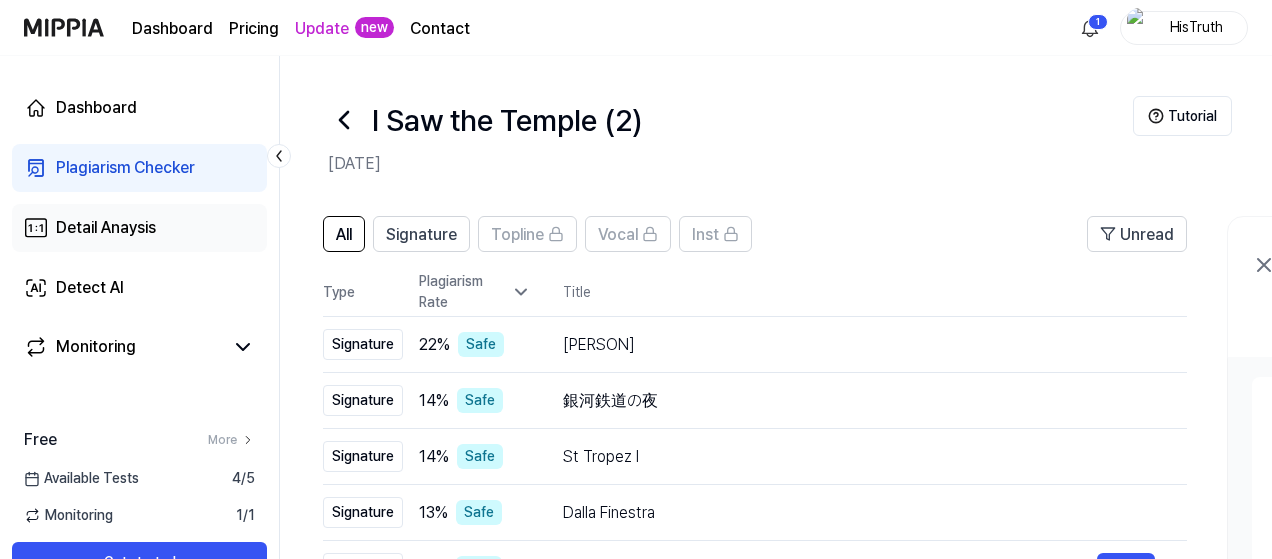 click on "Detail Anaysis" at bounding box center [106, 228] 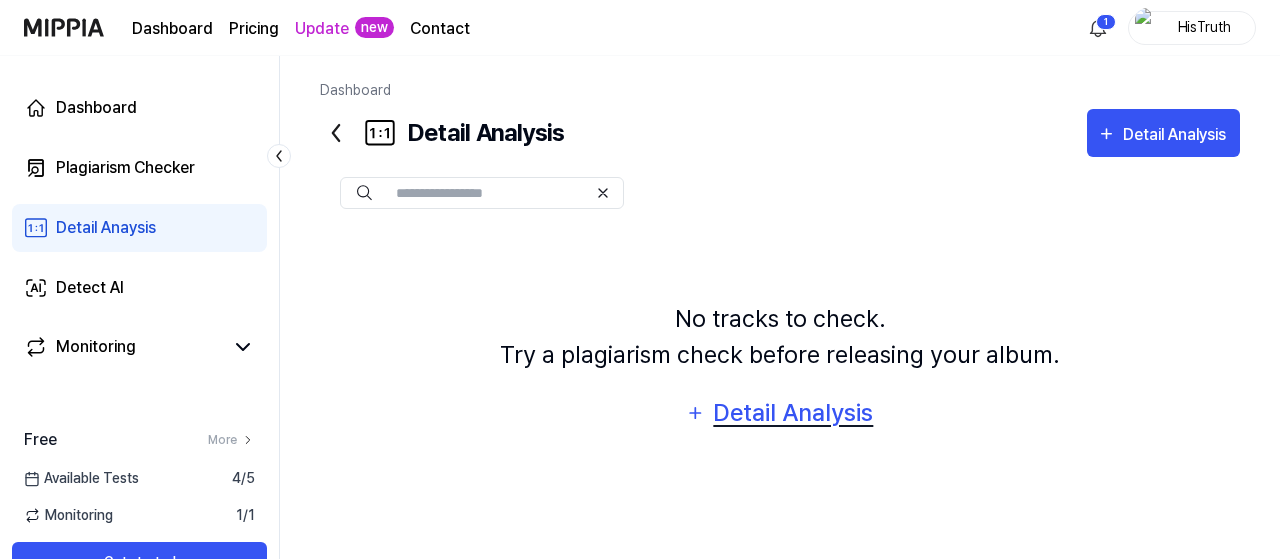 click on "Detail Analysis" at bounding box center (793, 413) 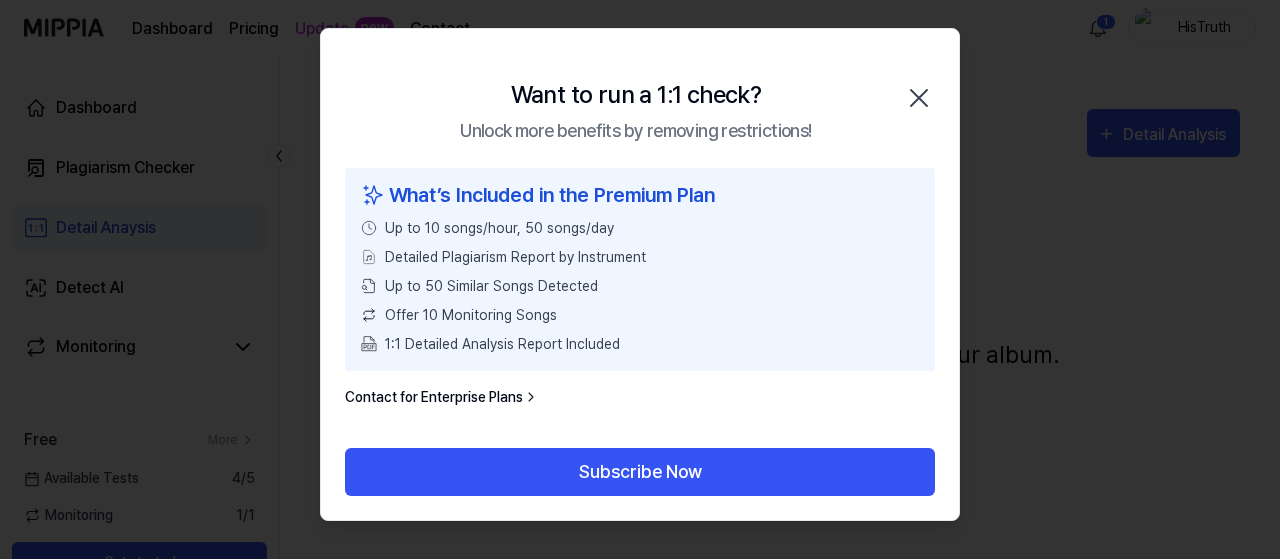 click 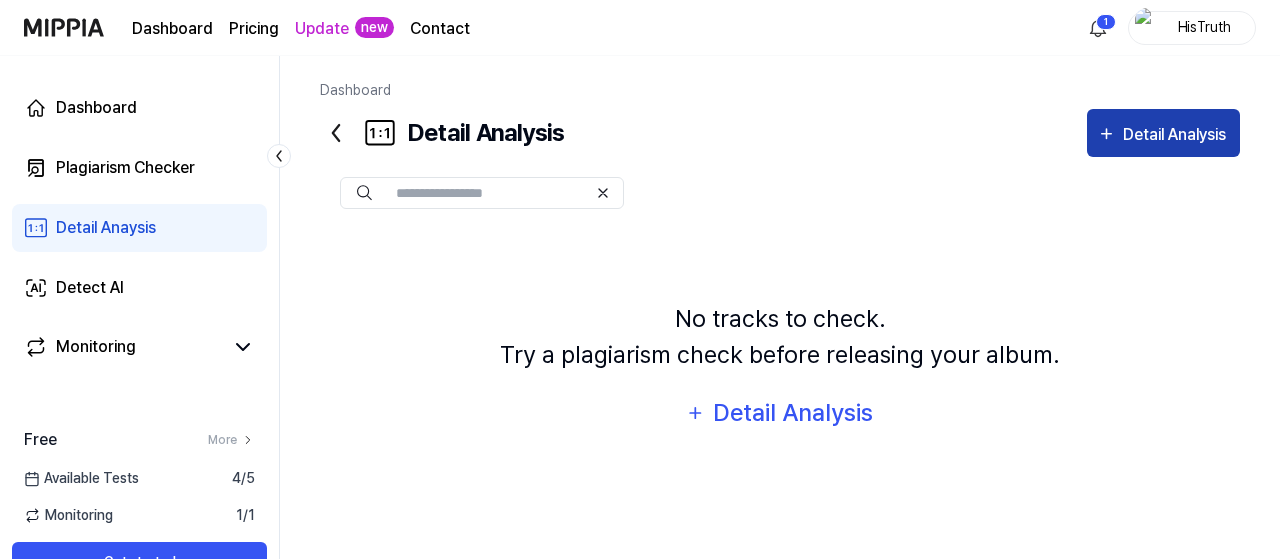 click on "Detail Analysis" at bounding box center [1177, 135] 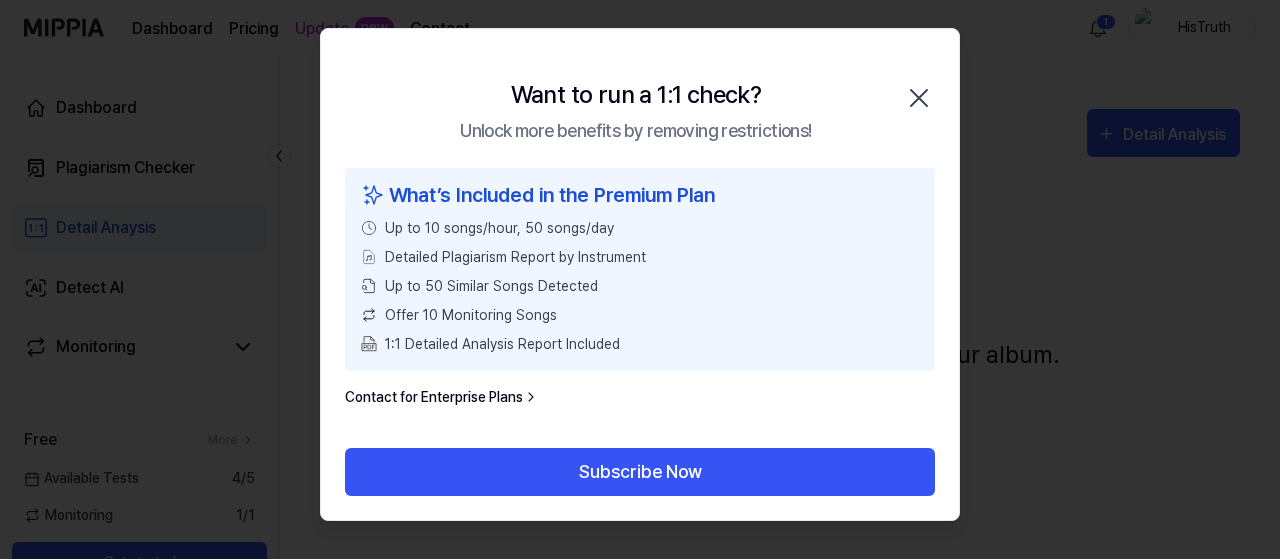 click 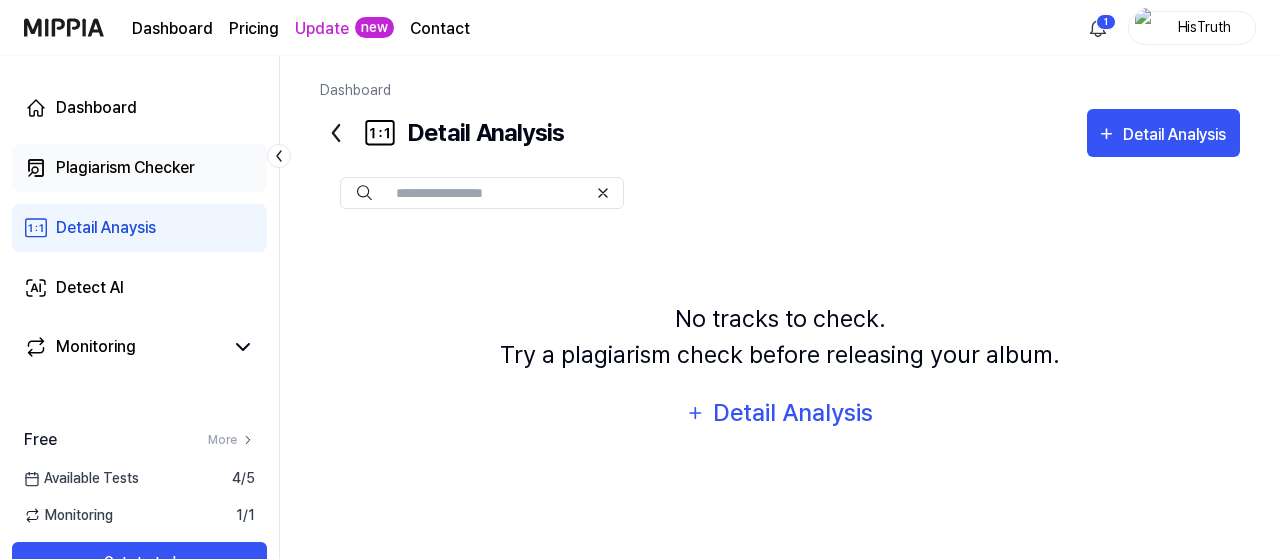 click on "Plagiarism Checker" at bounding box center [125, 168] 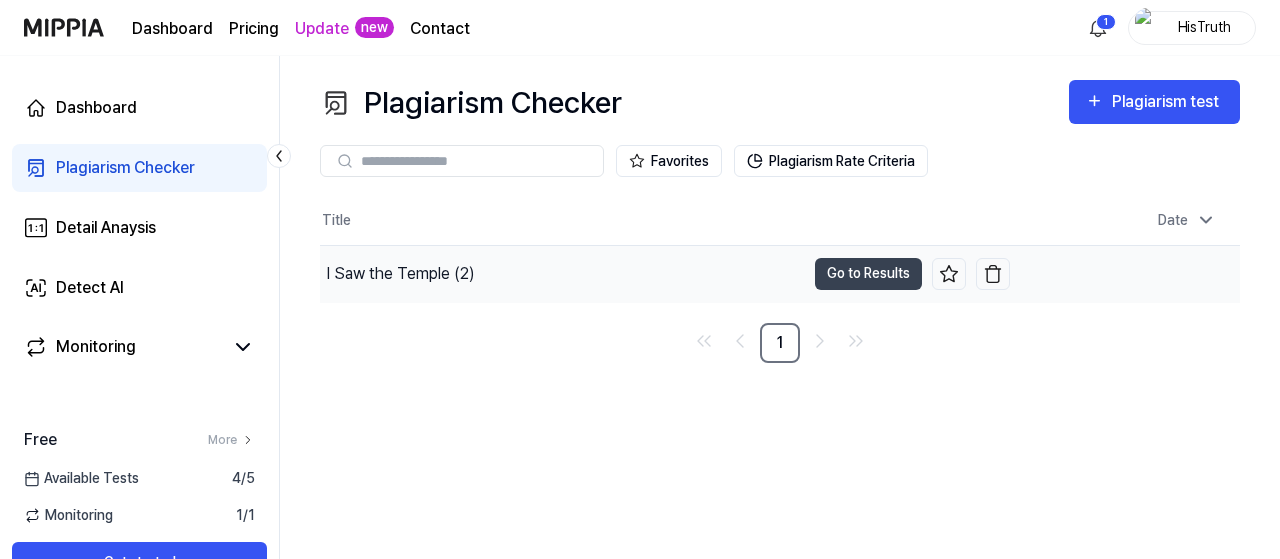 click on "I Saw the Temple (2)" at bounding box center [400, 274] 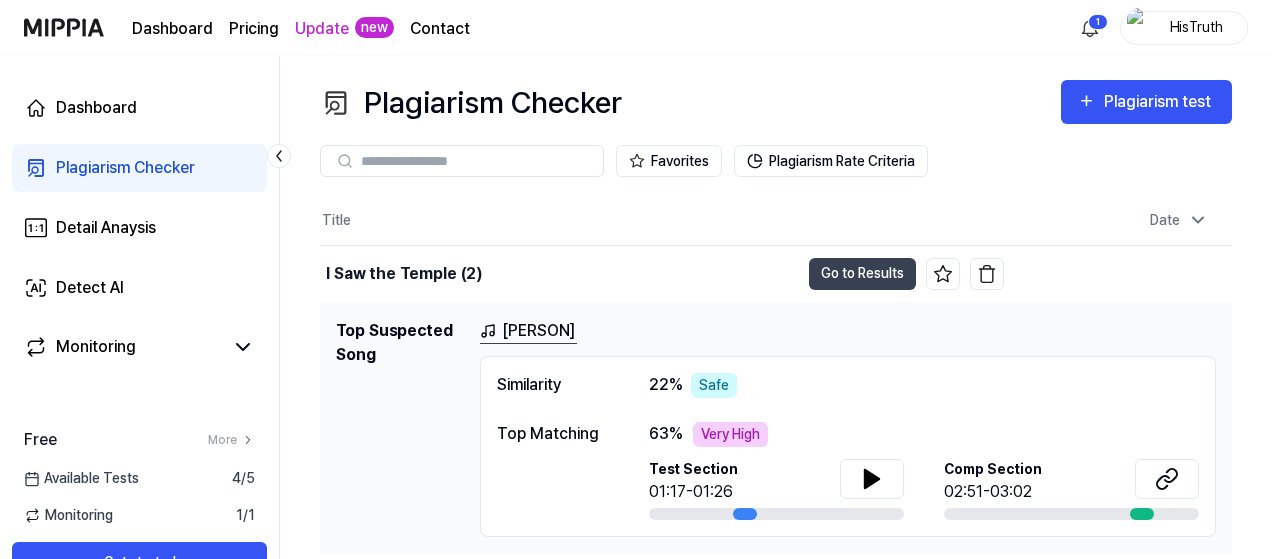 scroll, scrollTop: 53, scrollLeft: 0, axis: vertical 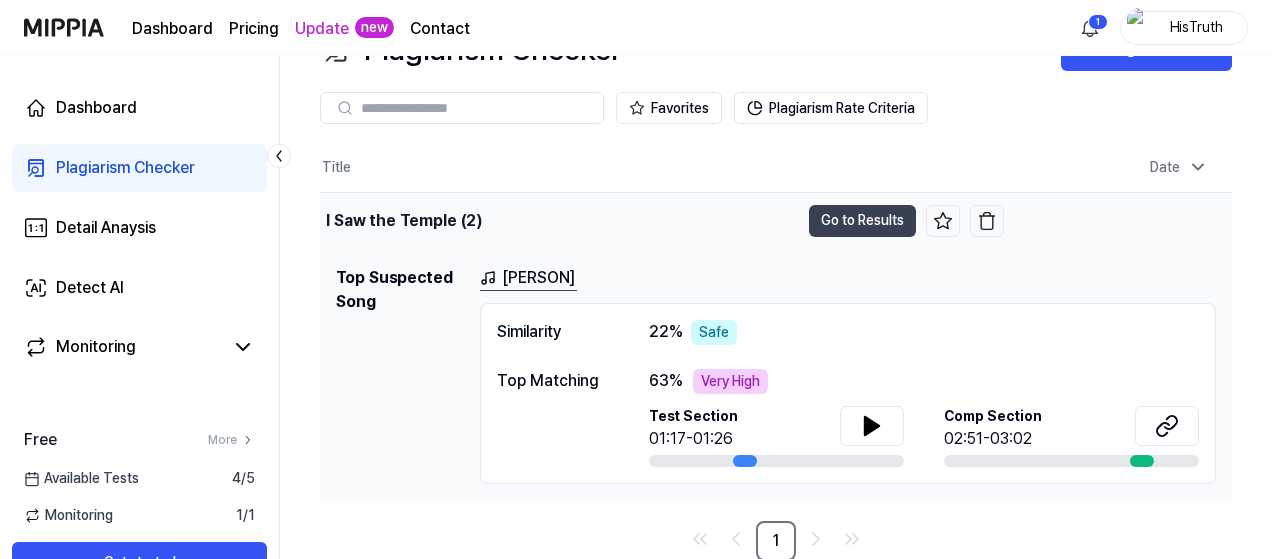 click on "I Saw the Temple (2)" at bounding box center (404, 221) 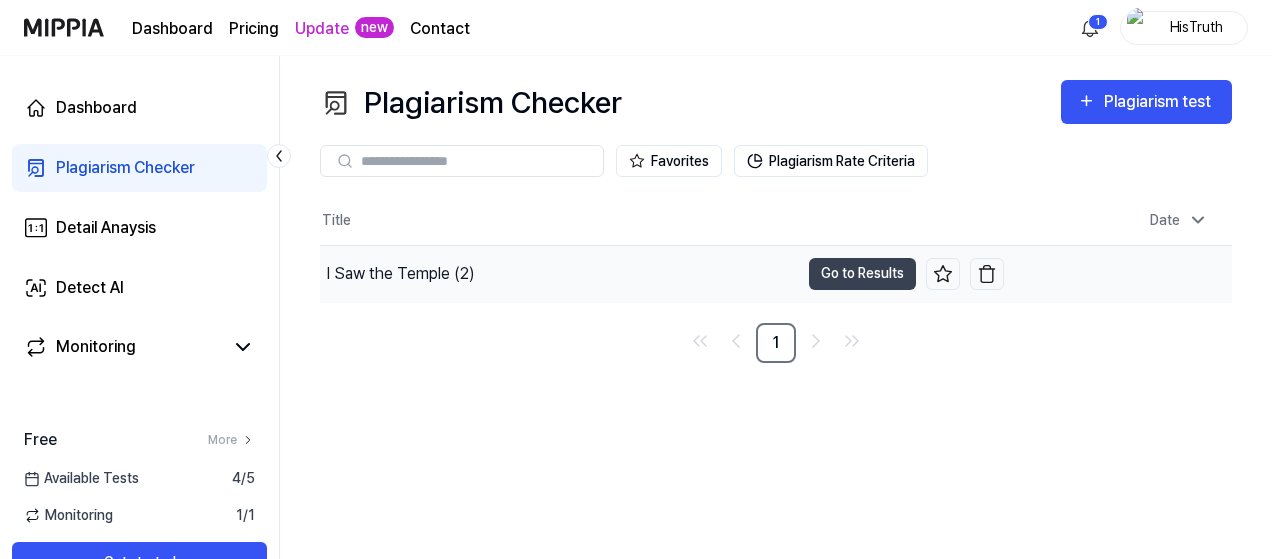 scroll, scrollTop: 0, scrollLeft: 0, axis: both 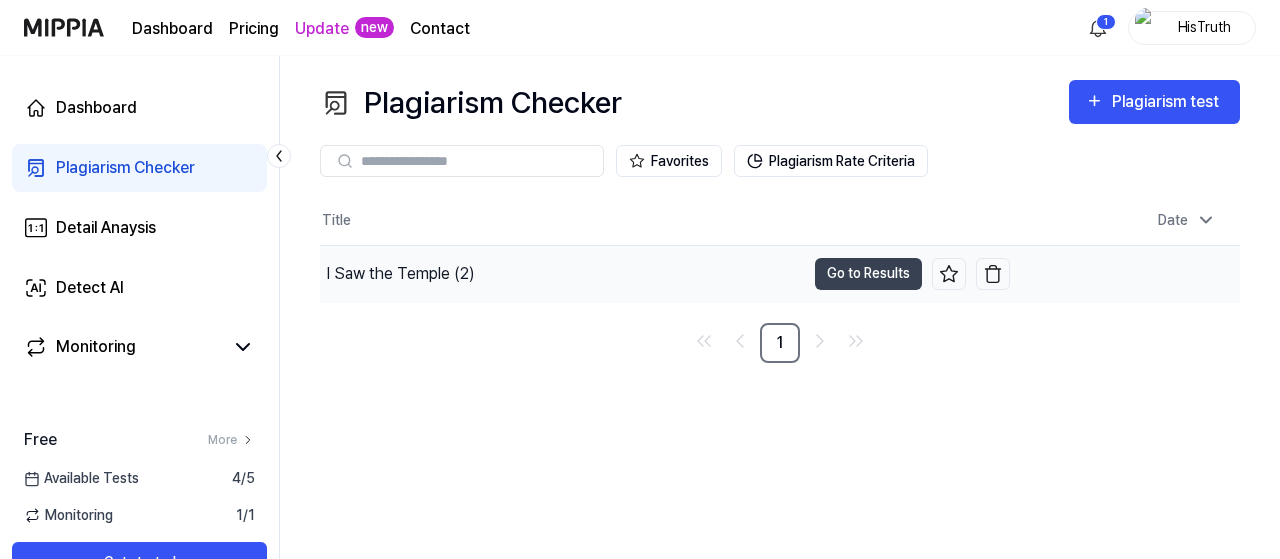 click on "I Saw the Temple (2)" at bounding box center (400, 274) 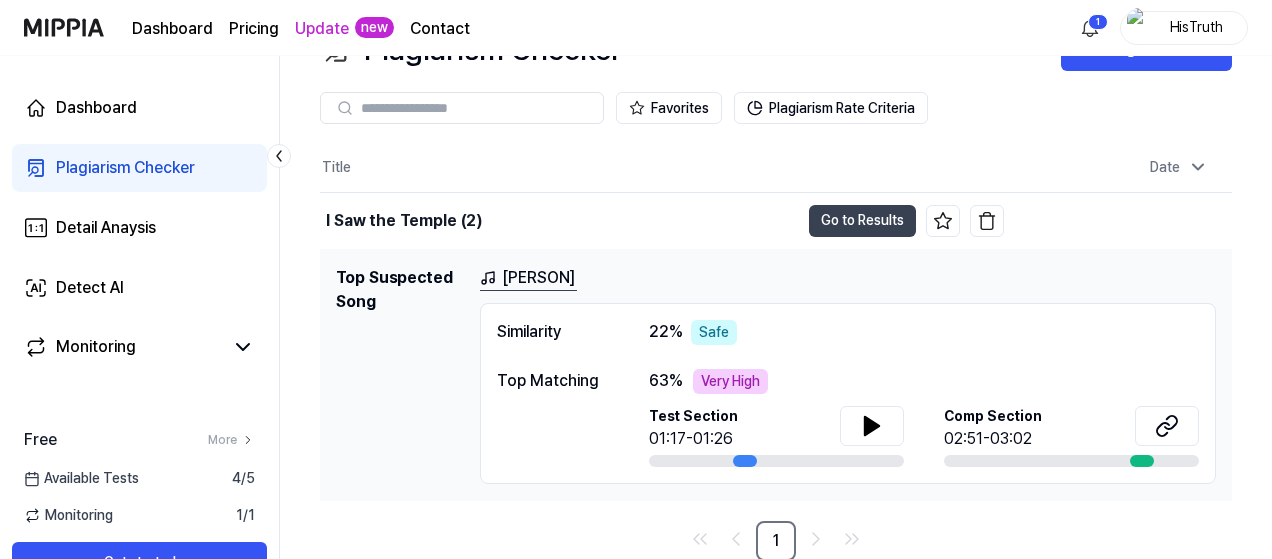 scroll, scrollTop: 0, scrollLeft: 0, axis: both 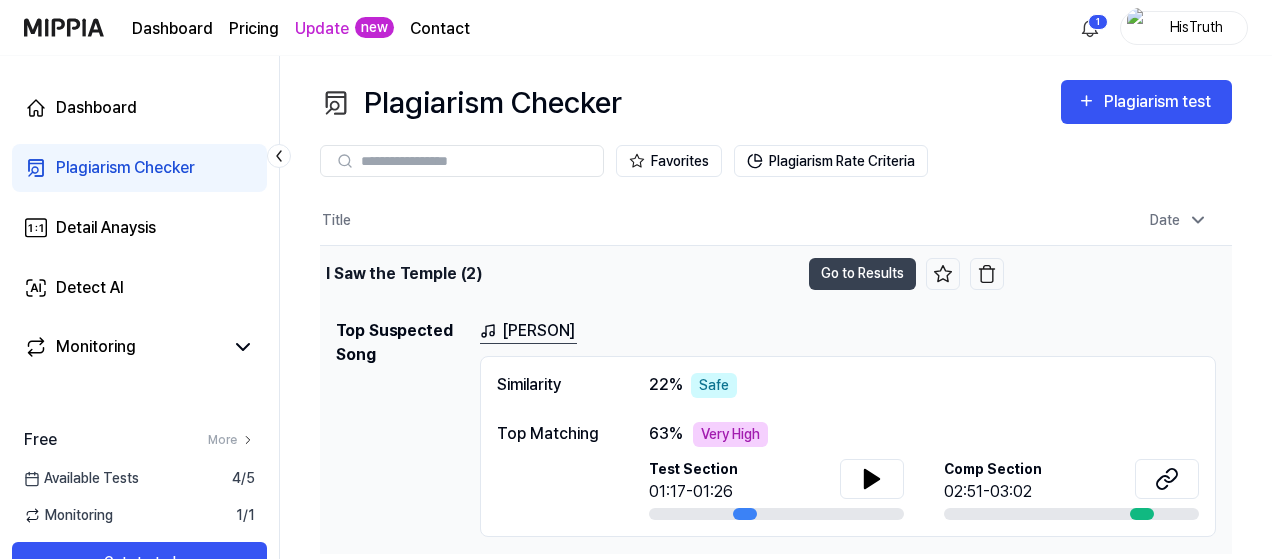 click on "I Saw the Temple (2)" at bounding box center [404, 274] 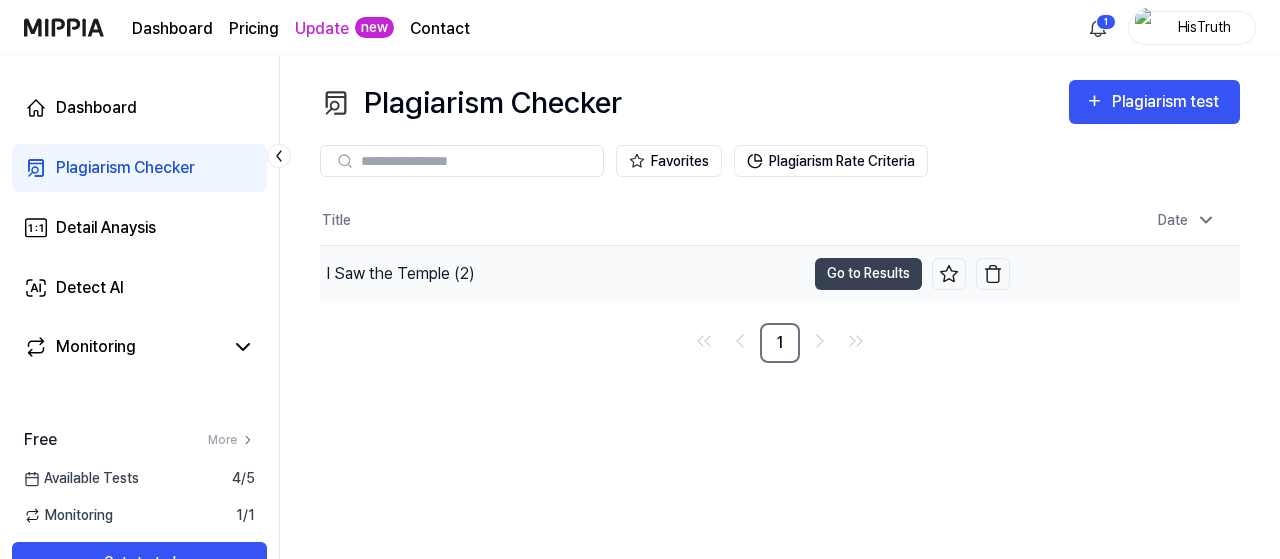 click on "I Saw the Temple (2)" at bounding box center (400, 274) 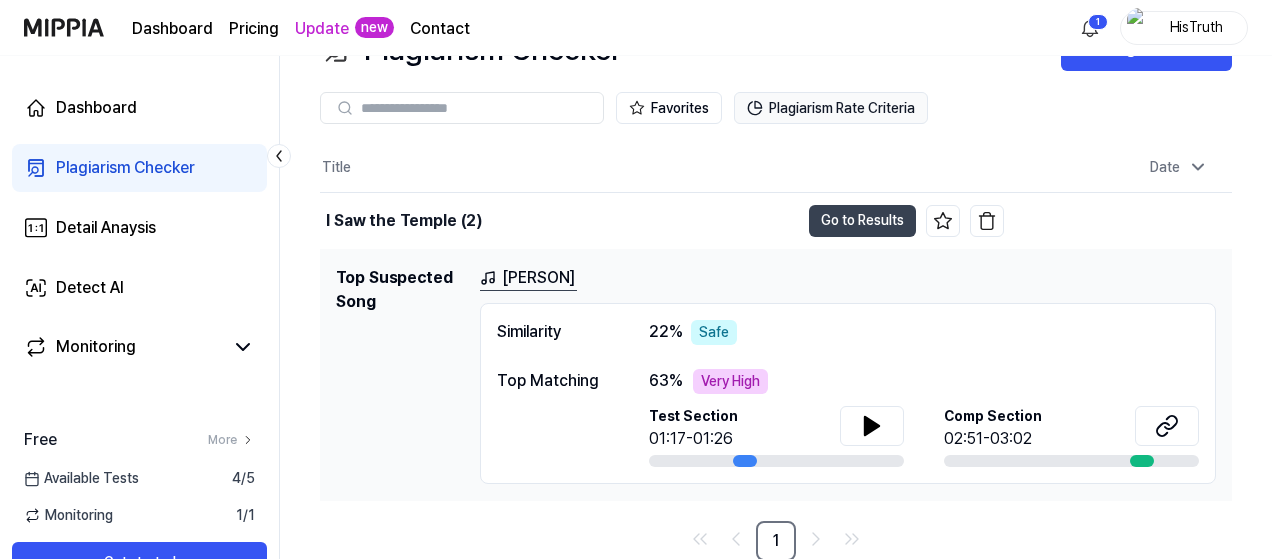 scroll, scrollTop: 0, scrollLeft: 0, axis: both 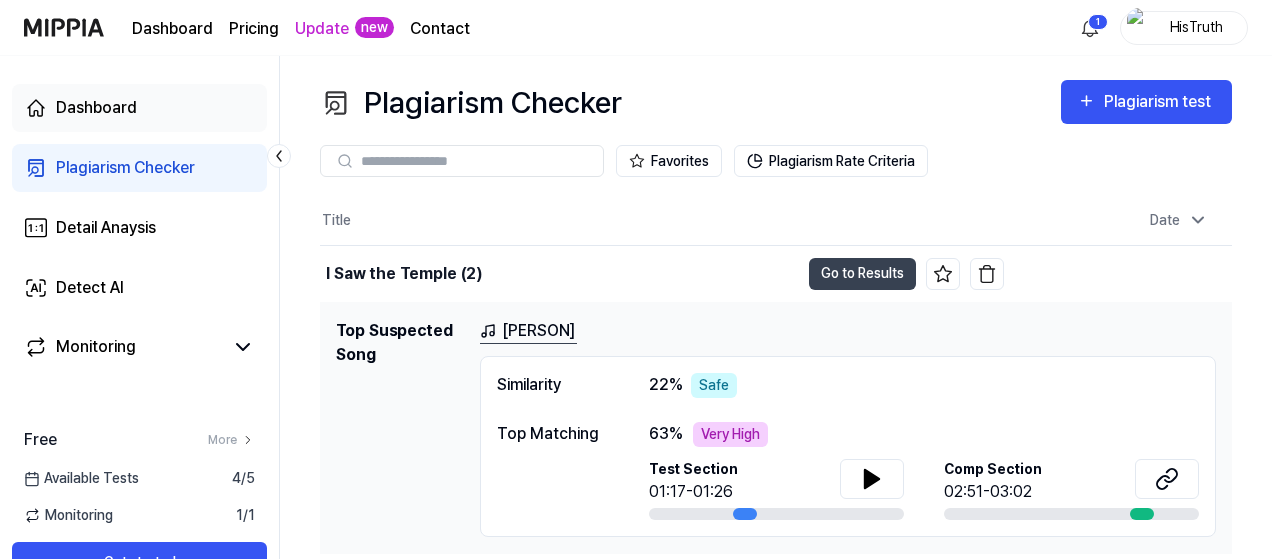 click on "Dashboard" at bounding box center [96, 108] 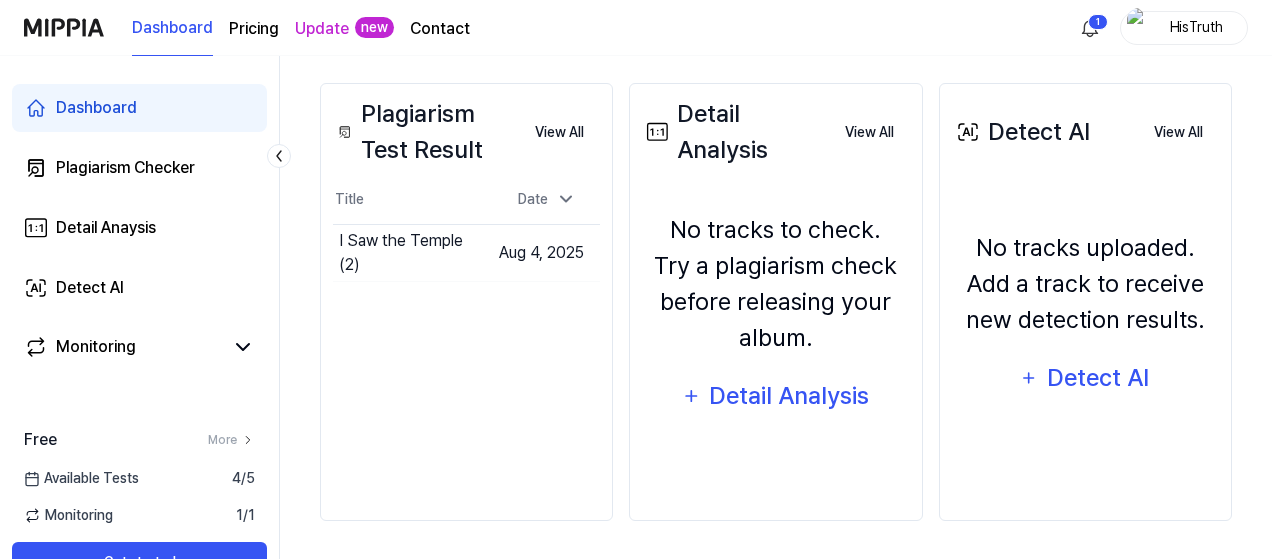 scroll, scrollTop: 128, scrollLeft: 0, axis: vertical 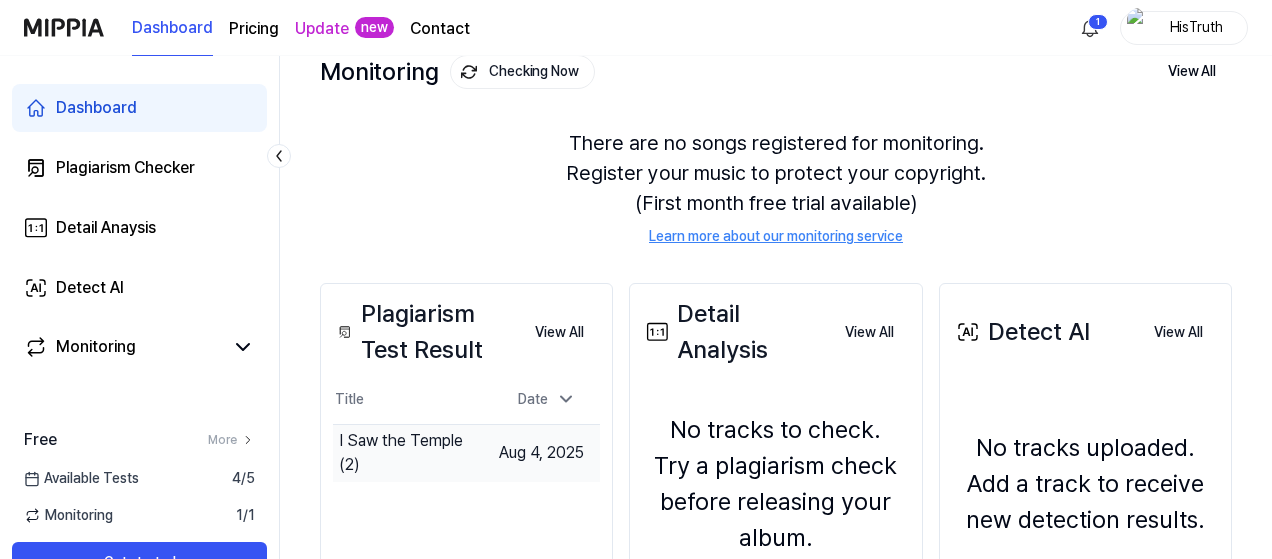 click on "I Saw the Temple (2)" at bounding box center (411, 453) 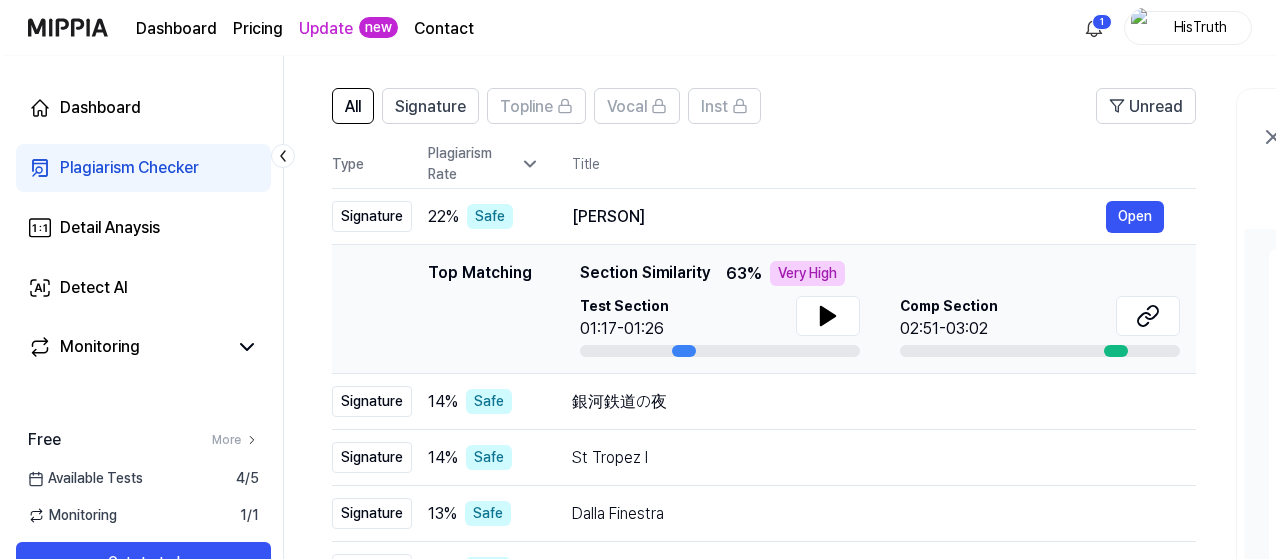 scroll, scrollTop: 0, scrollLeft: 0, axis: both 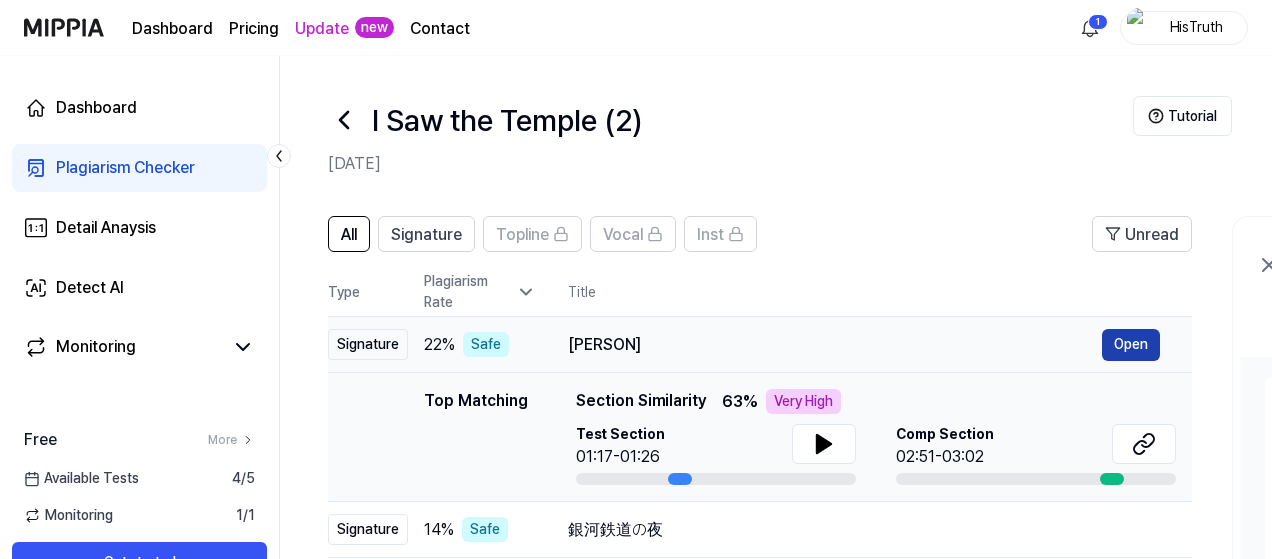 click on "Open" at bounding box center (1131, 345) 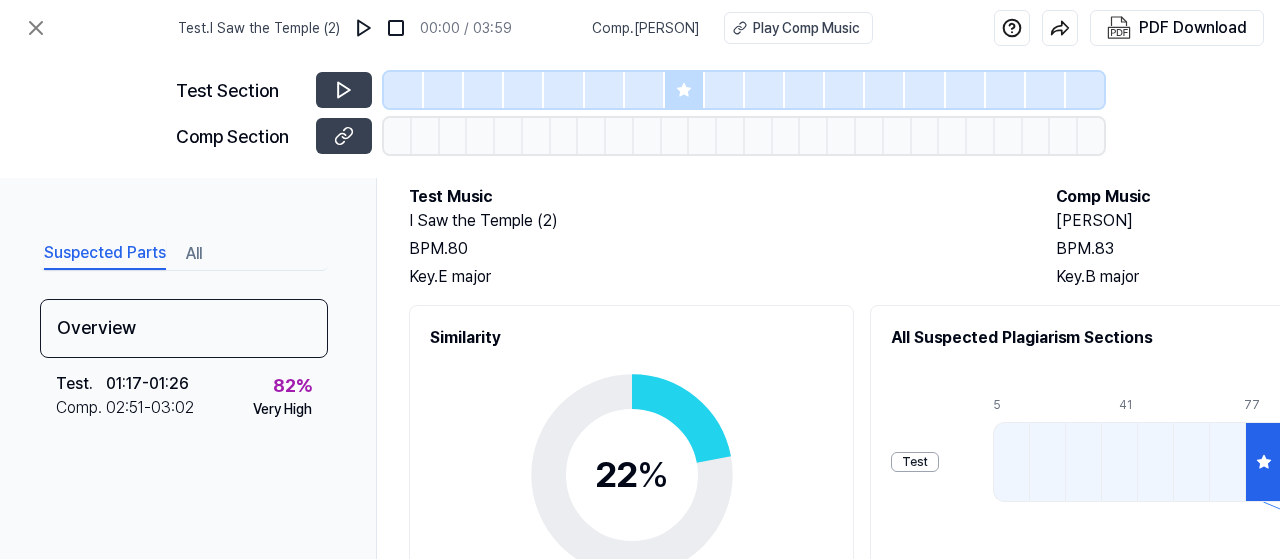 scroll, scrollTop: 0, scrollLeft: 0, axis: both 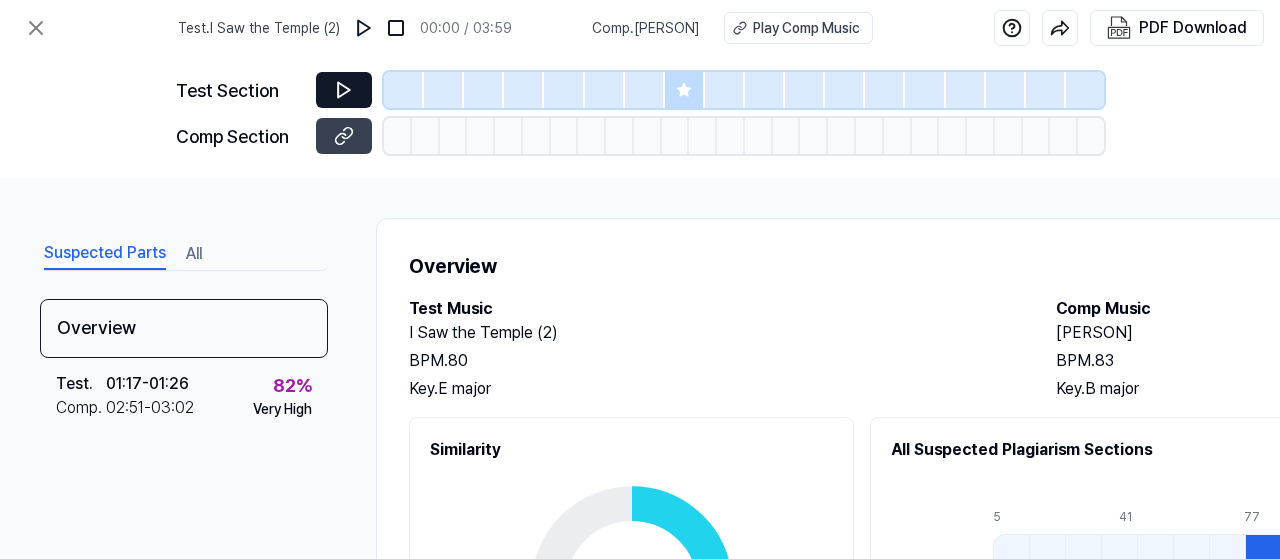click 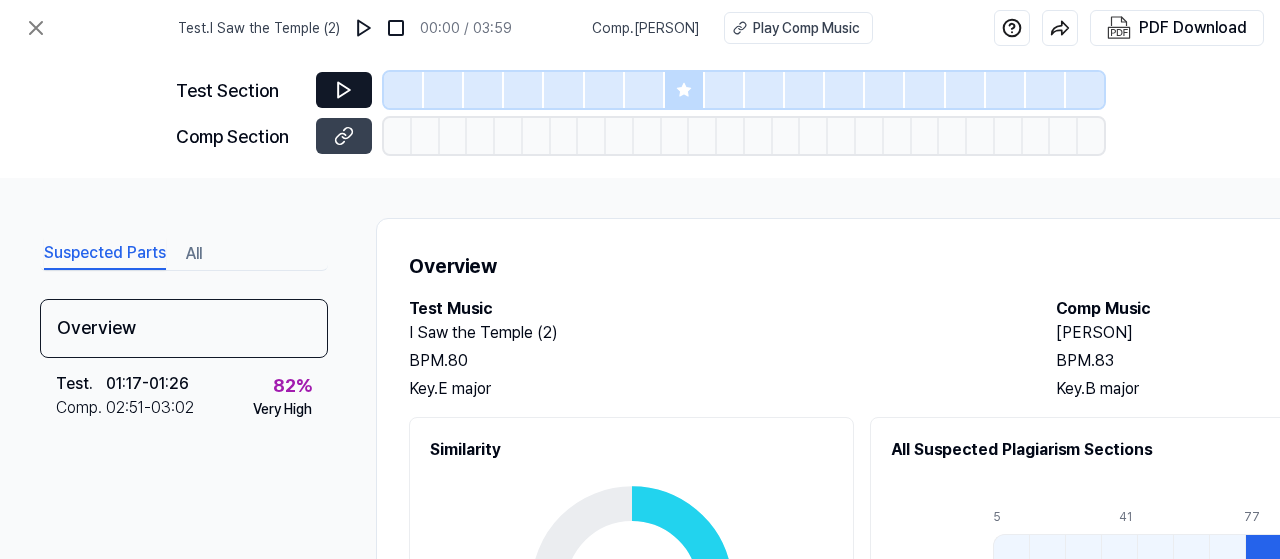 click 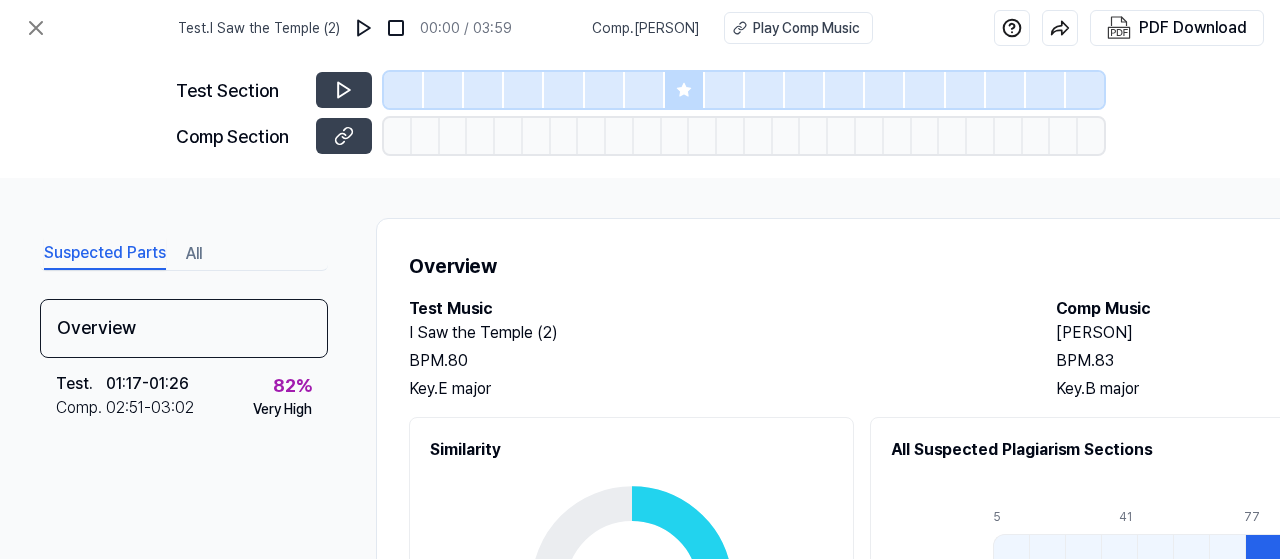 click 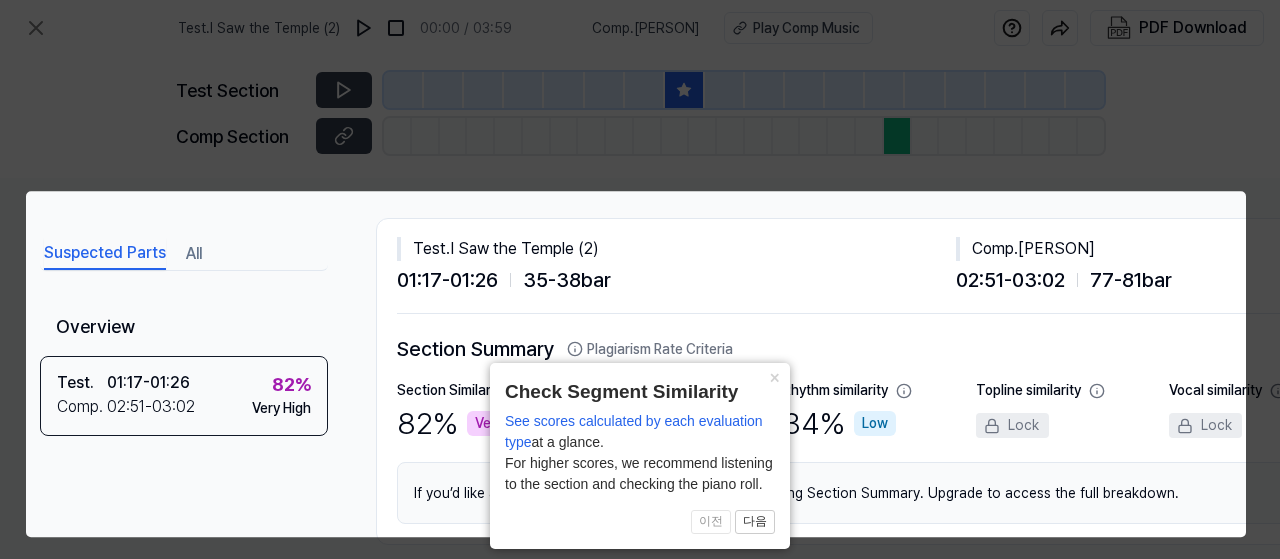 scroll, scrollTop: 16, scrollLeft: 340, axis: both 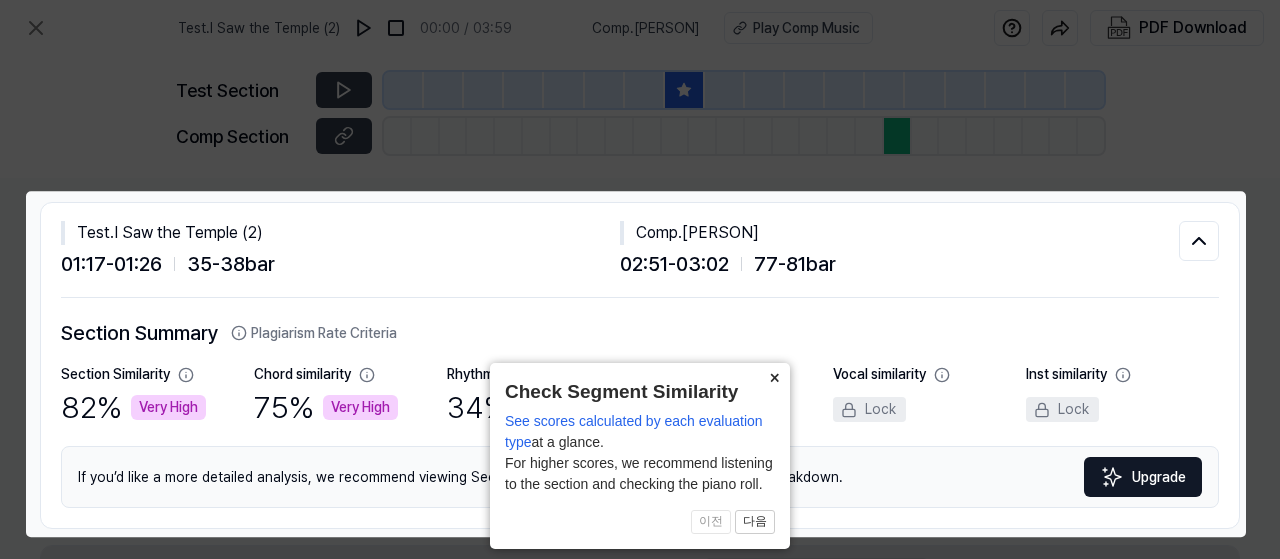 click on "×" at bounding box center (774, 377) 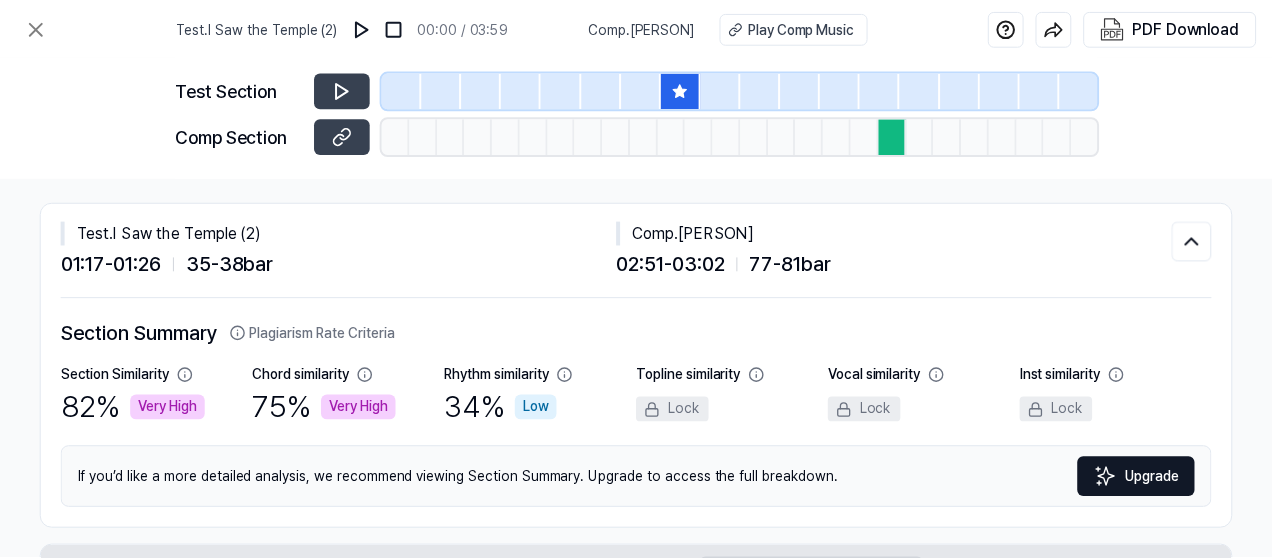 scroll, scrollTop: 0, scrollLeft: 340, axis: horizontal 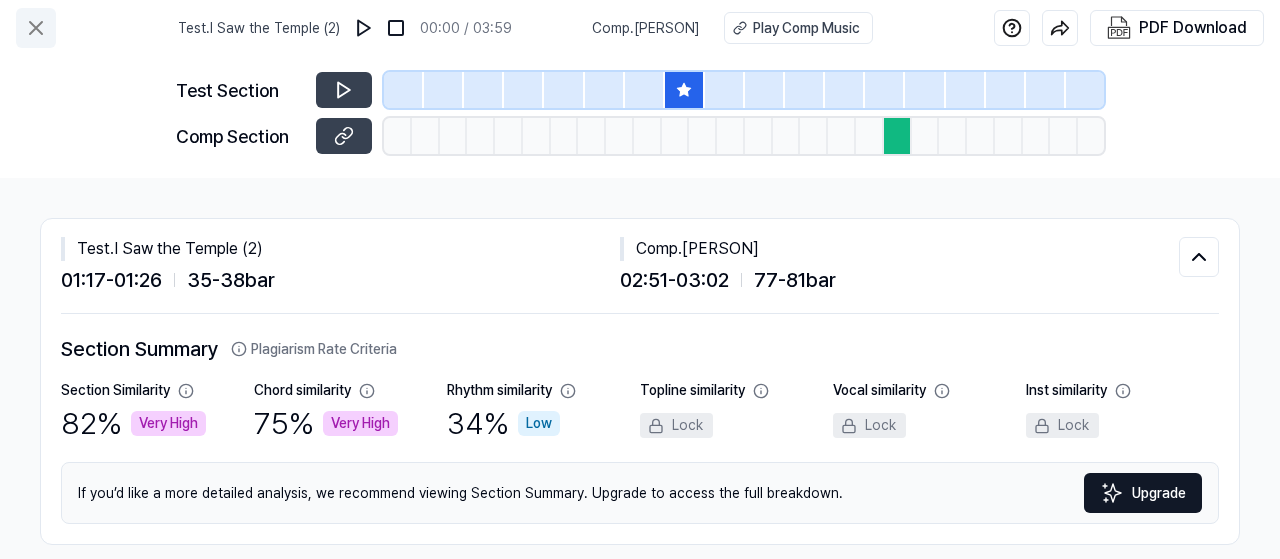 click 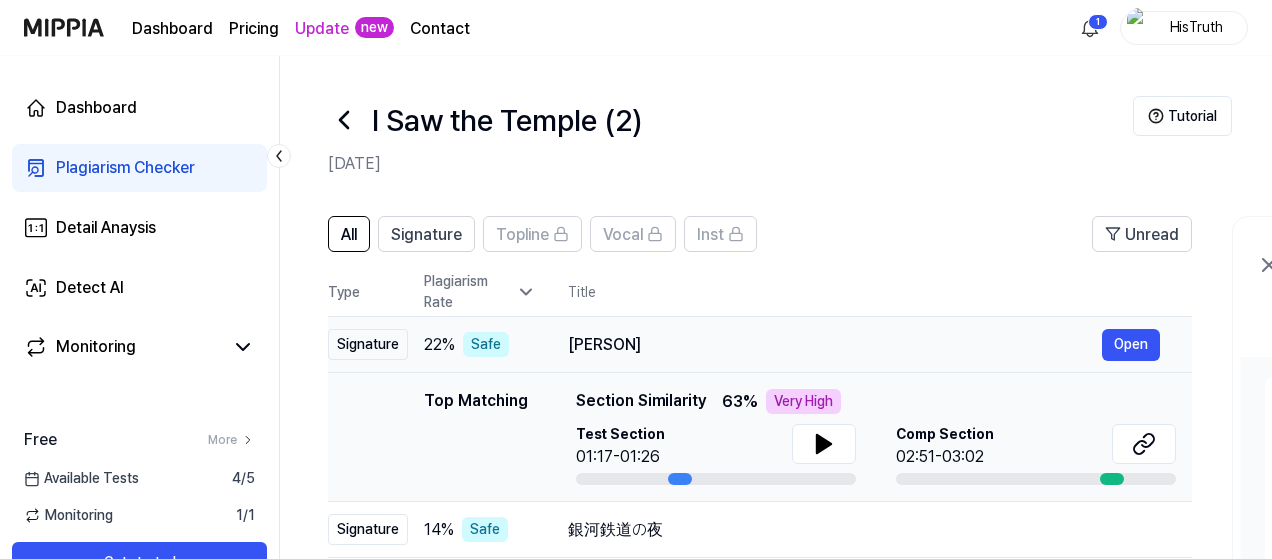 scroll, scrollTop: 100, scrollLeft: 0, axis: vertical 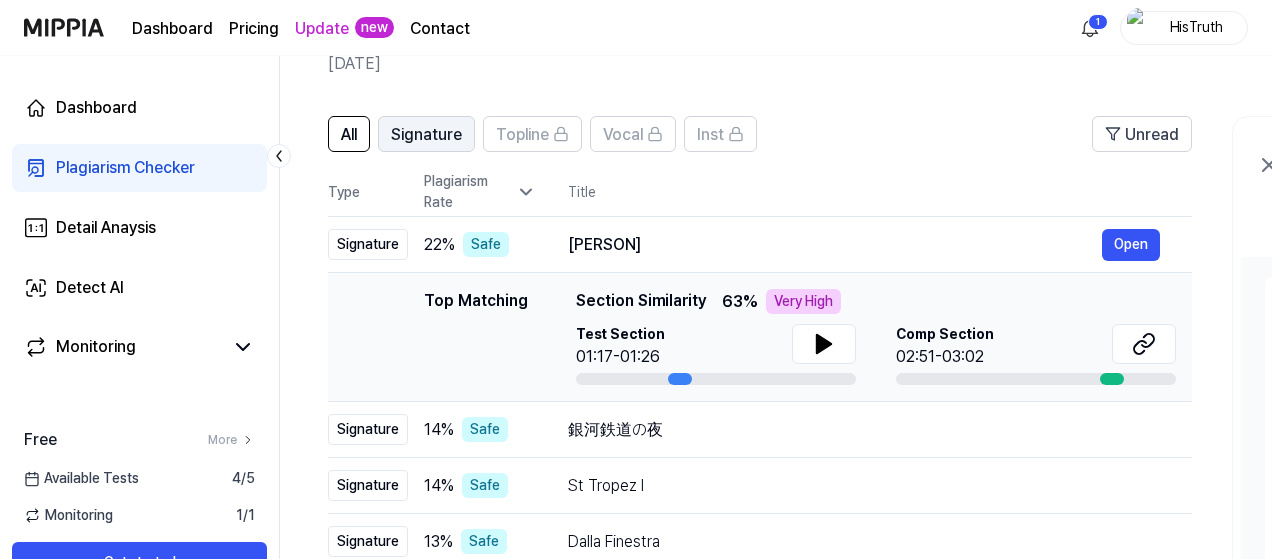 click on "Signature" at bounding box center (426, 135) 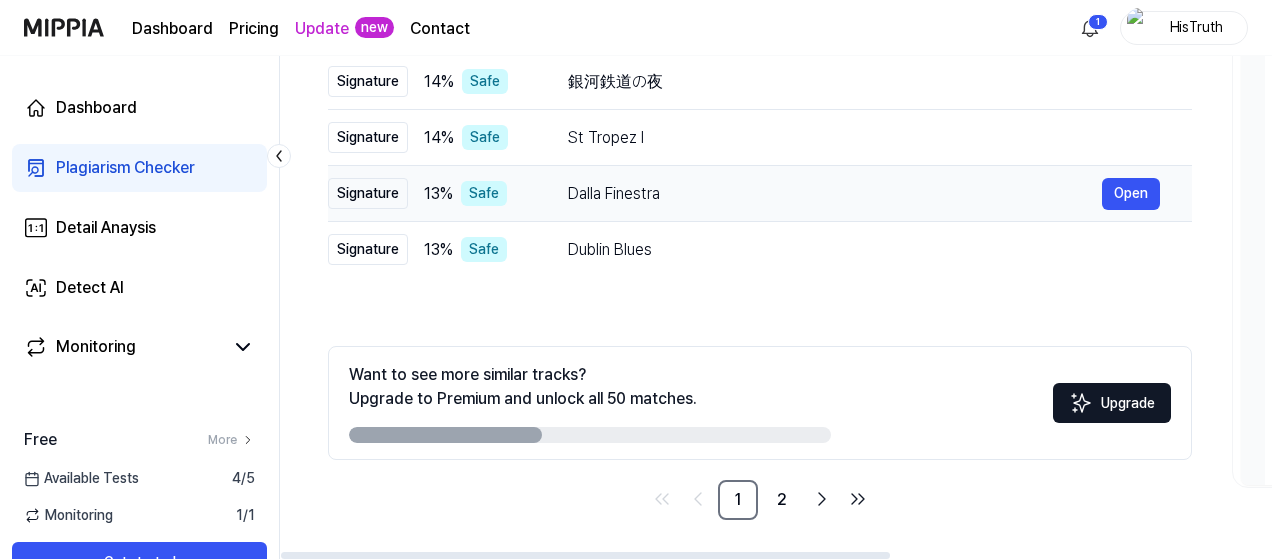 scroll, scrollTop: 0, scrollLeft: 0, axis: both 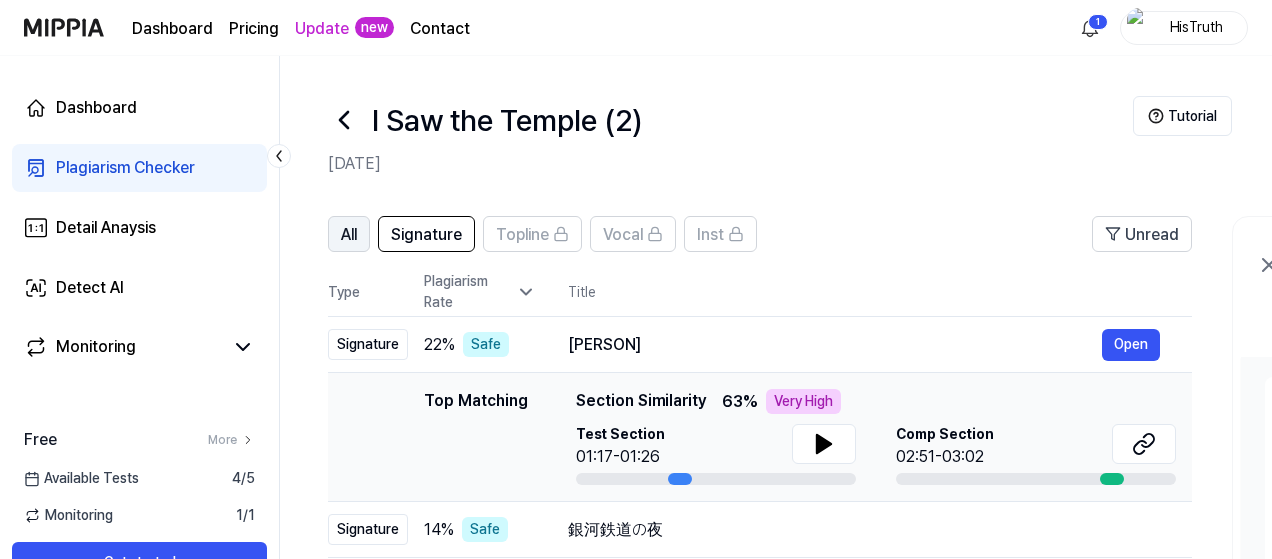 click on "All" at bounding box center (349, 235) 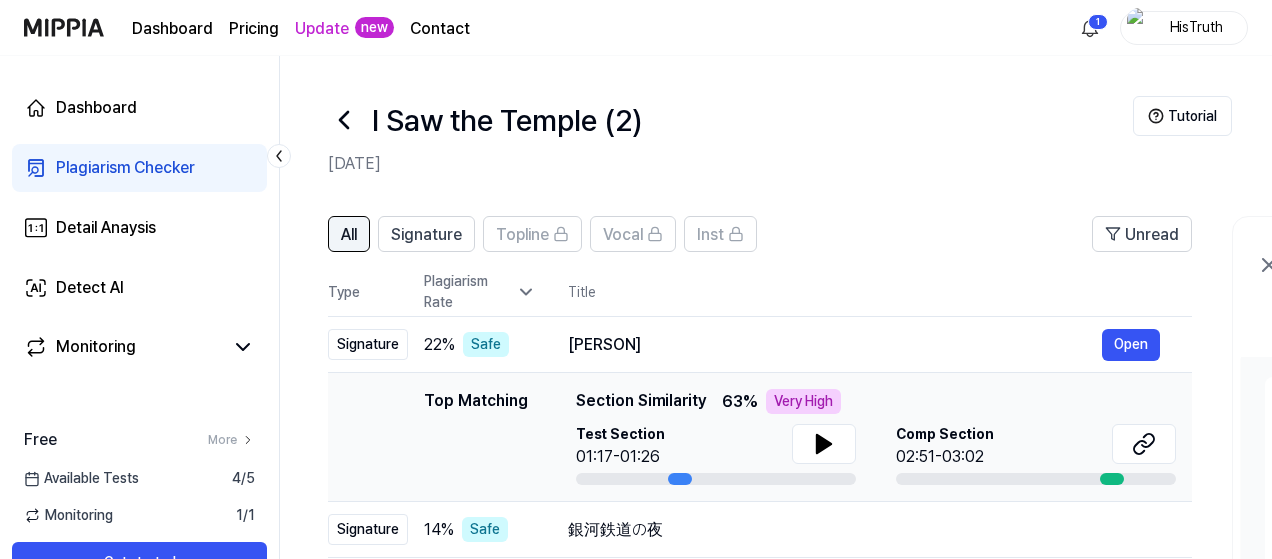 click on "All" at bounding box center [349, 234] 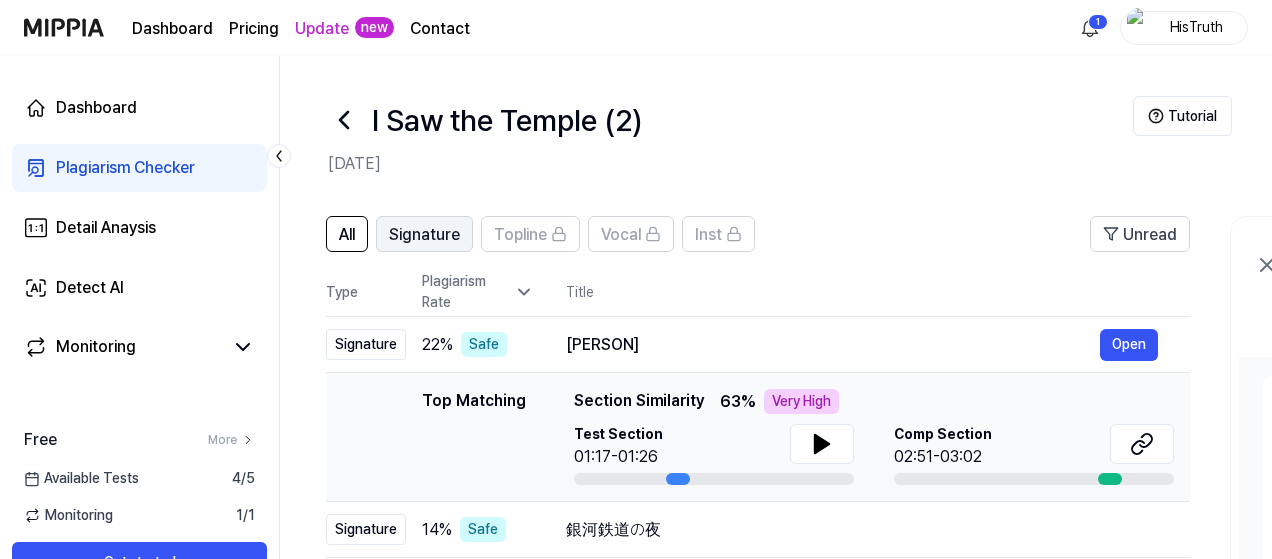 click on "Signature" at bounding box center [424, 235] 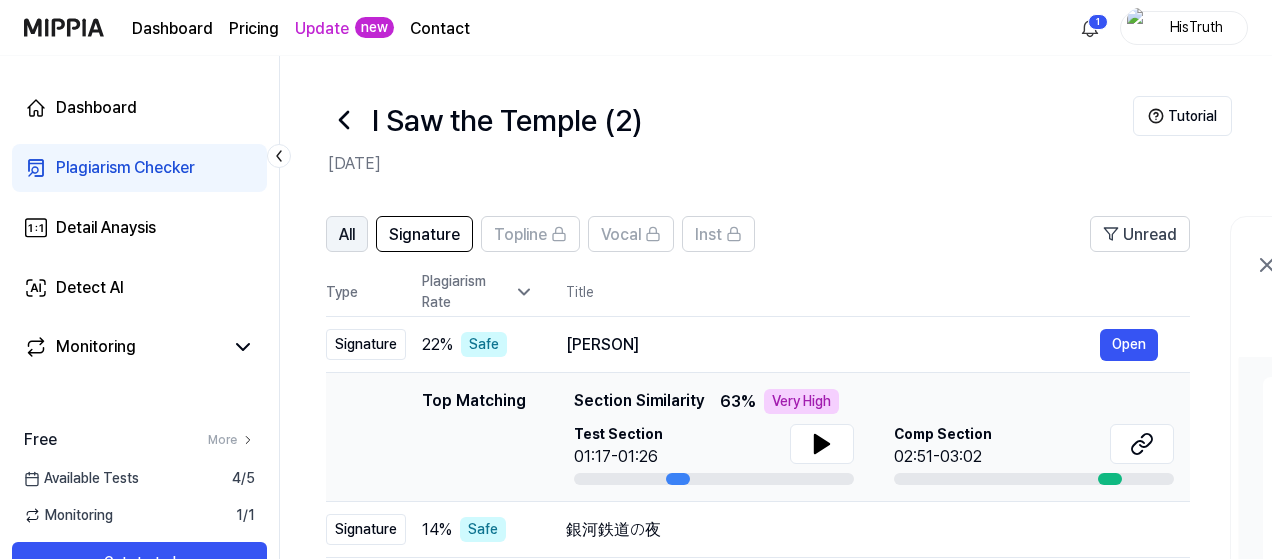 click on "All" at bounding box center [347, 235] 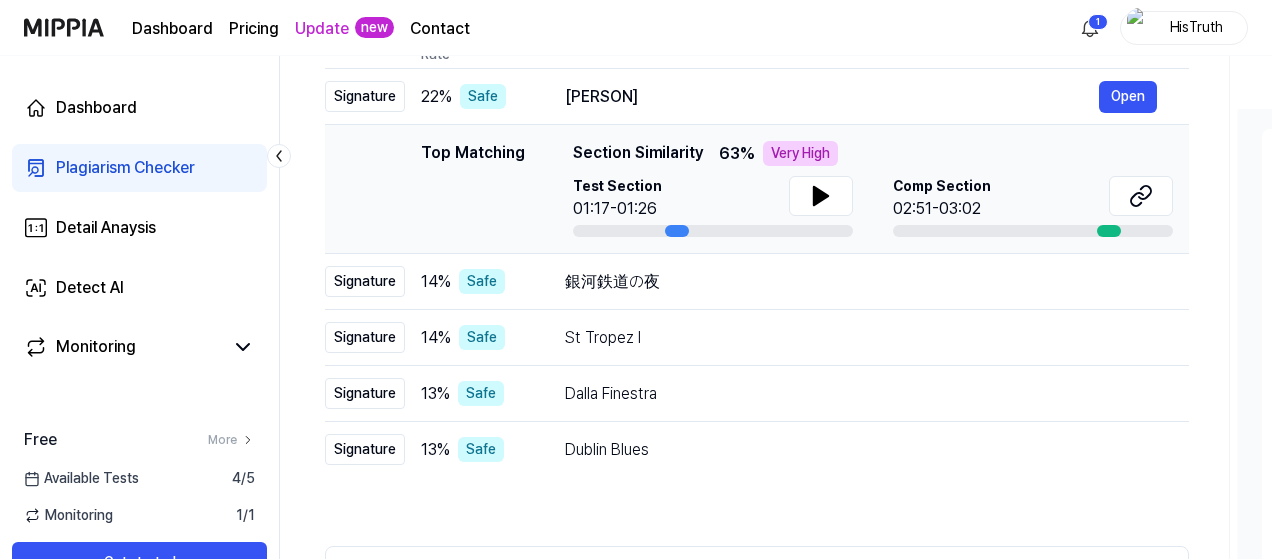 scroll, scrollTop: 48, scrollLeft: 0, axis: vertical 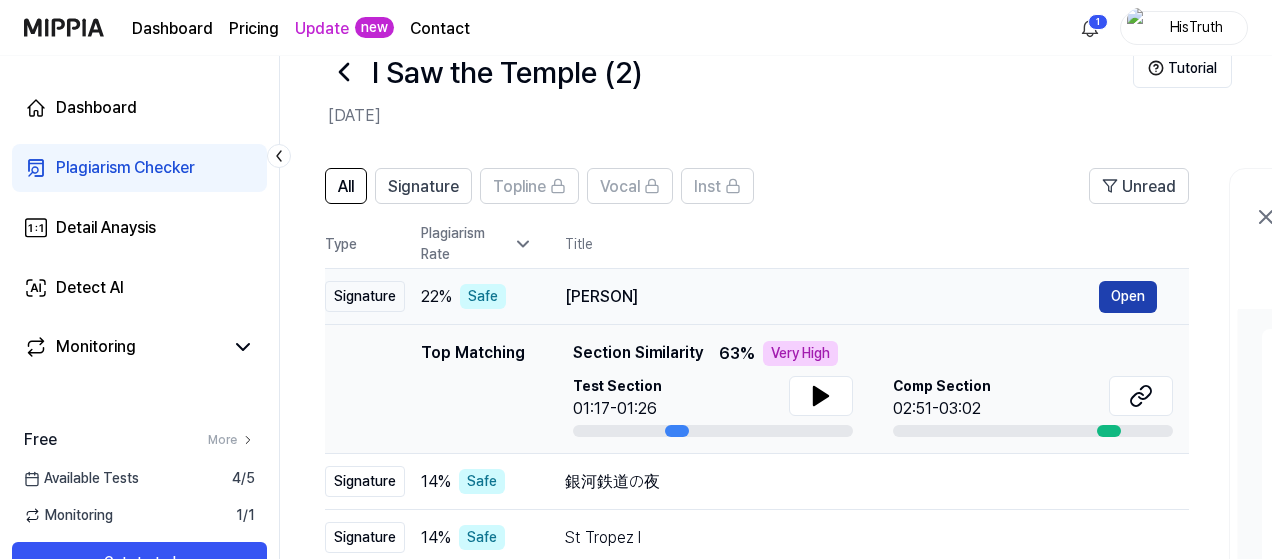 click on "Open" at bounding box center (1128, 297) 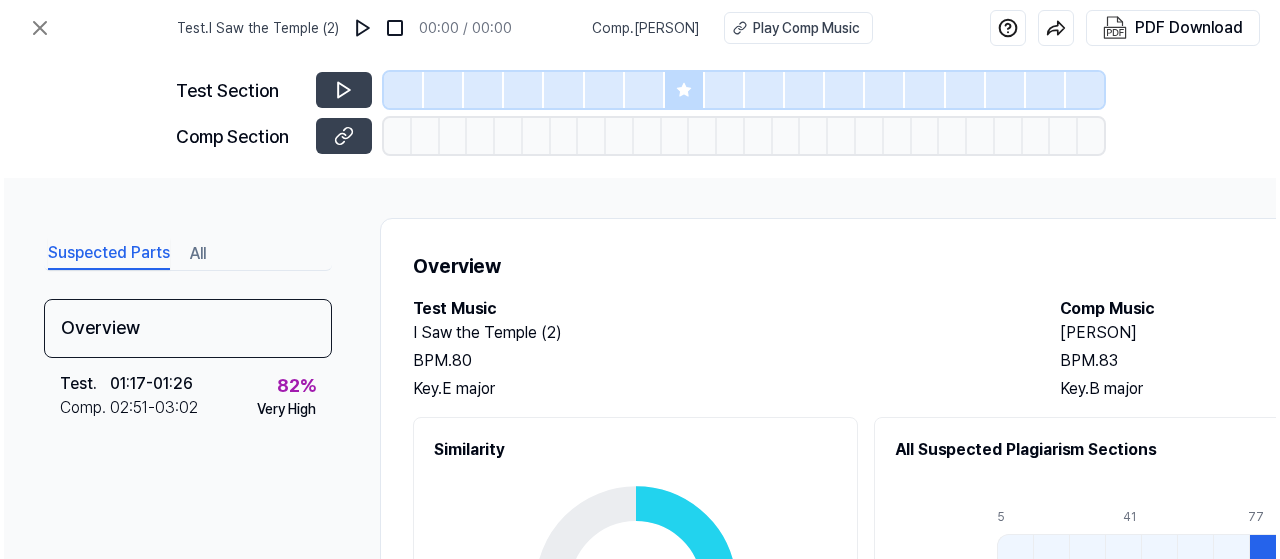 scroll, scrollTop: 0, scrollLeft: 0, axis: both 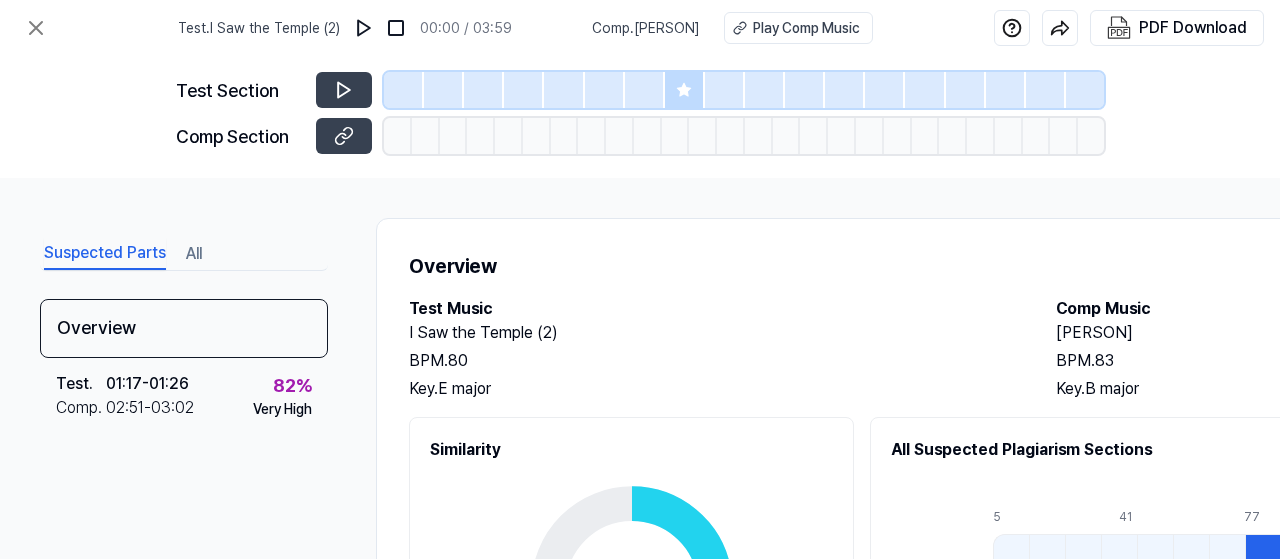 click at bounding box center [645, 90] 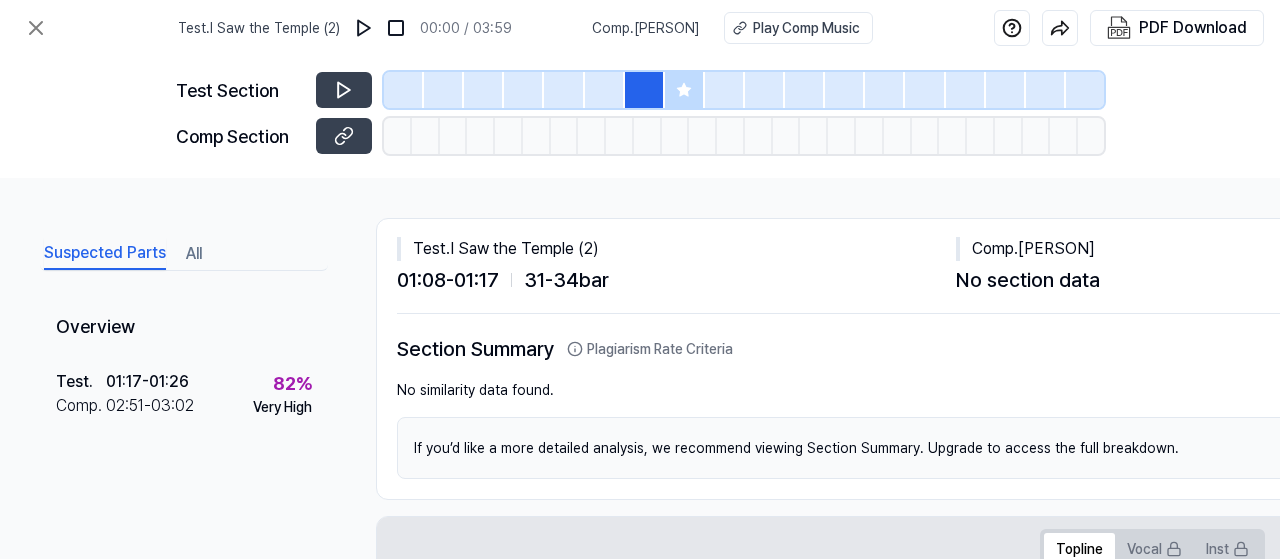click at bounding box center [404, 90] 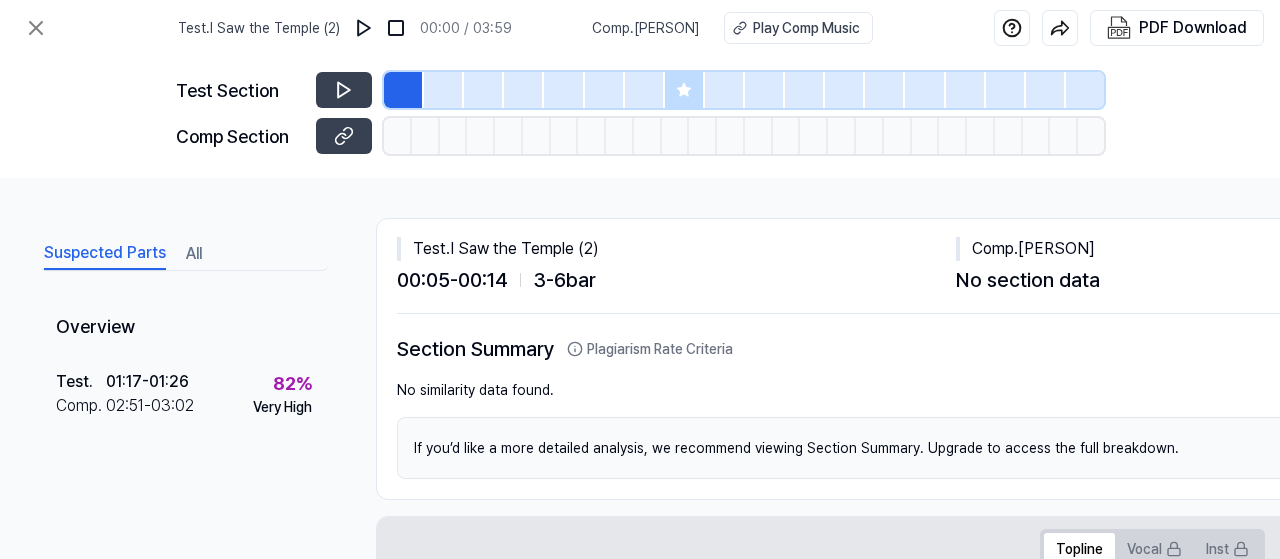 click at bounding box center (404, 90) 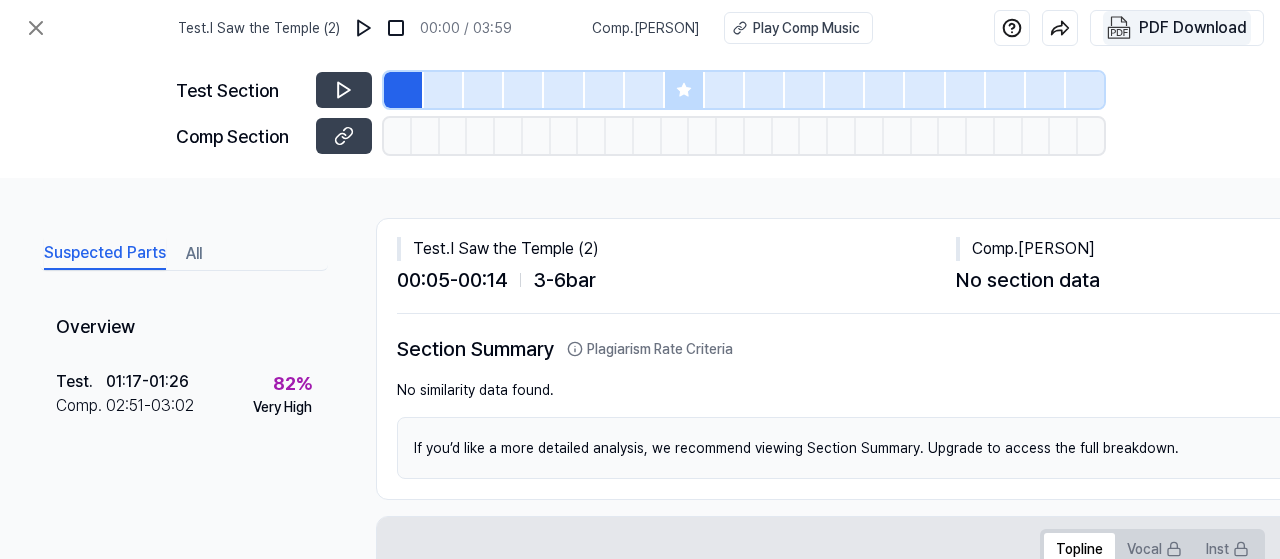 click on "PDF Download" at bounding box center [1193, 28] 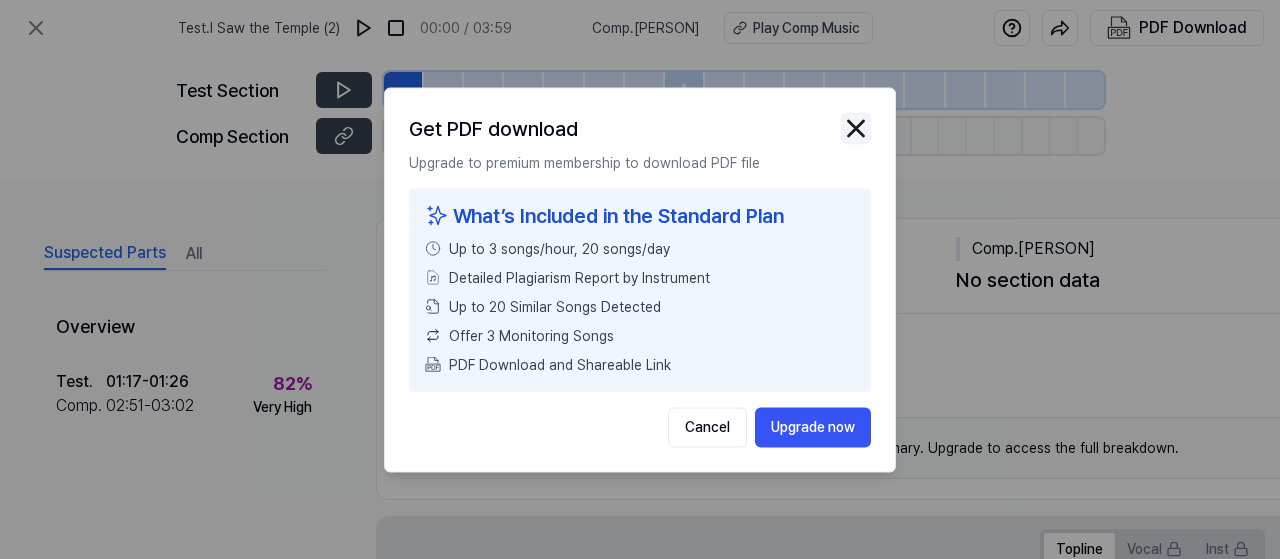 click at bounding box center (856, 128) 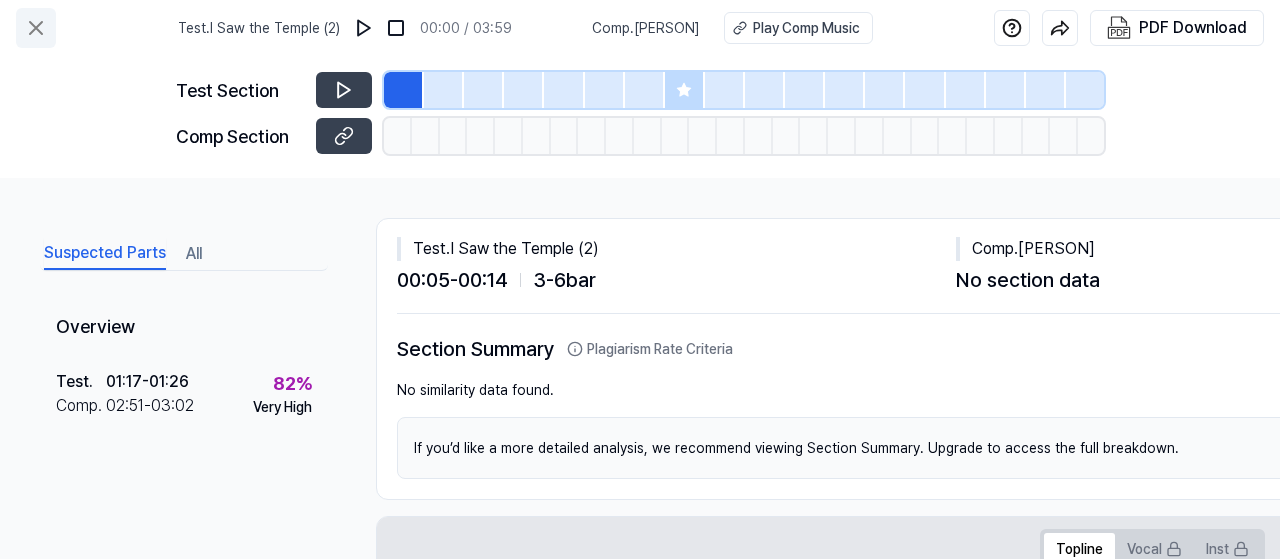 click at bounding box center [36, 28] 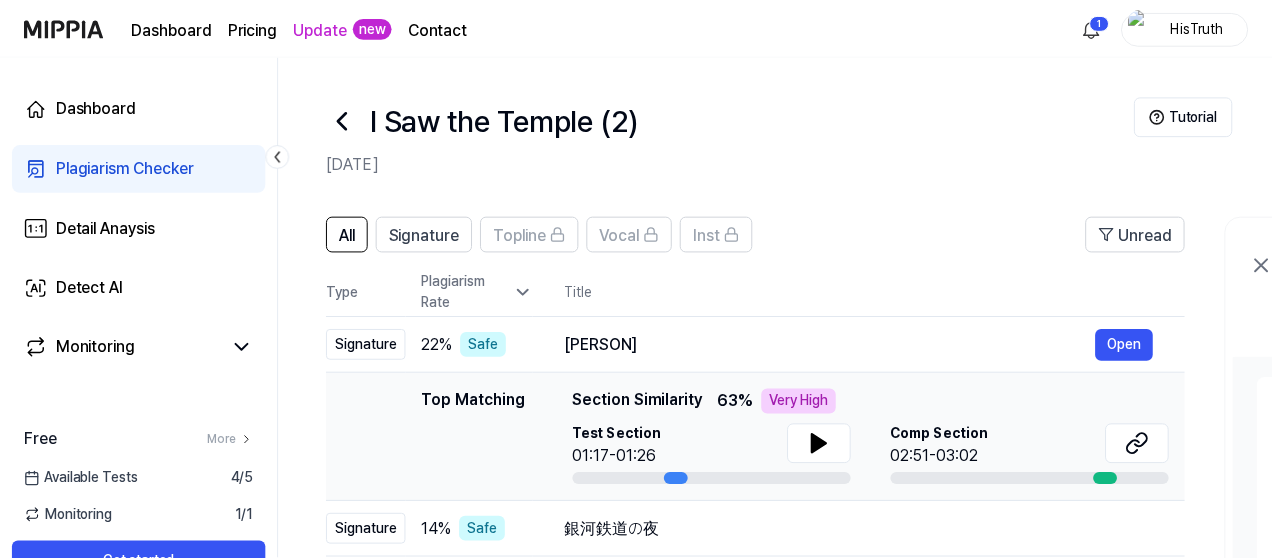 scroll, scrollTop: 48, scrollLeft: 0, axis: vertical 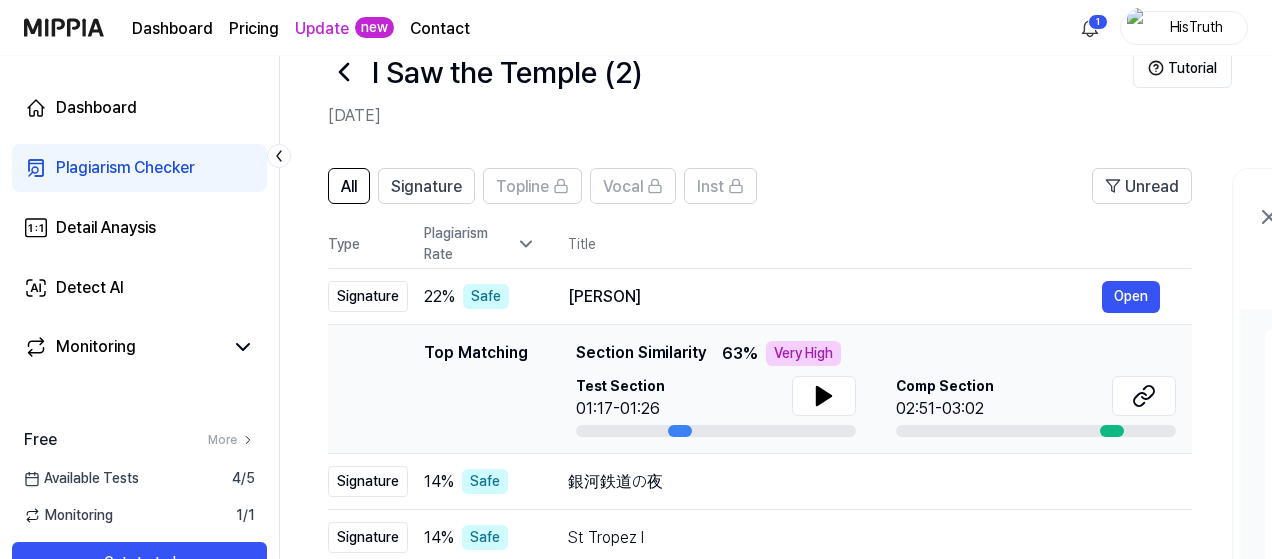 click on "Pricing" at bounding box center (254, 29) 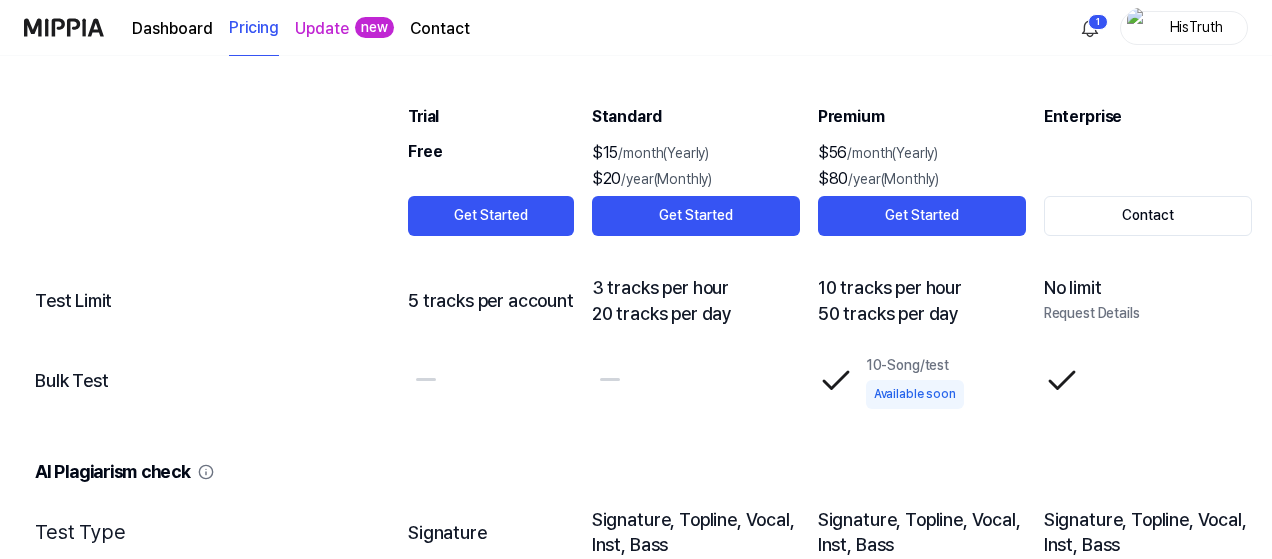 scroll, scrollTop: 2700, scrollLeft: 0, axis: vertical 